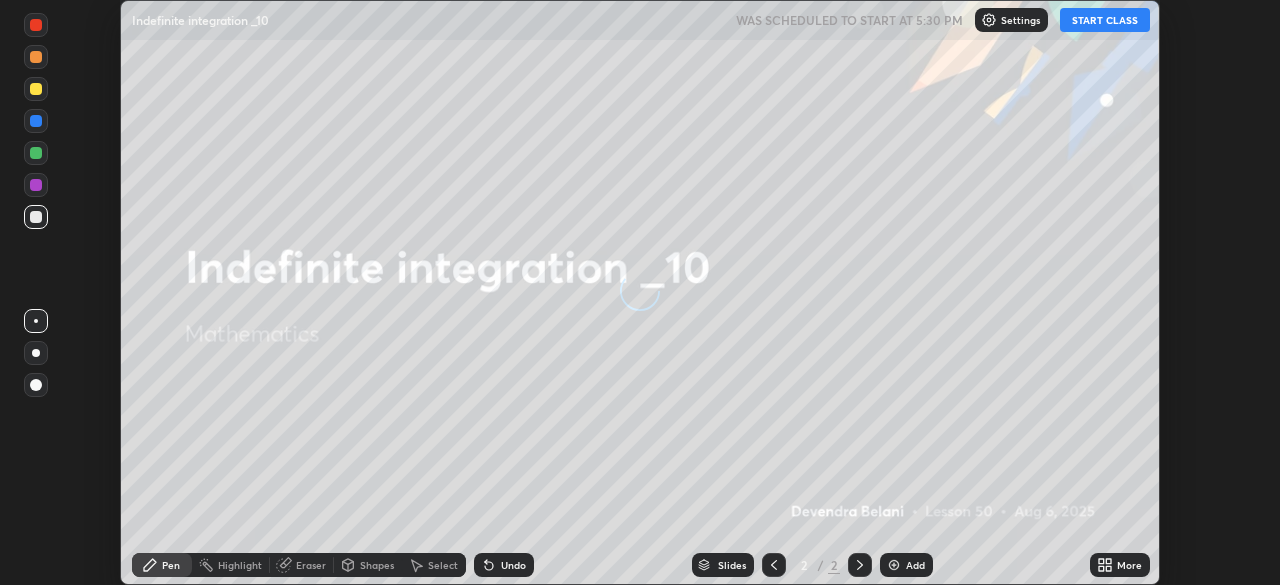 scroll, scrollTop: 0, scrollLeft: 0, axis: both 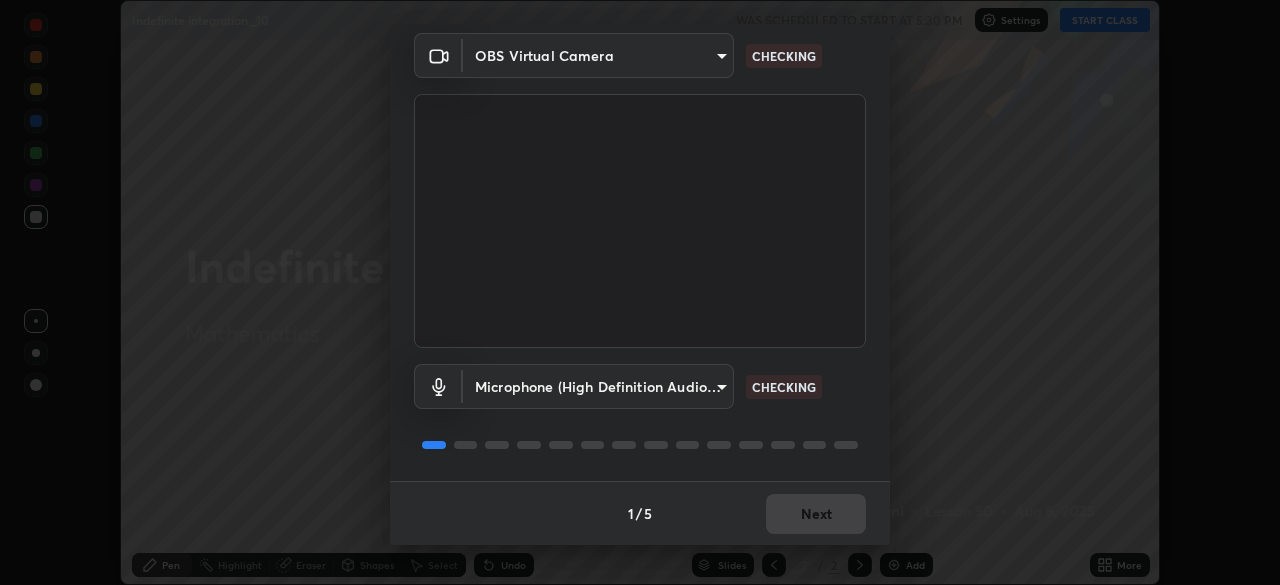 click on "Erase all Indefinite integration _10 WAS SCHEDULED TO START AT  5:30 PM Settings START CLASS Setting up your live class Indefinite integration _10 • L50 of Mathematics [FIRST] [LAST] Pen Highlight Eraser Shapes Select Undo Slides 2 / 2 Add More Enable hand raising Enable raise hand to speak to learners. Once enabled, chat will be turned off temporarily. Enable x   No doubts shared Encourage your learners to ask a doubt for better clarity Report an issue Reason for reporting Buffering Chat not working Audio - Video sync issue Educator video quality low ​ Attach an image Report Media settings OBS Virtual Camera [HASH] CHECKING Microphone (High Definition Audio Device) [HASH] CHECKING 1 / 5 Next" at bounding box center [640, 292] 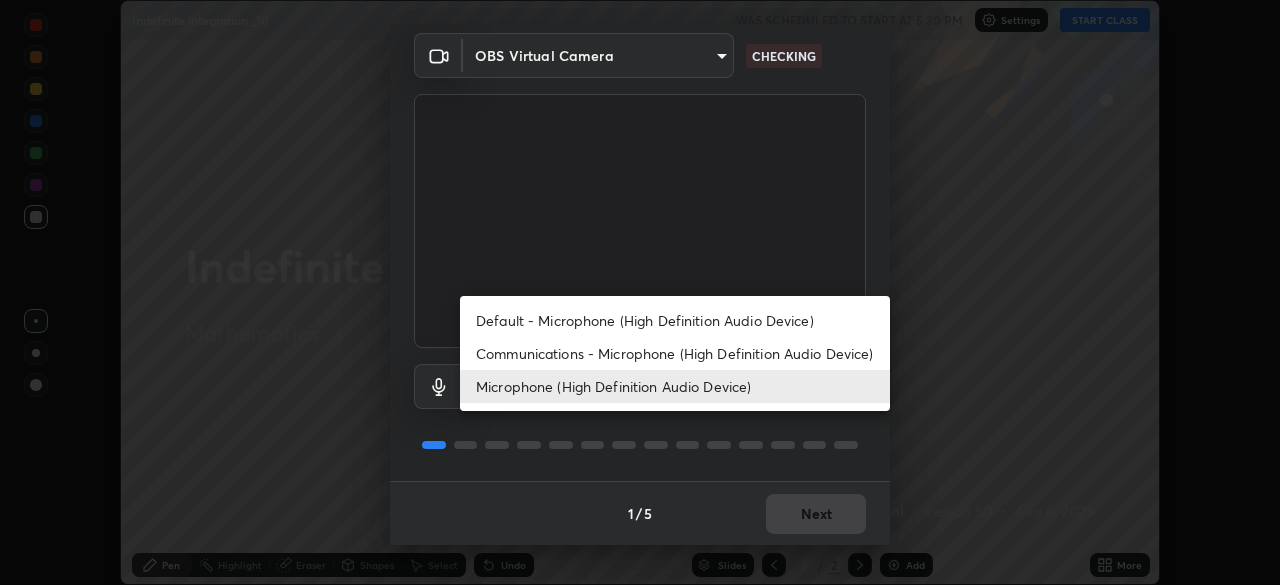 click on "Microphone (High Definition Audio Device)" at bounding box center (675, 386) 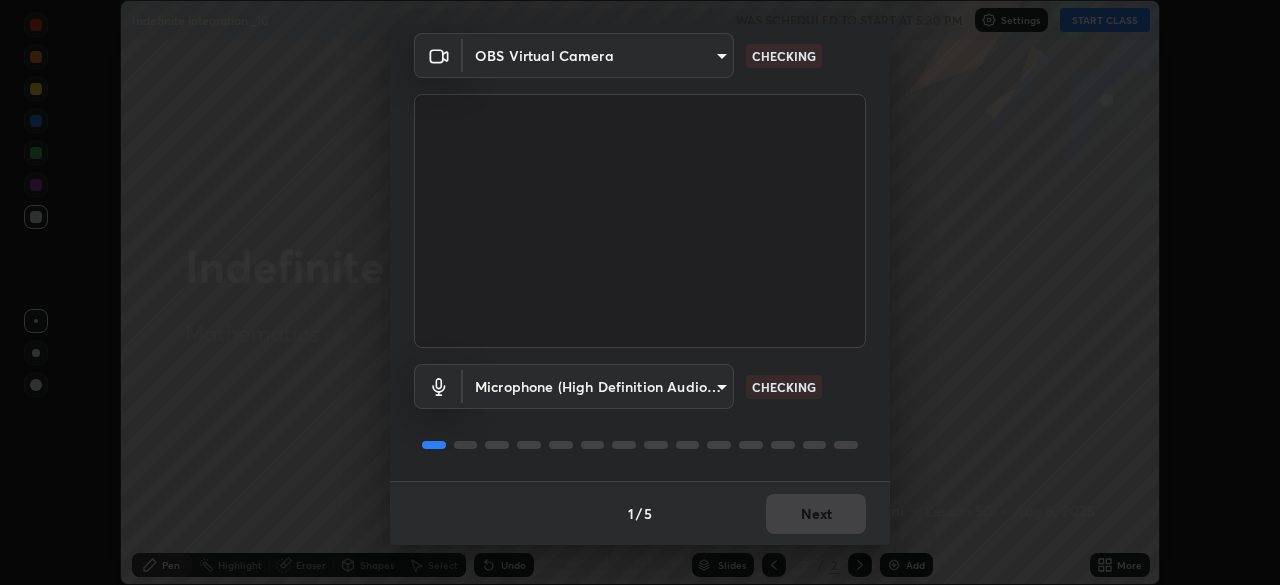 click on "Erase all Indefinite integration _10 WAS SCHEDULED TO START AT  5:30 PM Settings START CLASS Setting up your live class Indefinite integration _10 • L50 of Mathematics [FIRST] [LAST] Pen Highlight Eraser Shapes Select Undo Slides 2 / 2 Add More Enable hand raising Enable raise hand to speak to learners. Once enabled, chat will be turned off temporarily. Enable x   No doubts shared Encourage your learners to ask a doubt for better clarity Report an issue Reason for reporting Buffering Chat not working Audio - Video sync issue Educator video quality low ​ Attach an image Report Media settings OBS Virtual Camera [HASH] CHECKING Microphone (High Definition Audio Device) [HASH] CHECKING 1 / 5 Next" at bounding box center (640, 292) 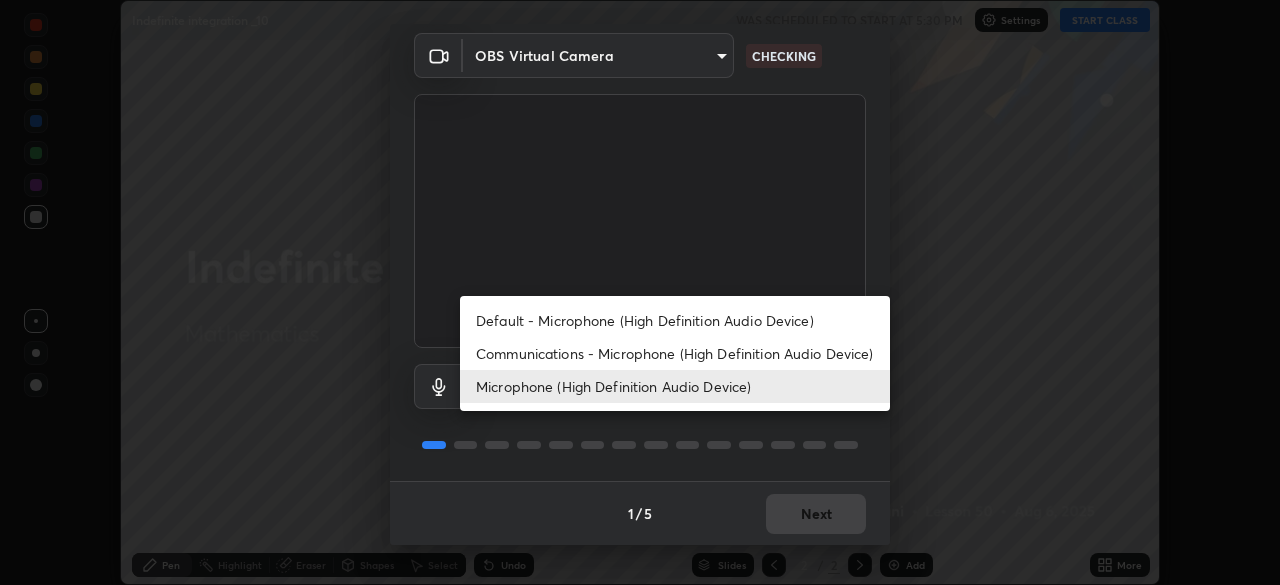click on "Communications - Microphone (High Definition Audio Device)" at bounding box center (675, 353) 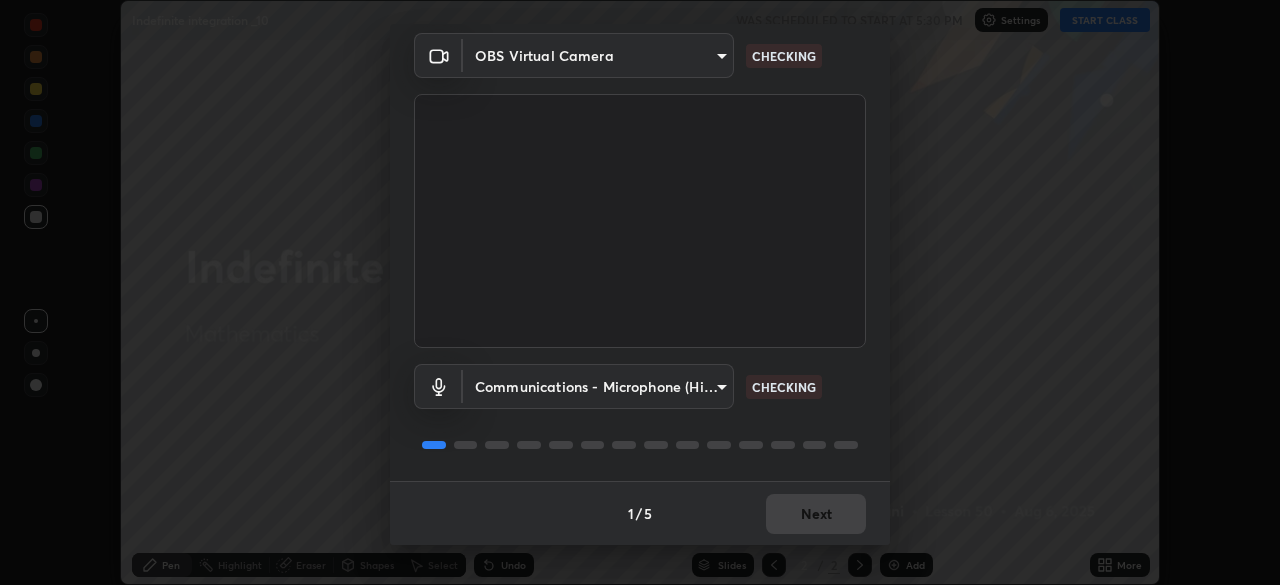 click on "Erase all Indefinite integration _10 WAS SCHEDULED TO START AT  5:30 PM Settings START CLASS Setting up your live class Indefinite integration _10 • L50 of Mathematics [FIRST] [LAST] Pen Highlight Eraser Shapes Select Undo Slides 2 / 2 Add More Enable hand raising Enable raise hand to speak to learners. Once enabled, chat will be turned off temporarily. Enable x   No doubts shared Encourage your learners to ask a doubt for better clarity Report an issue Reason for reporting Buffering Chat not working Audio - Video sync issue Educator video quality low ​ Attach an image Report Media settings OBS Virtual Camera [HASH] CHECKING Communications - Microphone (High Definition Audio Device) communications CHECKING 1 / 5 Next" at bounding box center (640, 292) 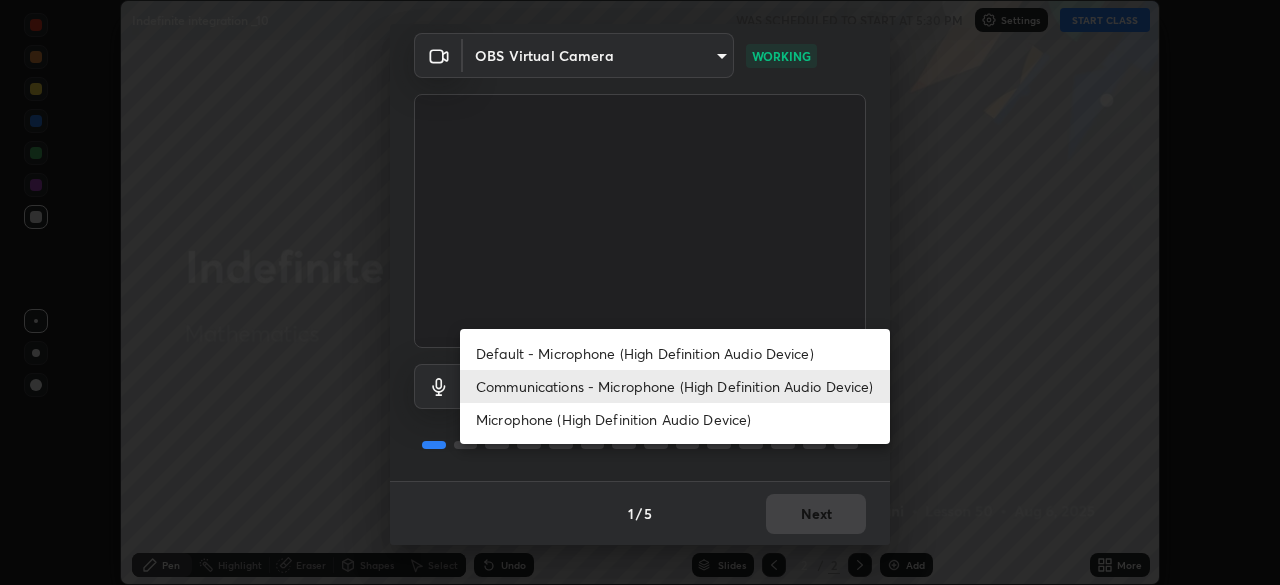 click on "Microphone (High Definition Audio Device)" at bounding box center [675, 419] 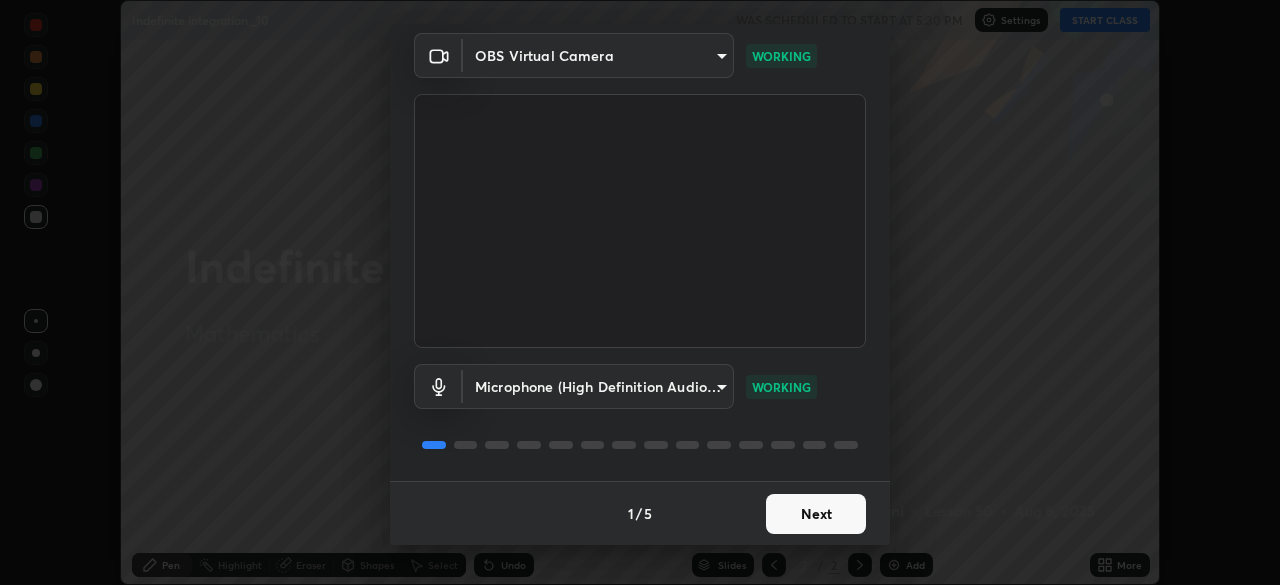 click on "Next" at bounding box center (816, 514) 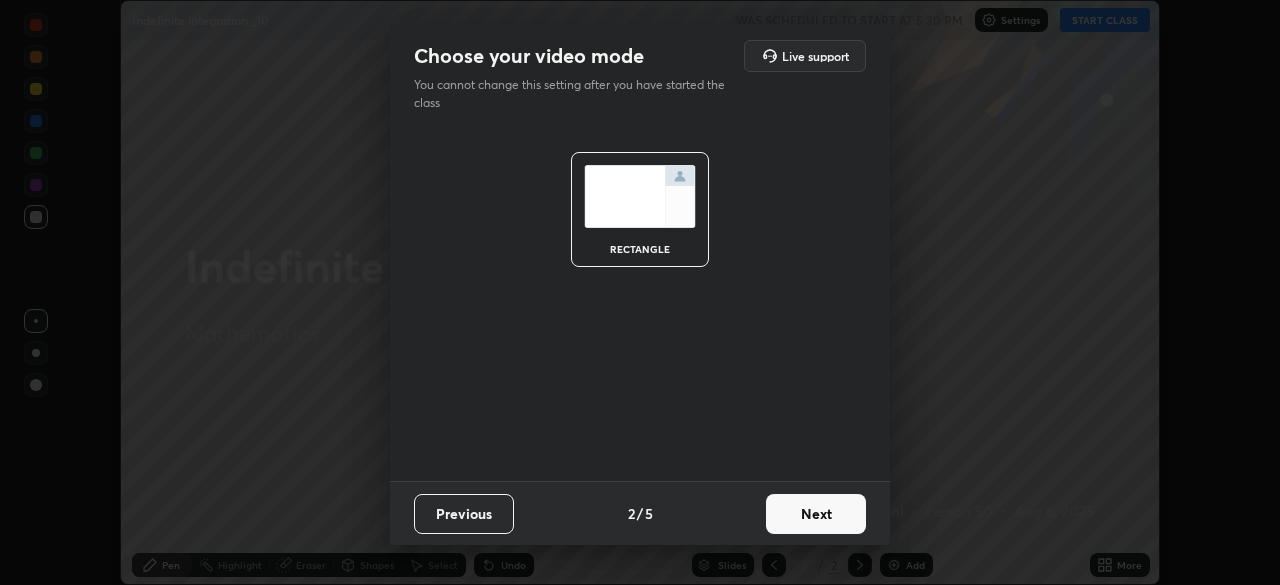 scroll, scrollTop: 0, scrollLeft: 0, axis: both 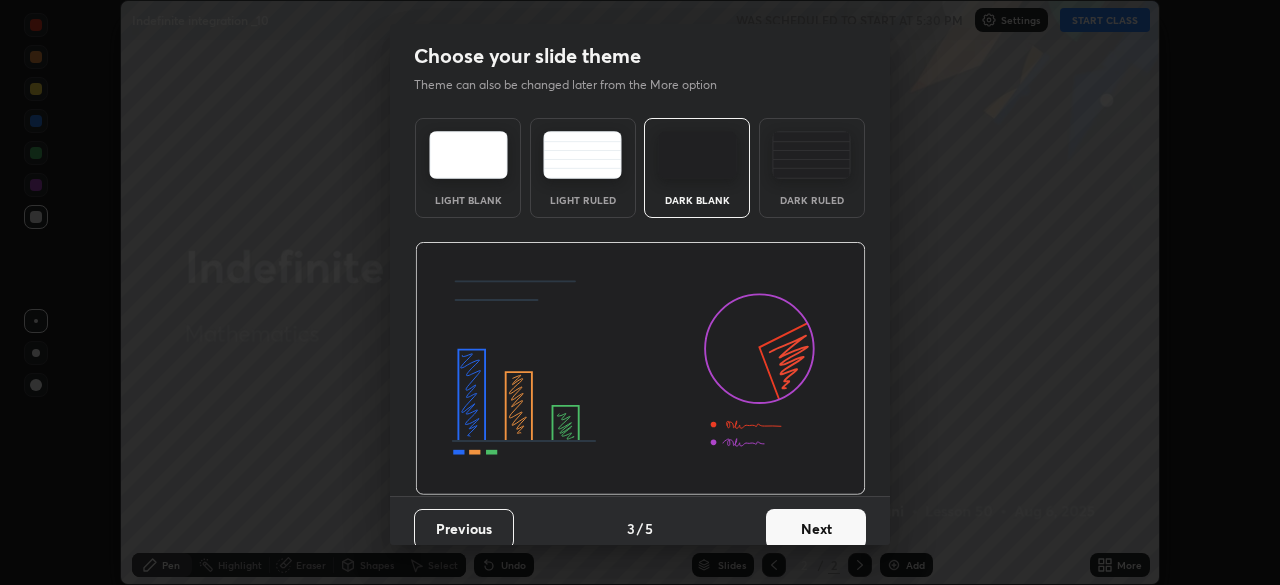 click on "Next" at bounding box center [816, 529] 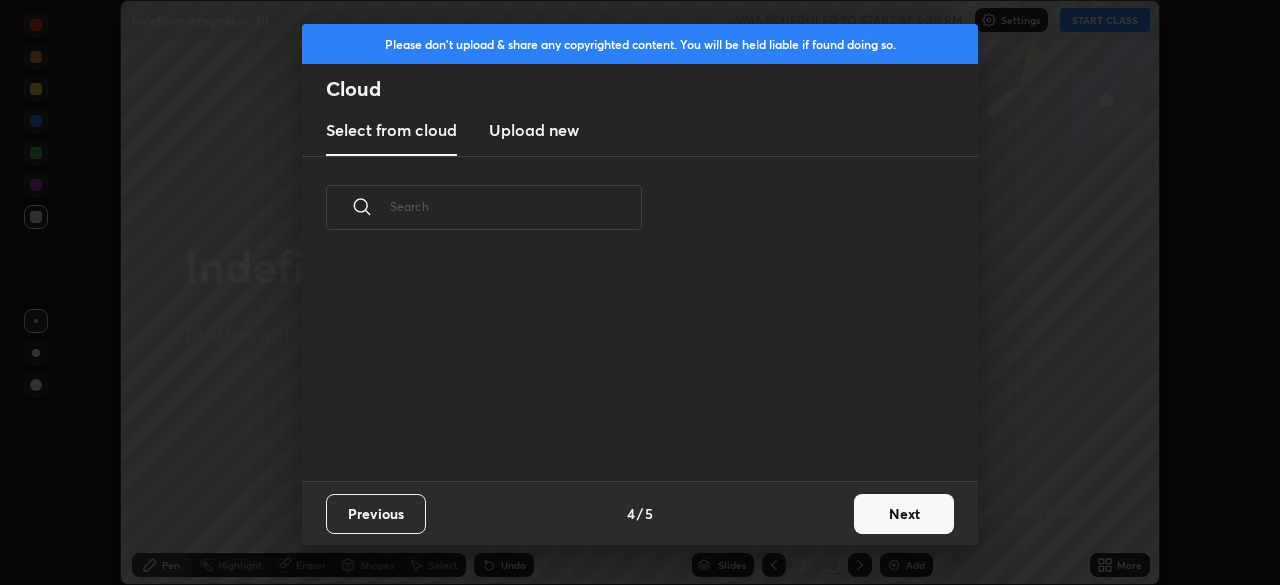 click on "Next" at bounding box center (904, 514) 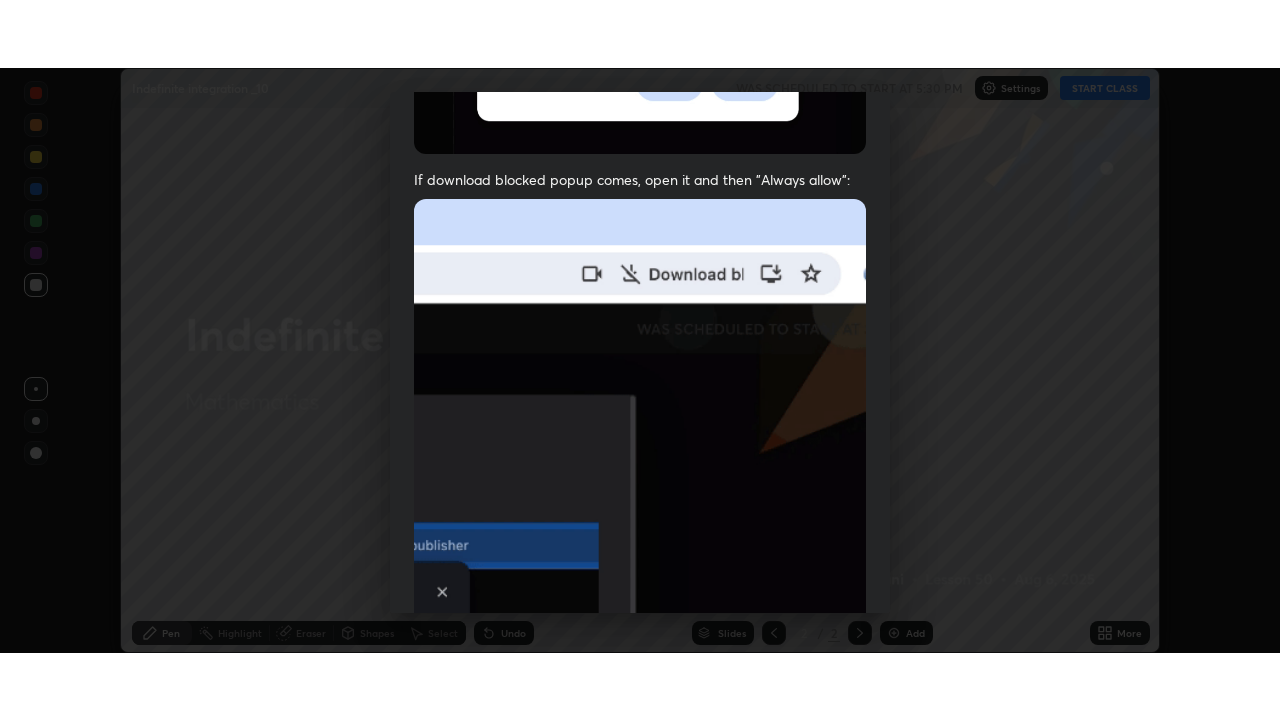 scroll, scrollTop: 479, scrollLeft: 0, axis: vertical 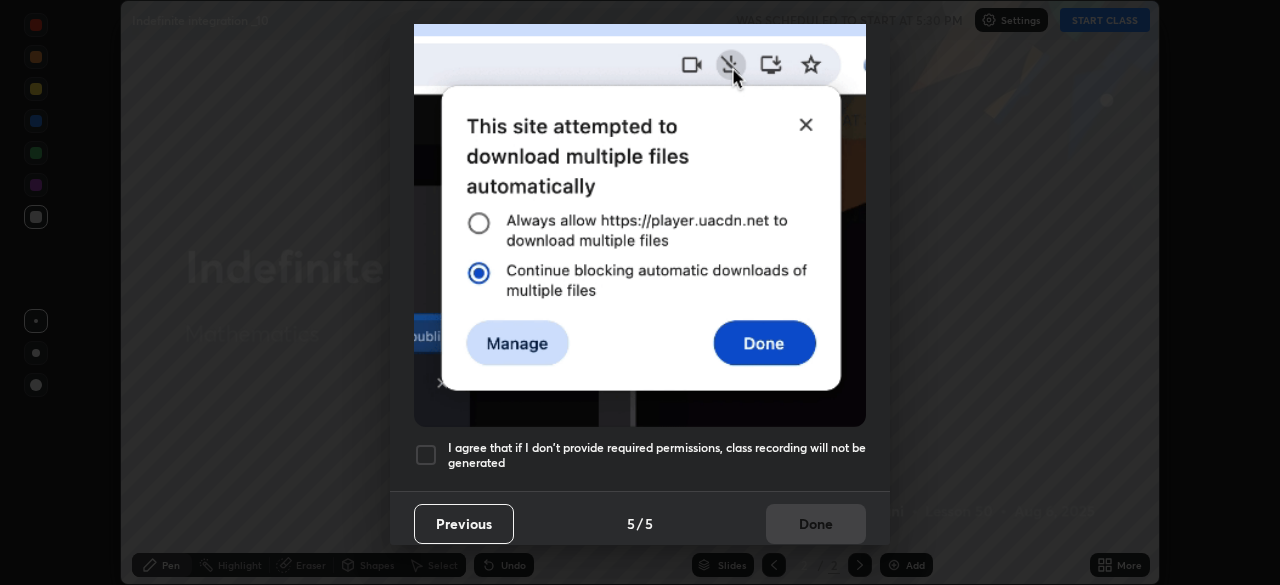 click at bounding box center [426, 455] 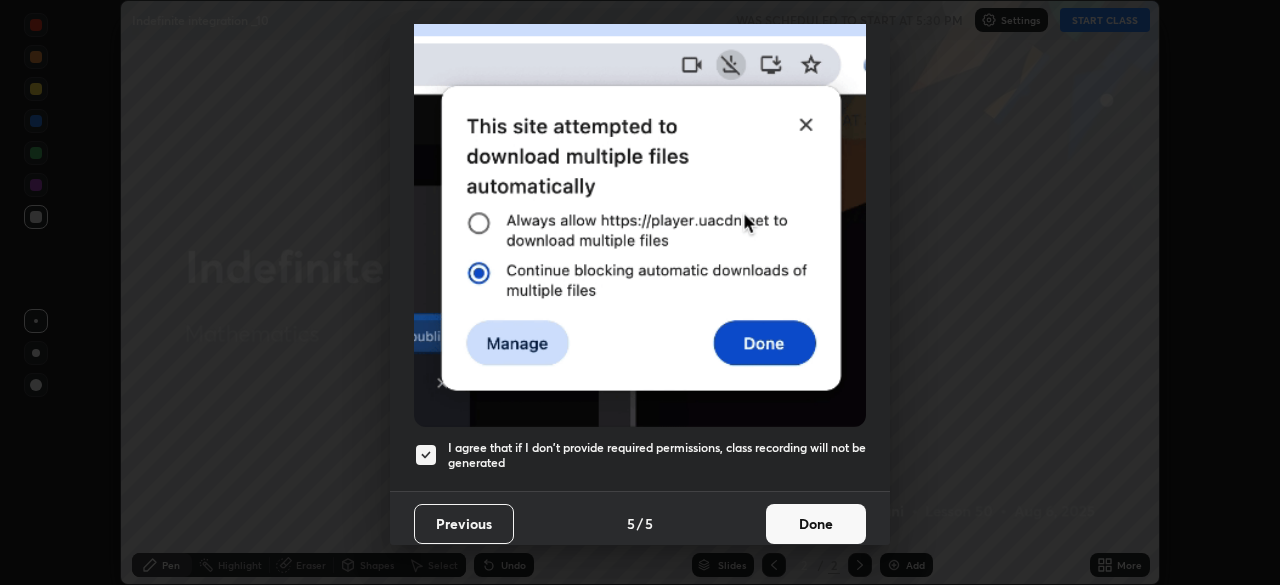 click on "Done" at bounding box center [816, 524] 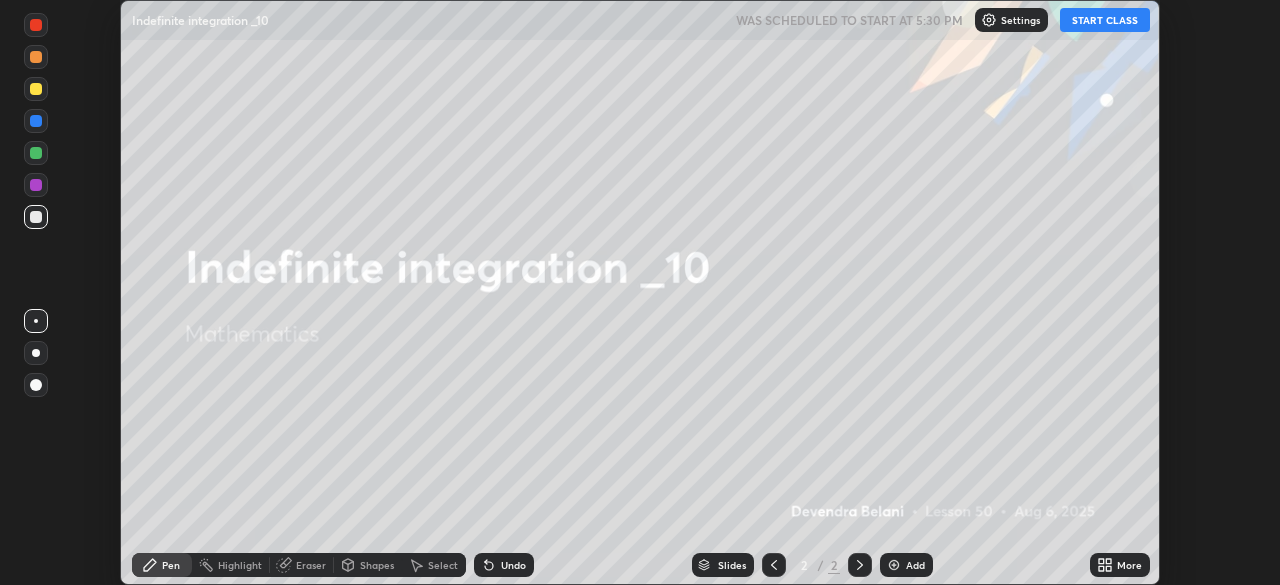 click on "START CLASS" at bounding box center [1105, 20] 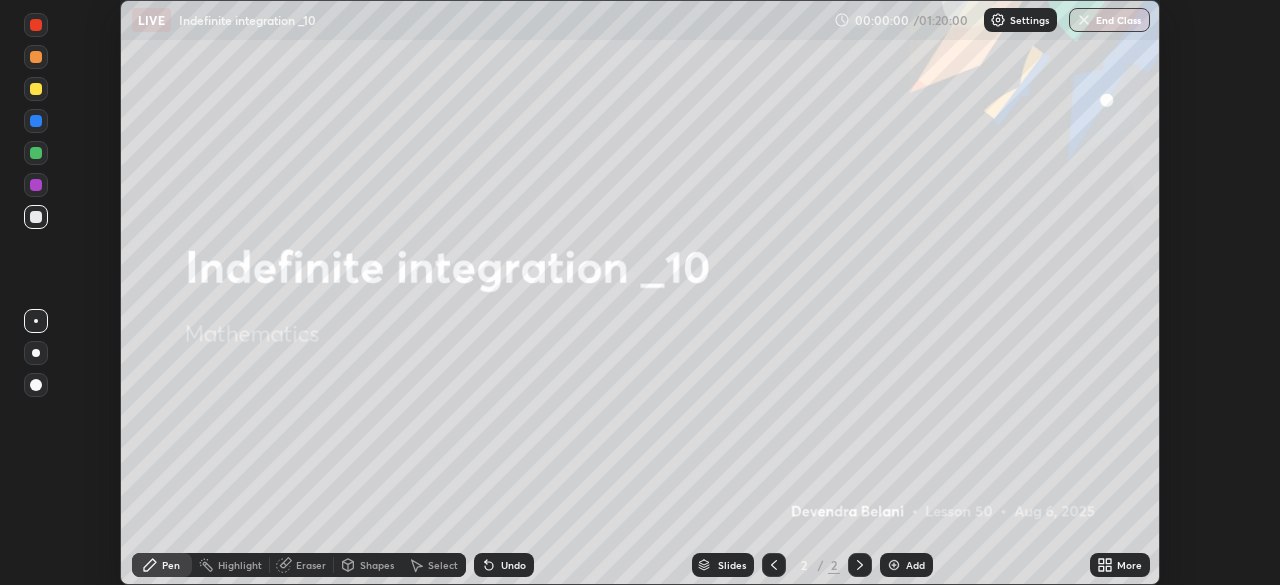 click on "Add" at bounding box center [906, 565] 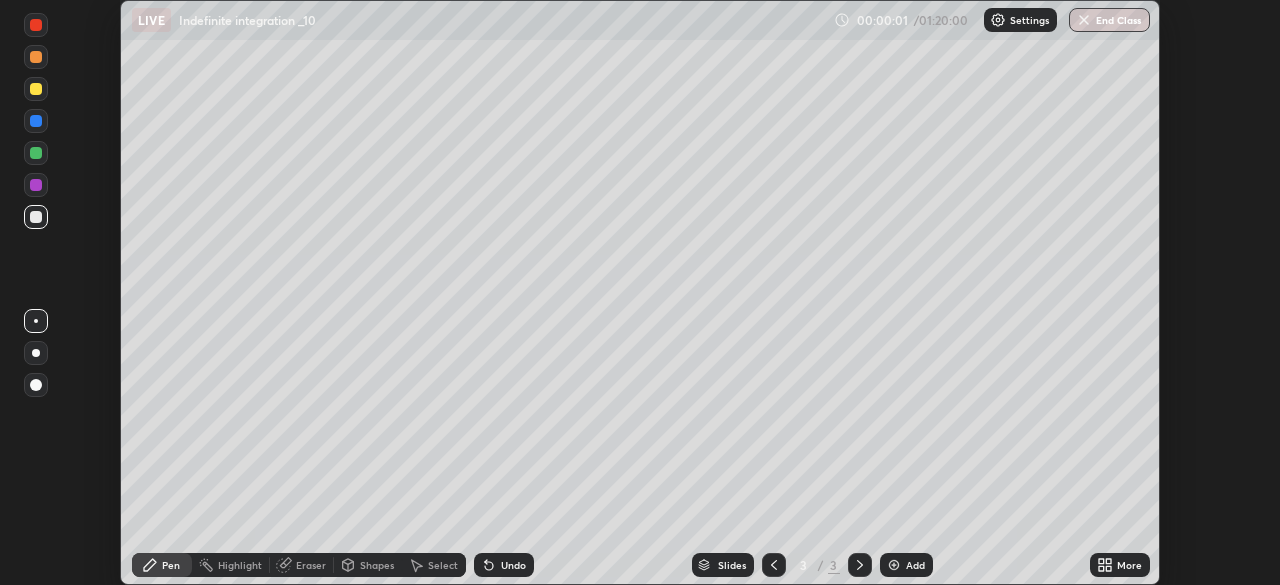 click 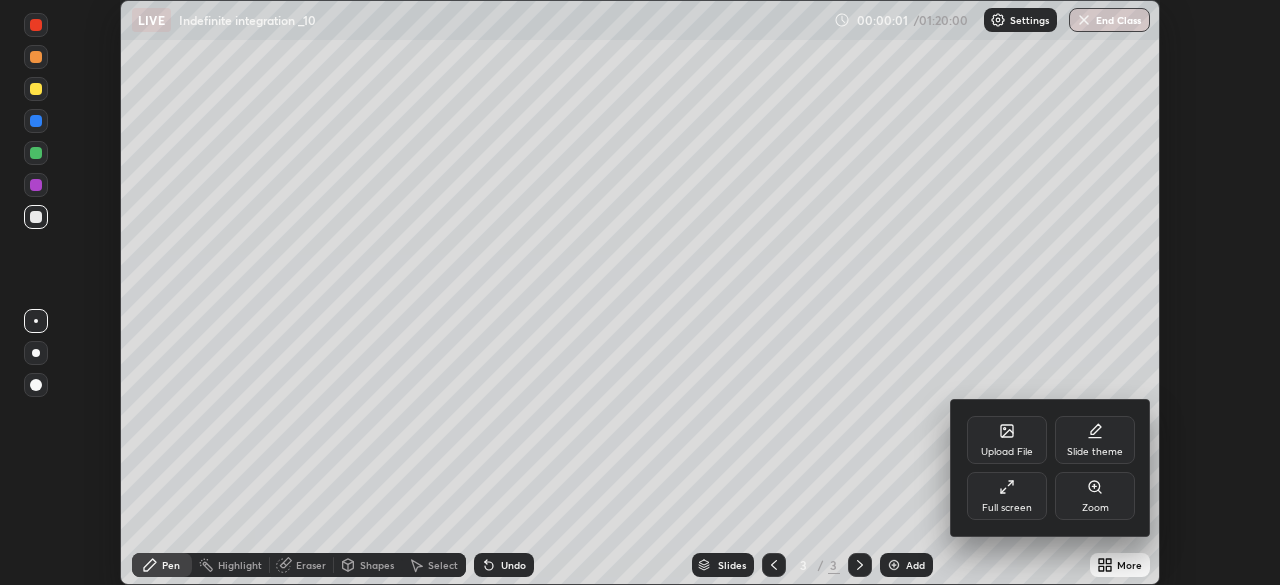 click on "Full screen" at bounding box center [1007, 508] 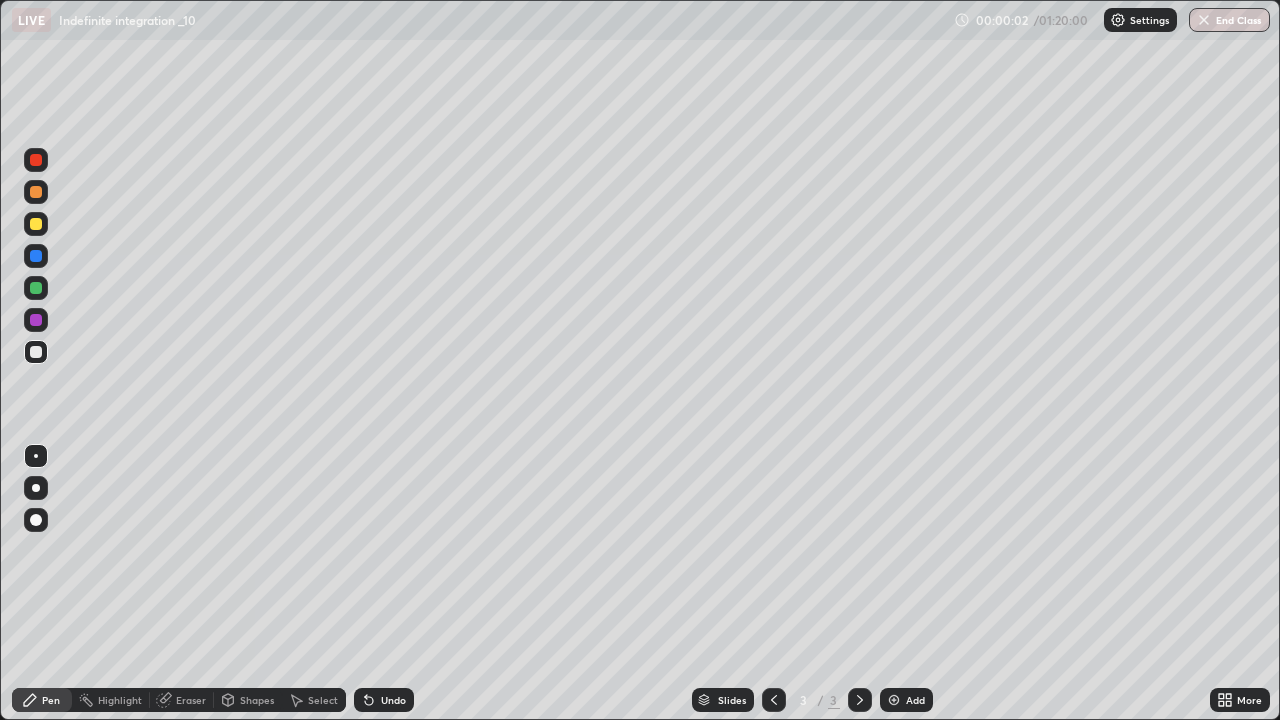 scroll, scrollTop: 99280, scrollLeft: 98720, axis: both 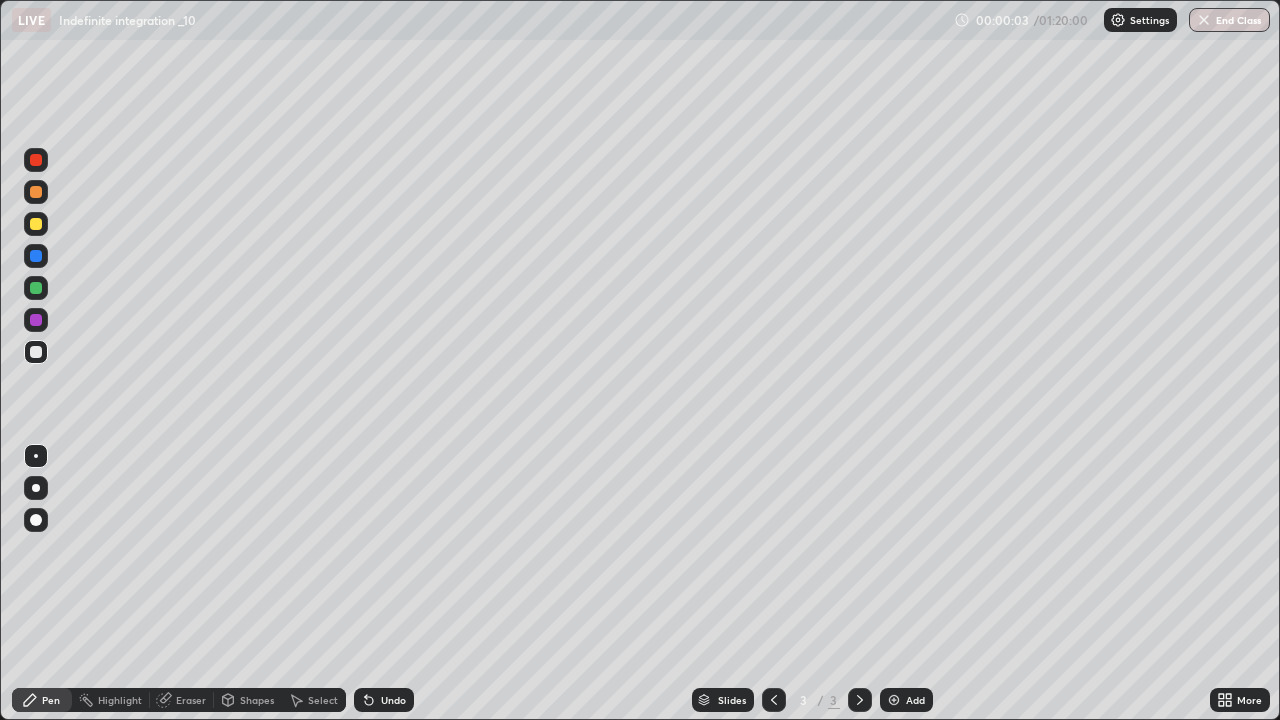 click at bounding box center [36, 288] 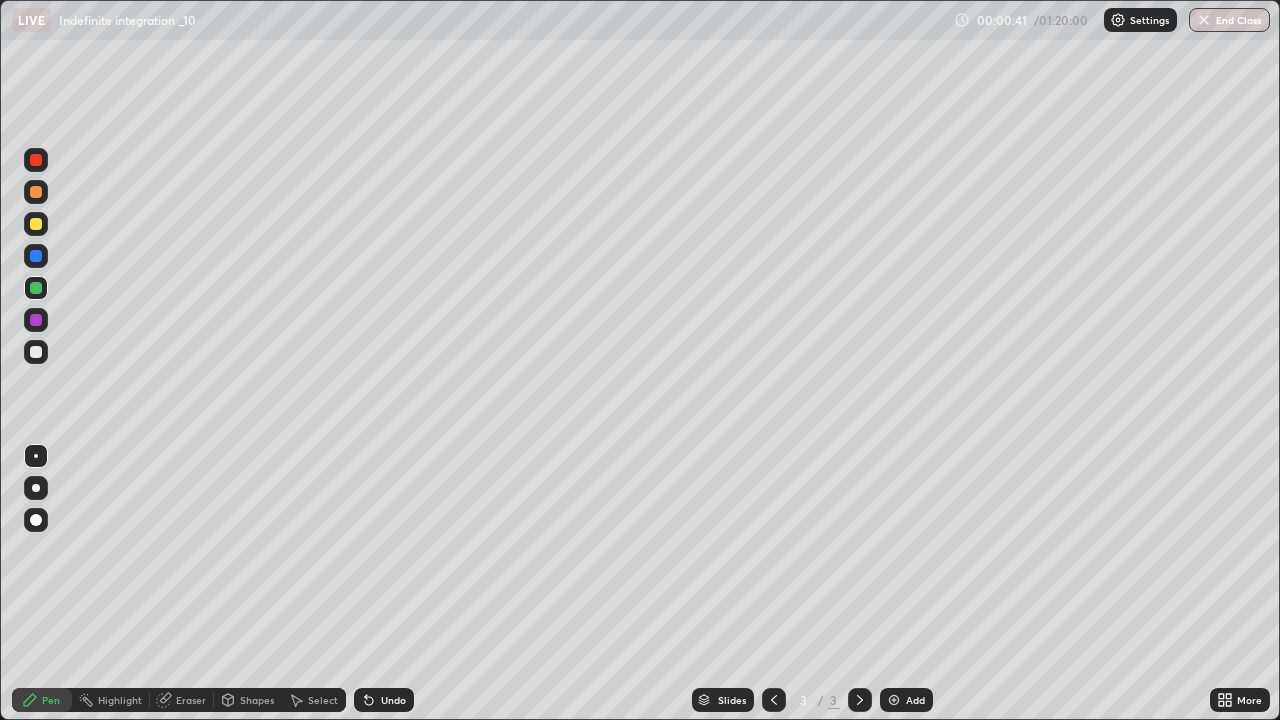 click at bounding box center (36, 224) 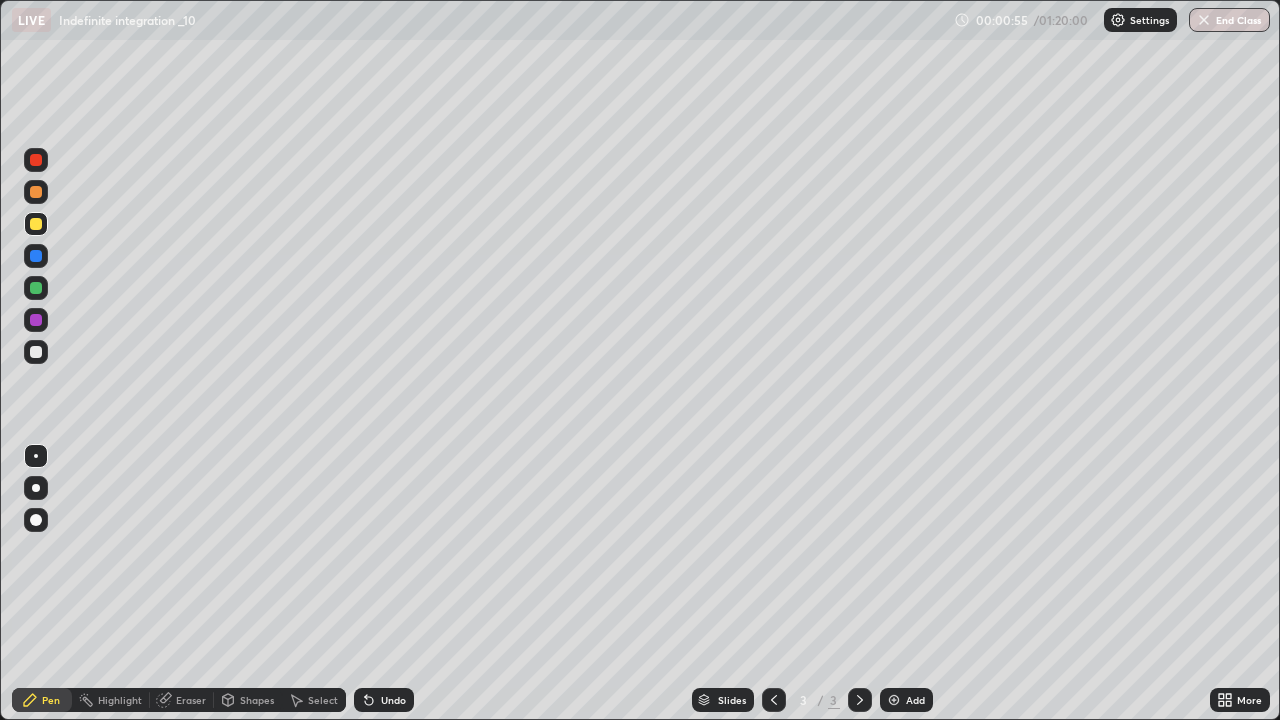 click on "Select" at bounding box center (323, 700) 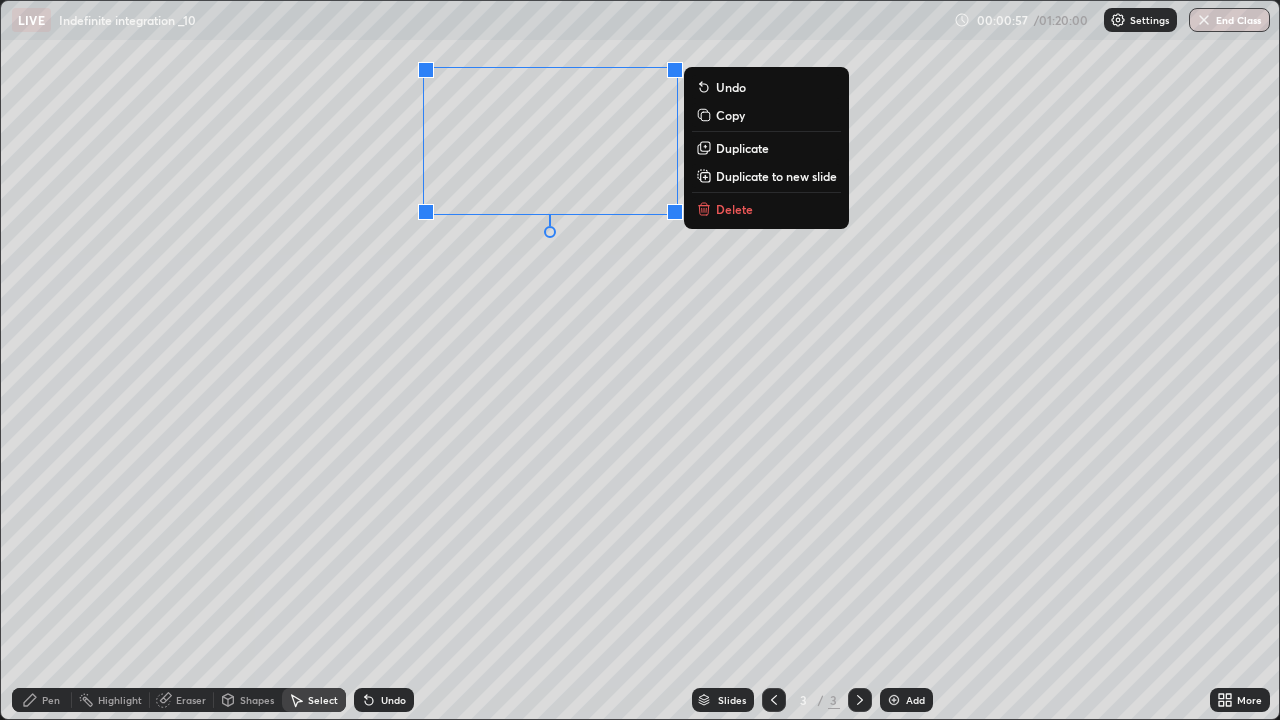 click on "Delete" at bounding box center [766, 209] 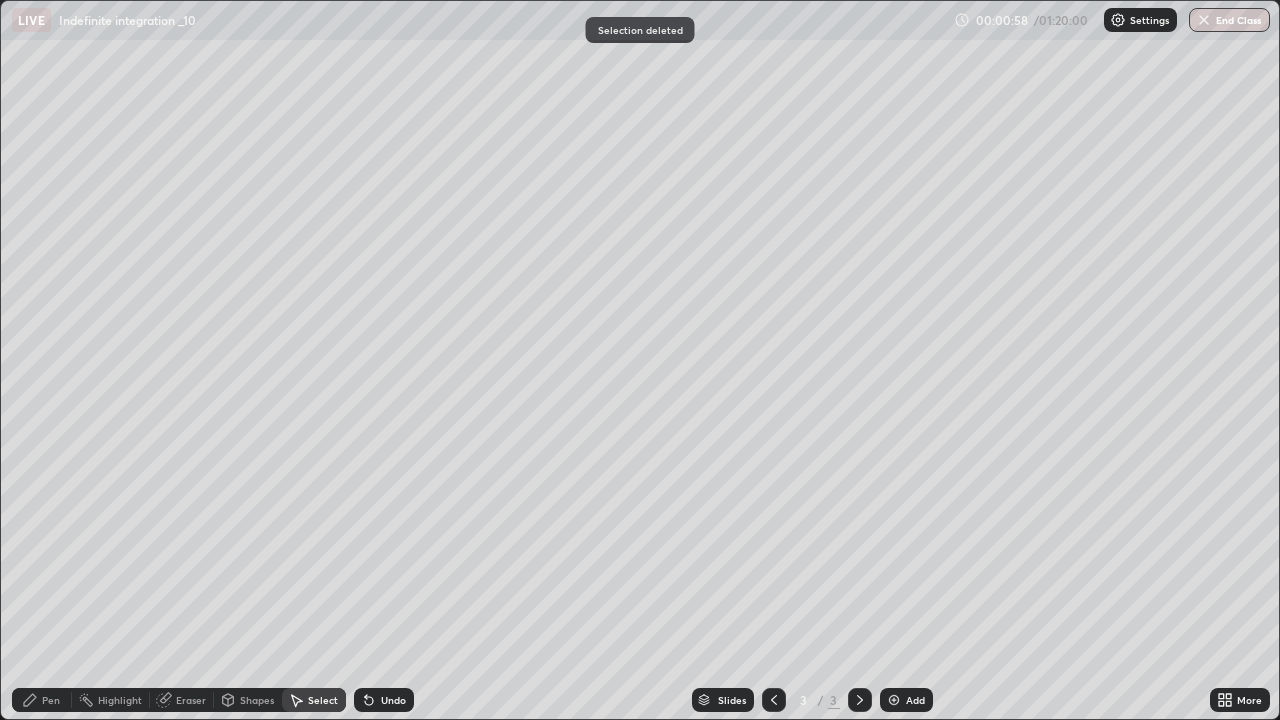 click on "Pen" at bounding box center [42, 700] 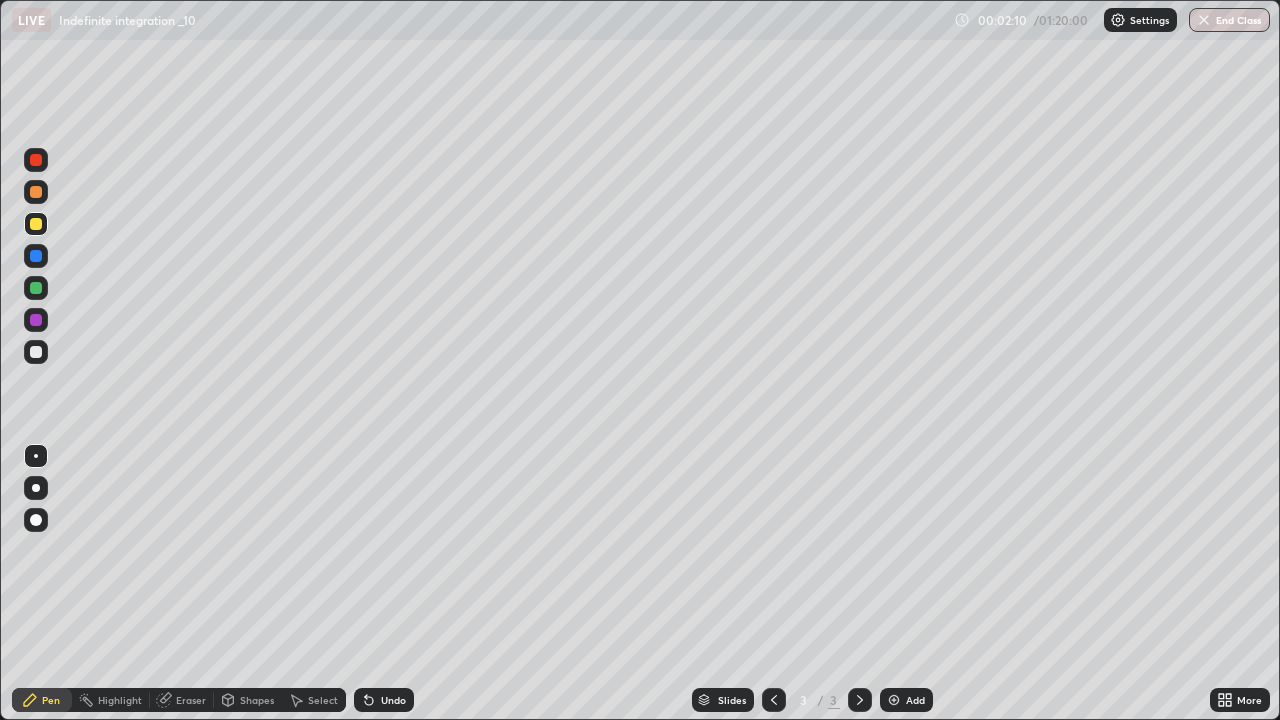 click at bounding box center (36, 288) 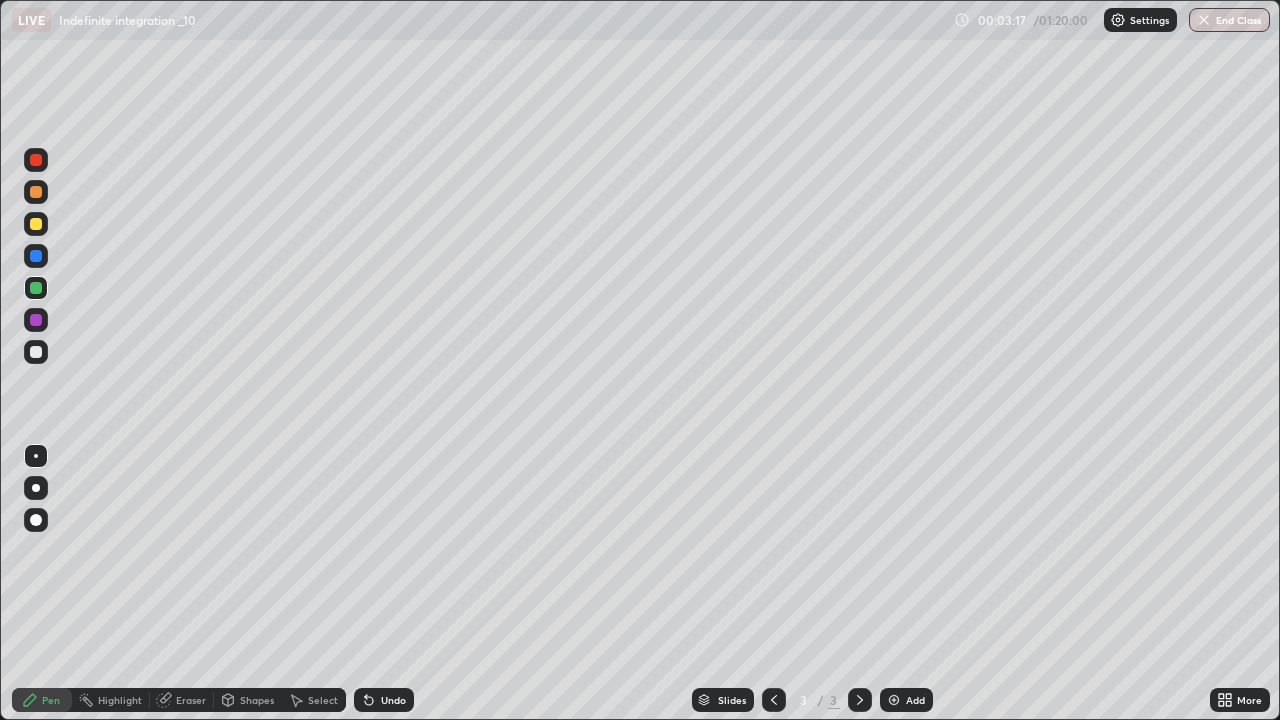 click at bounding box center (36, 224) 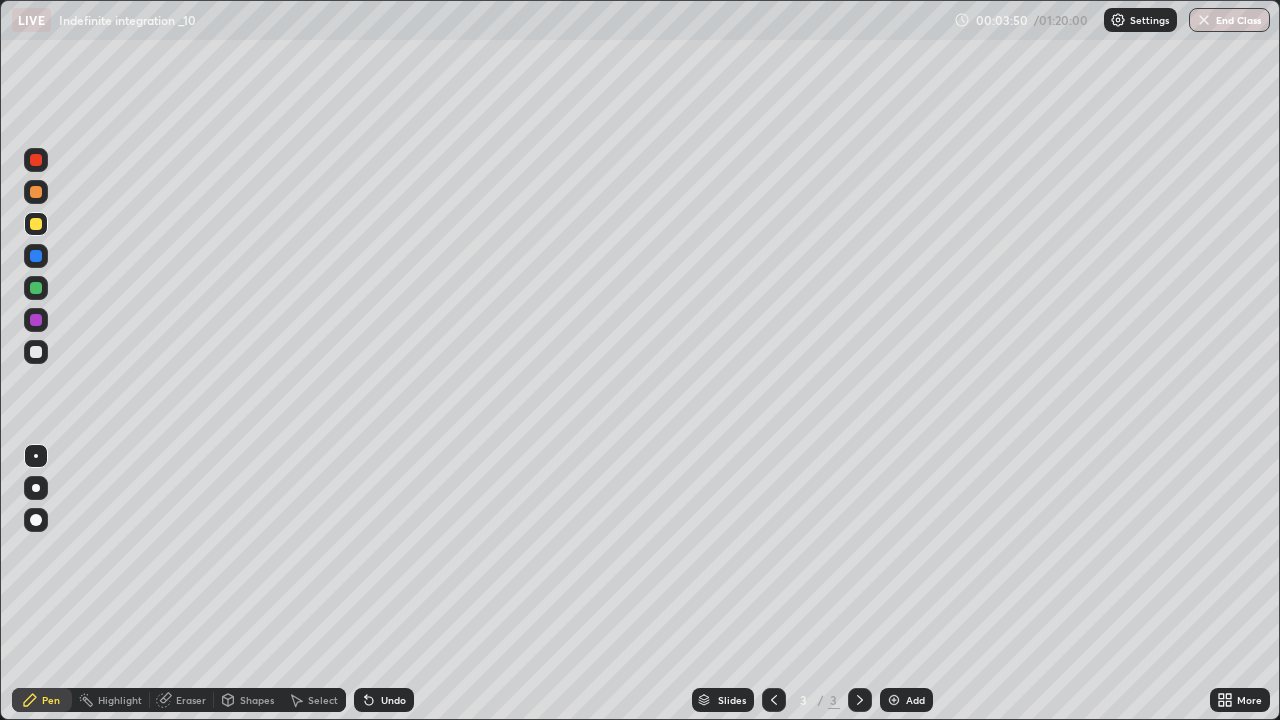 click at bounding box center (894, 700) 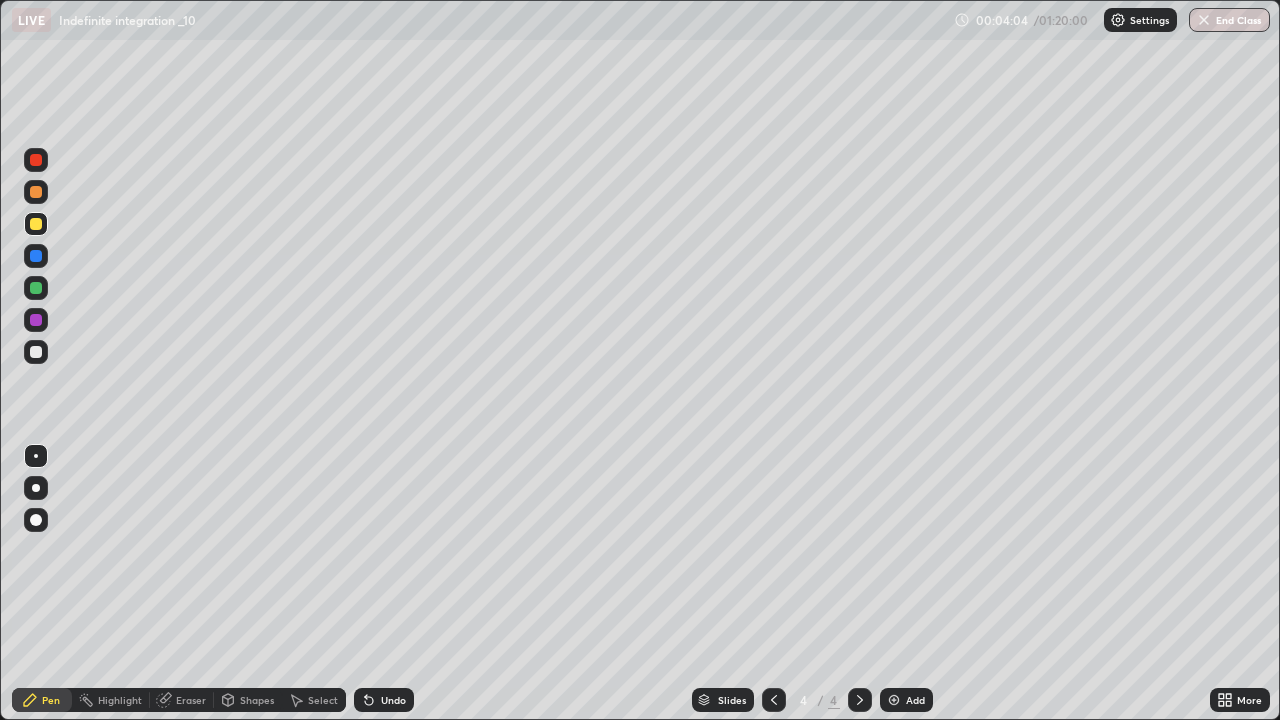 click at bounding box center (36, 224) 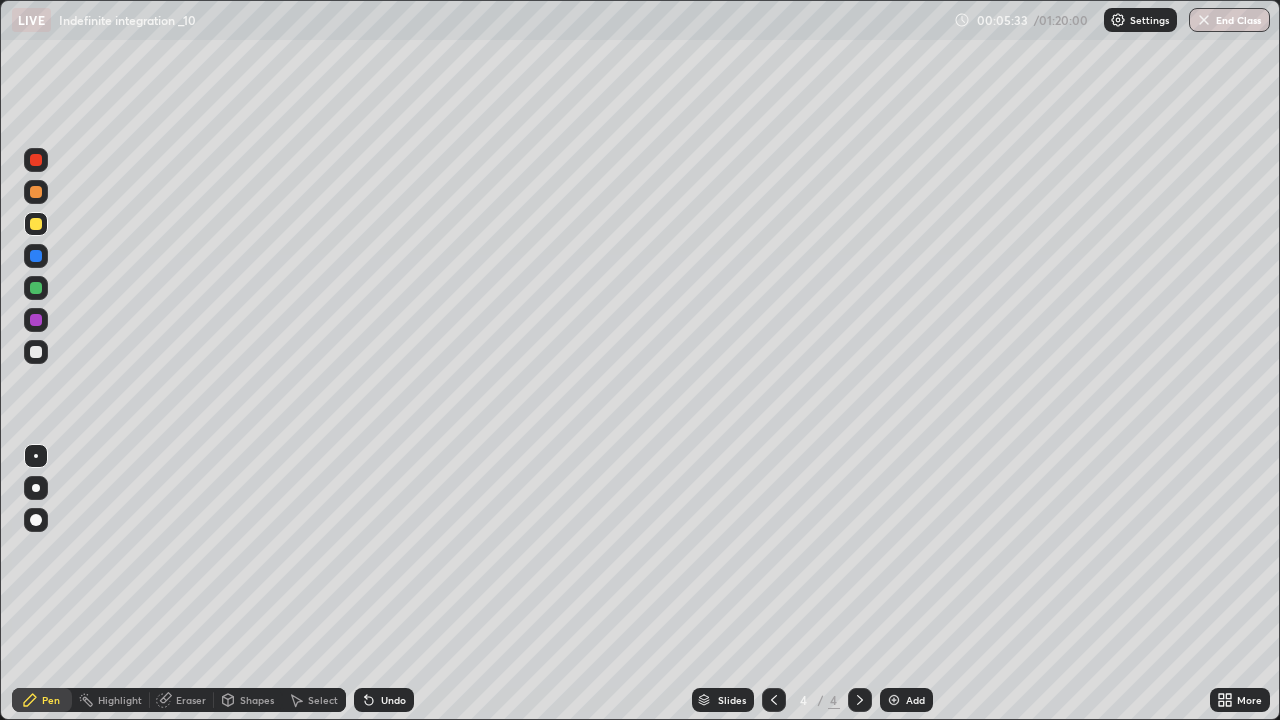 click at bounding box center [36, 288] 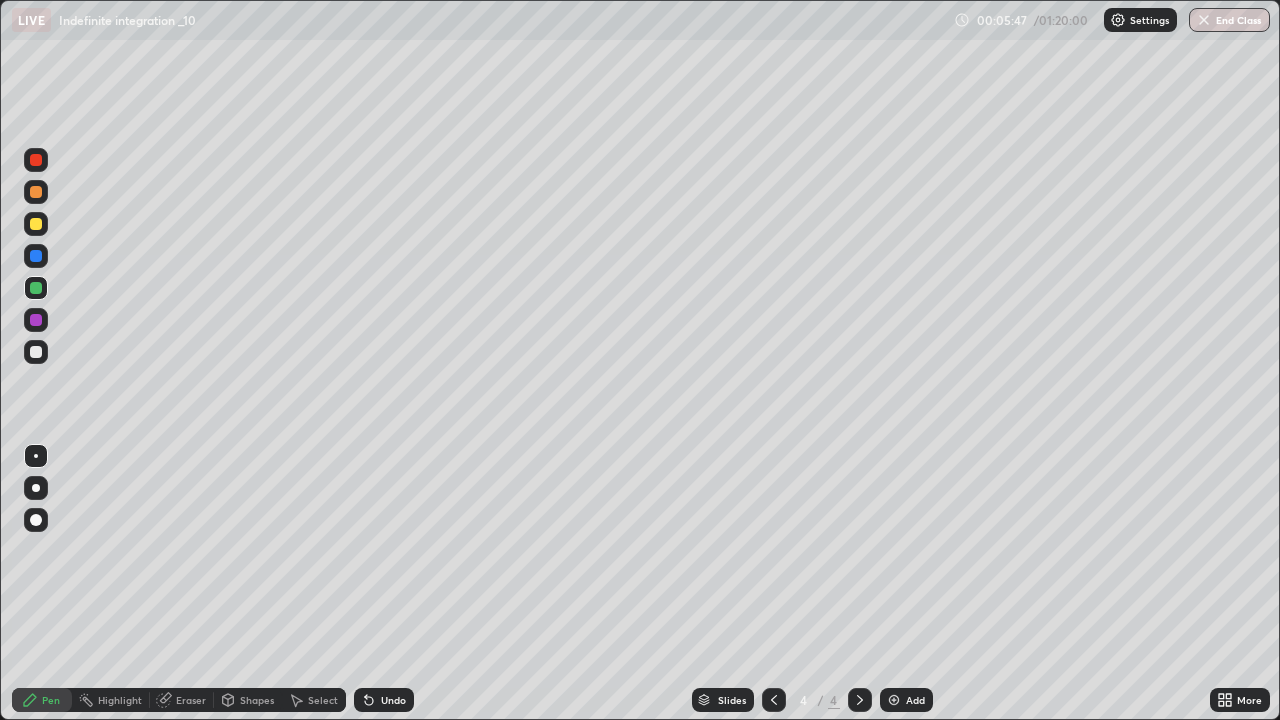 click on "Add" at bounding box center [906, 700] 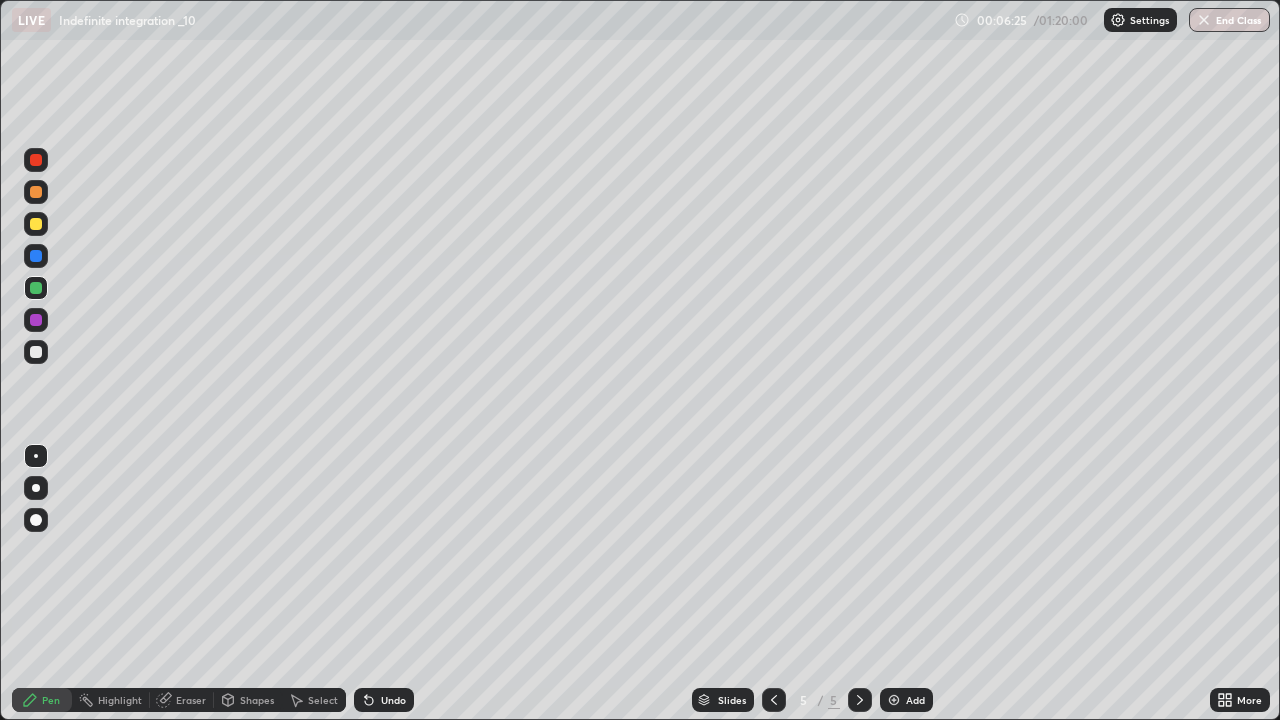click on "Select" at bounding box center (323, 700) 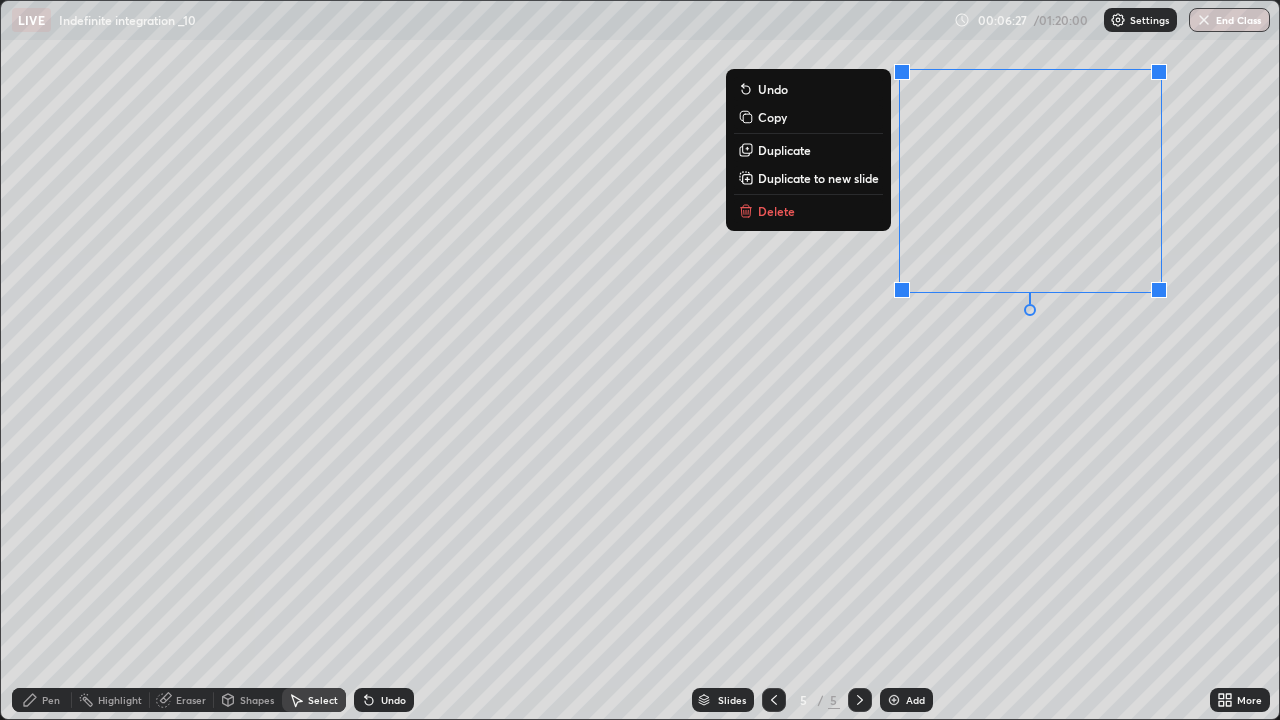 click on "Delete" at bounding box center (808, 211) 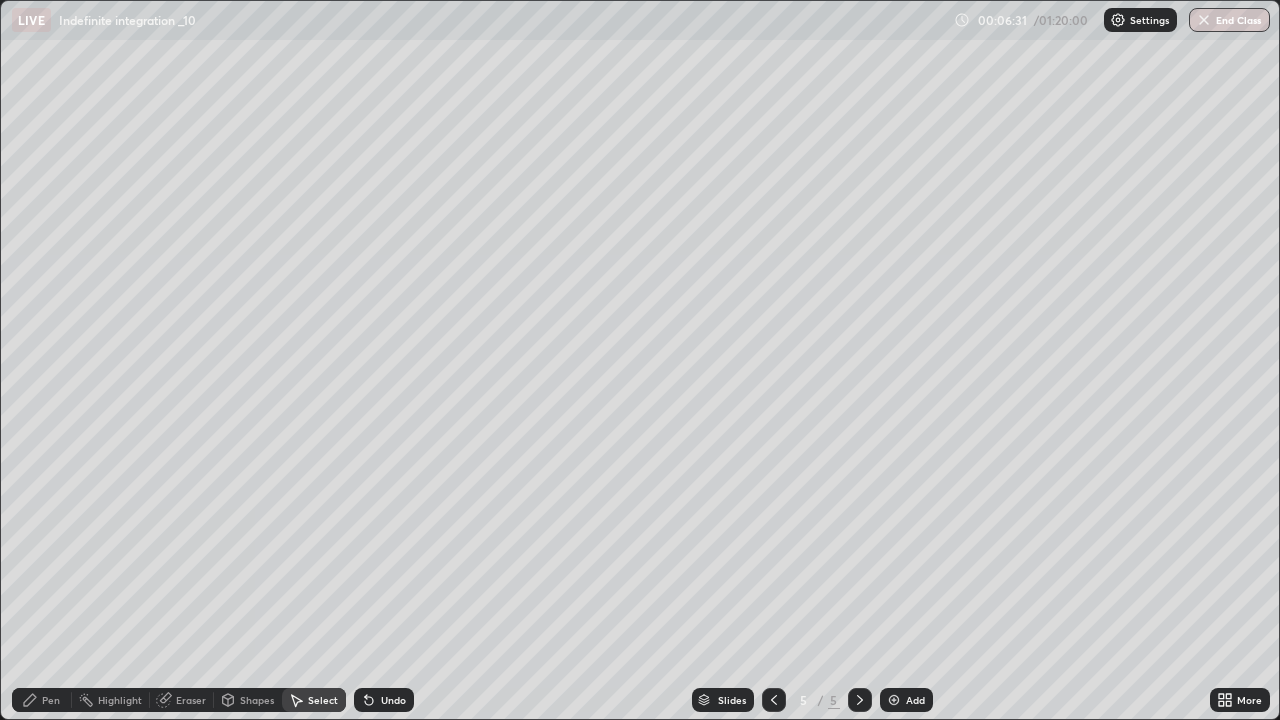 click on "Pen" at bounding box center (42, 700) 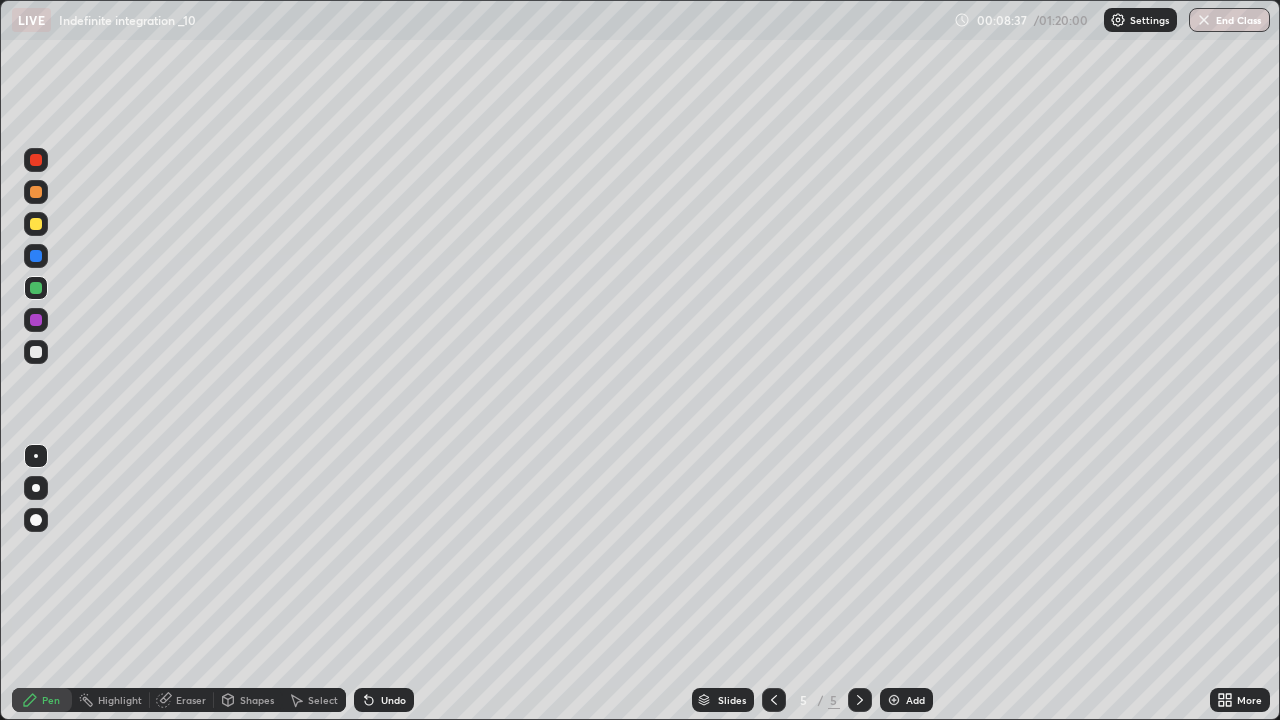 click at bounding box center [894, 700] 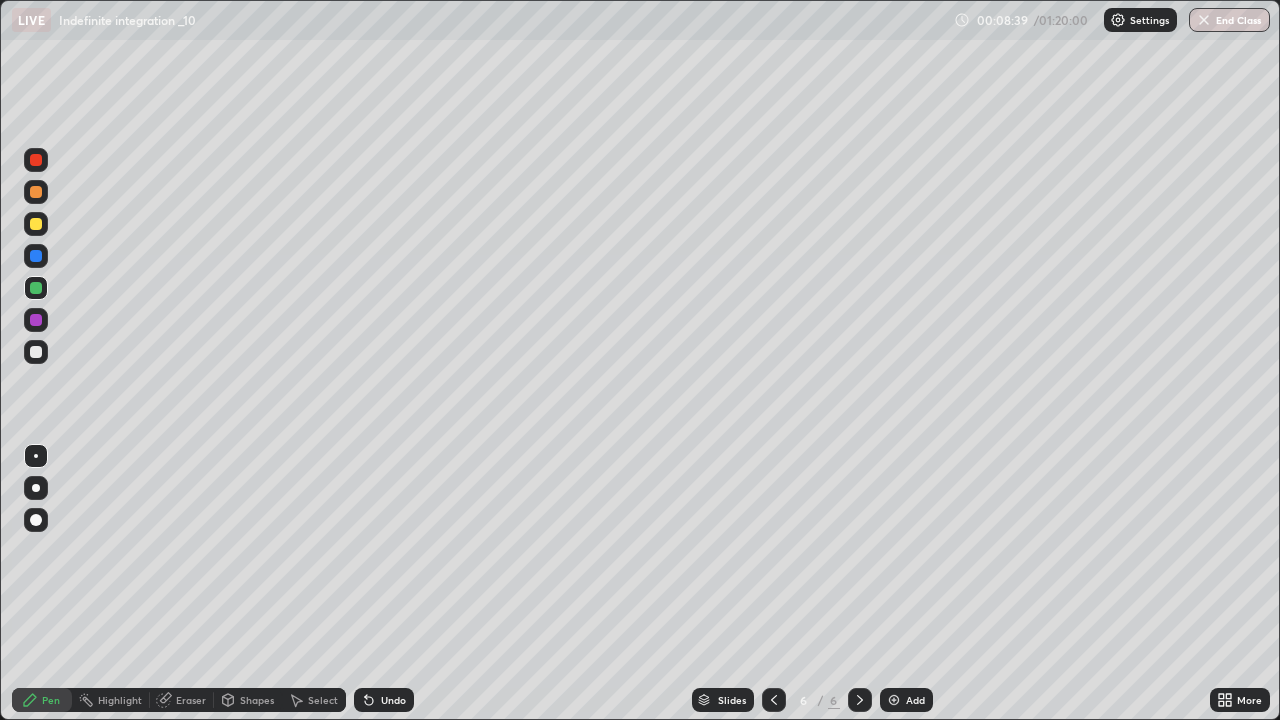 click at bounding box center [36, 224] 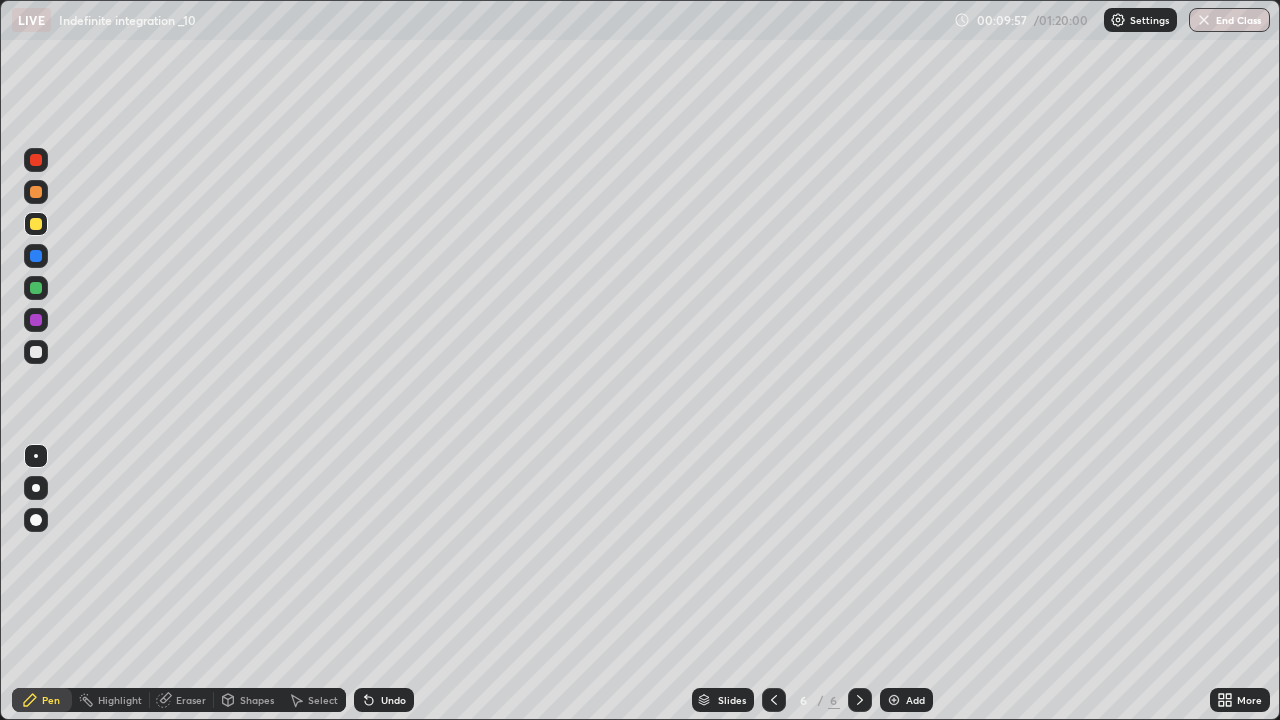 click at bounding box center (36, 288) 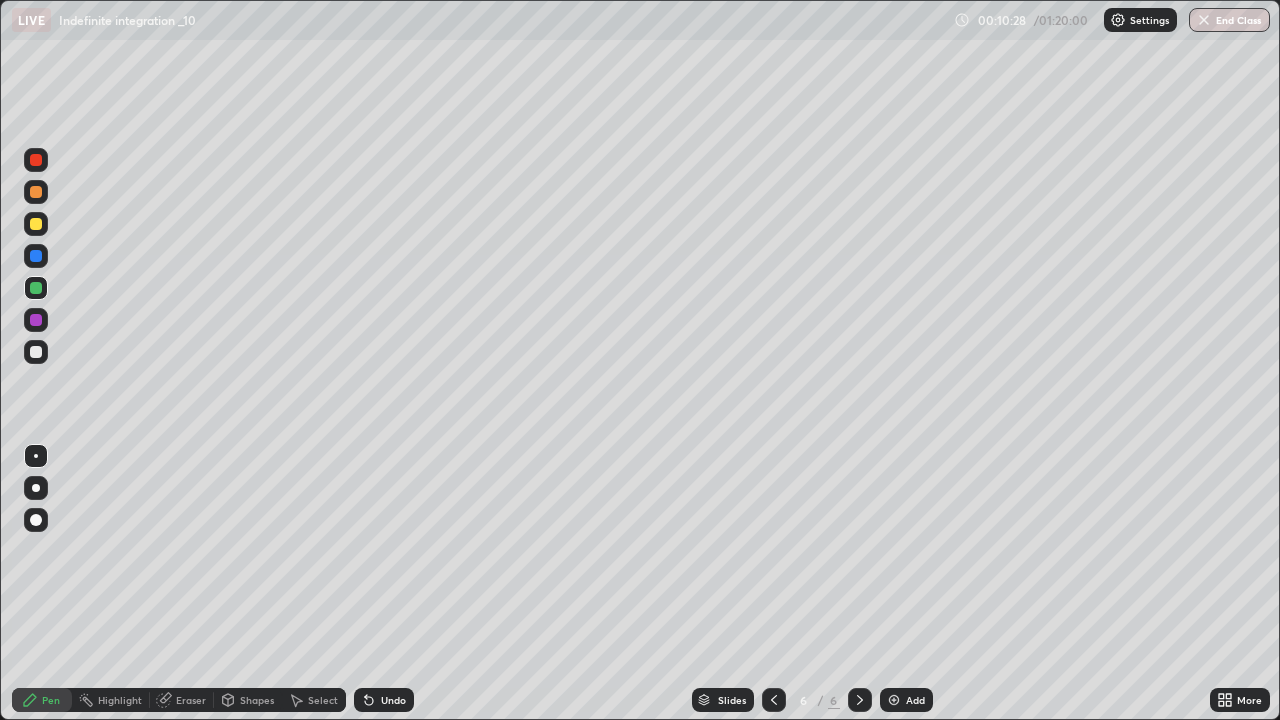 click at bounding box center (36, 352) 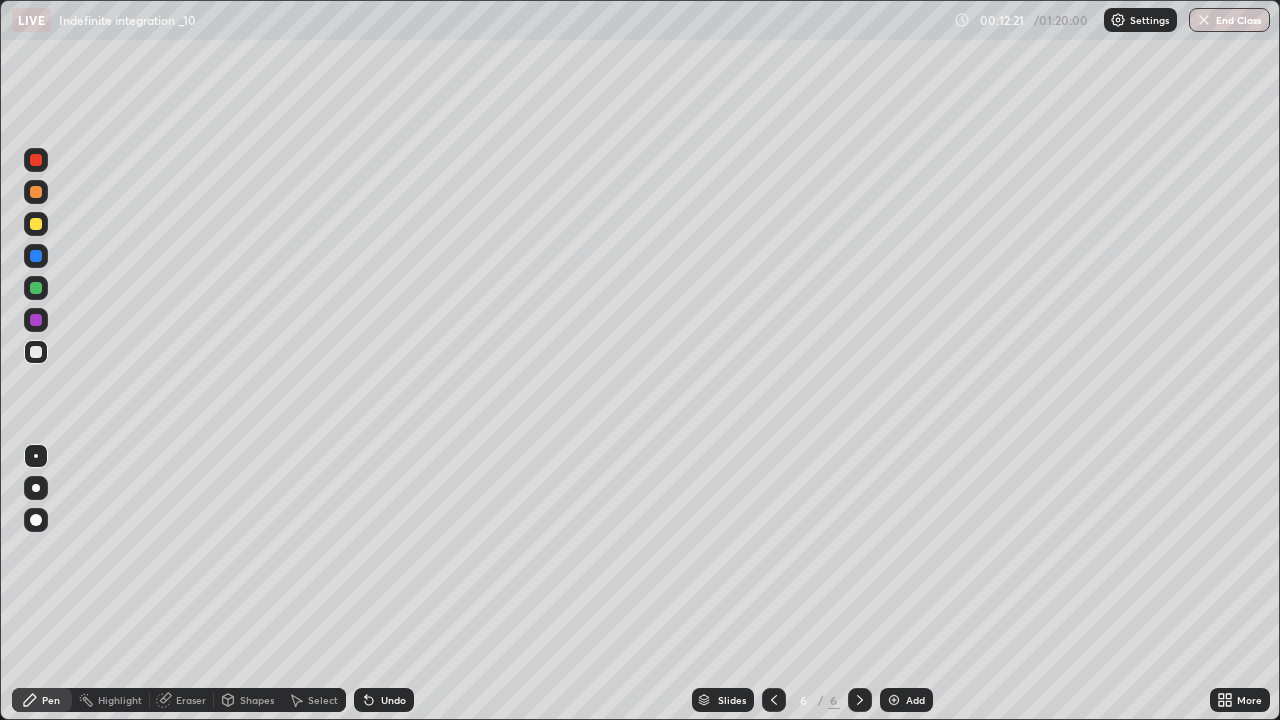 click at bounding box center [36, 288] 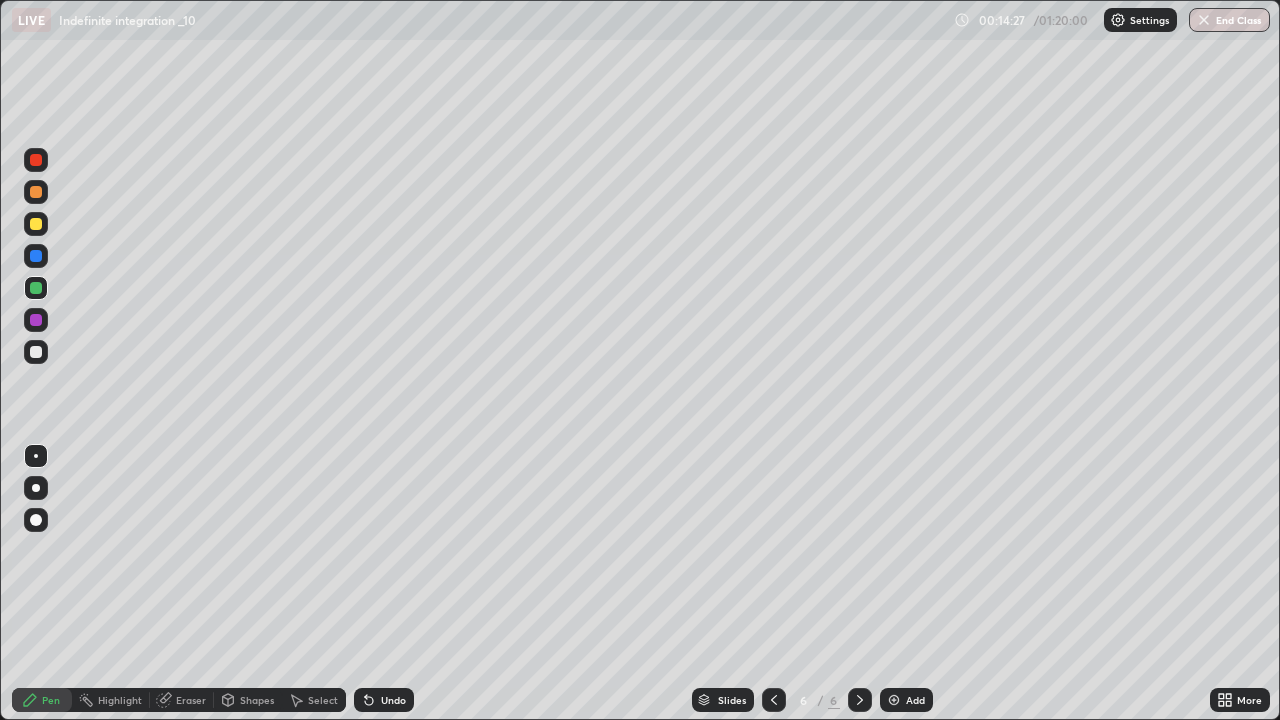 click at bounding box center (894, 700) 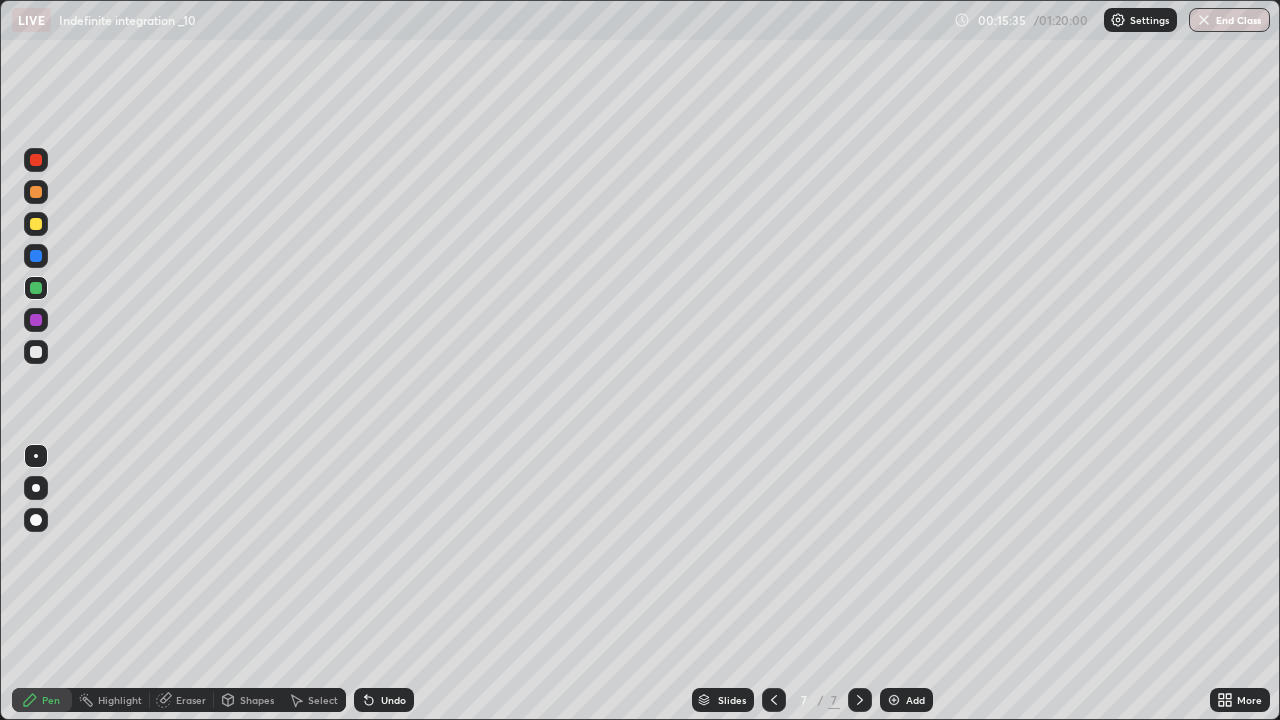 click on "Undo" at bounding box center [393, 700] 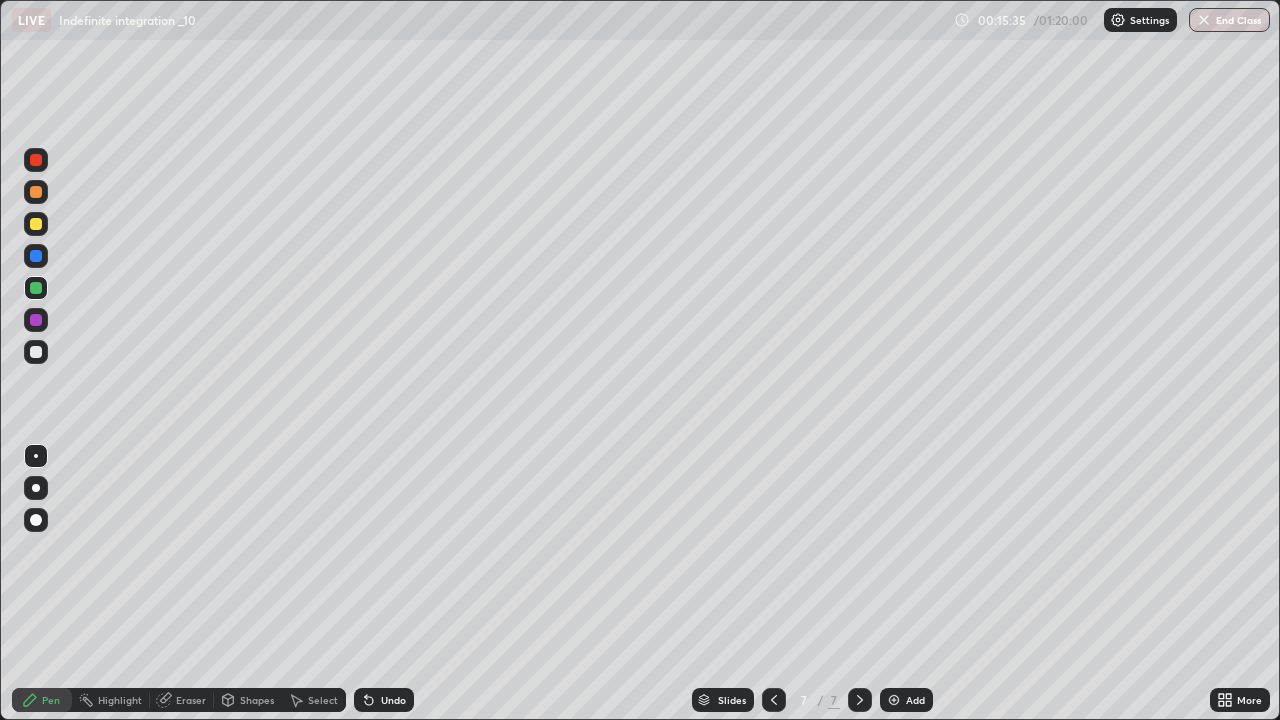 click on "Undo" at bounding box center [393, 700] 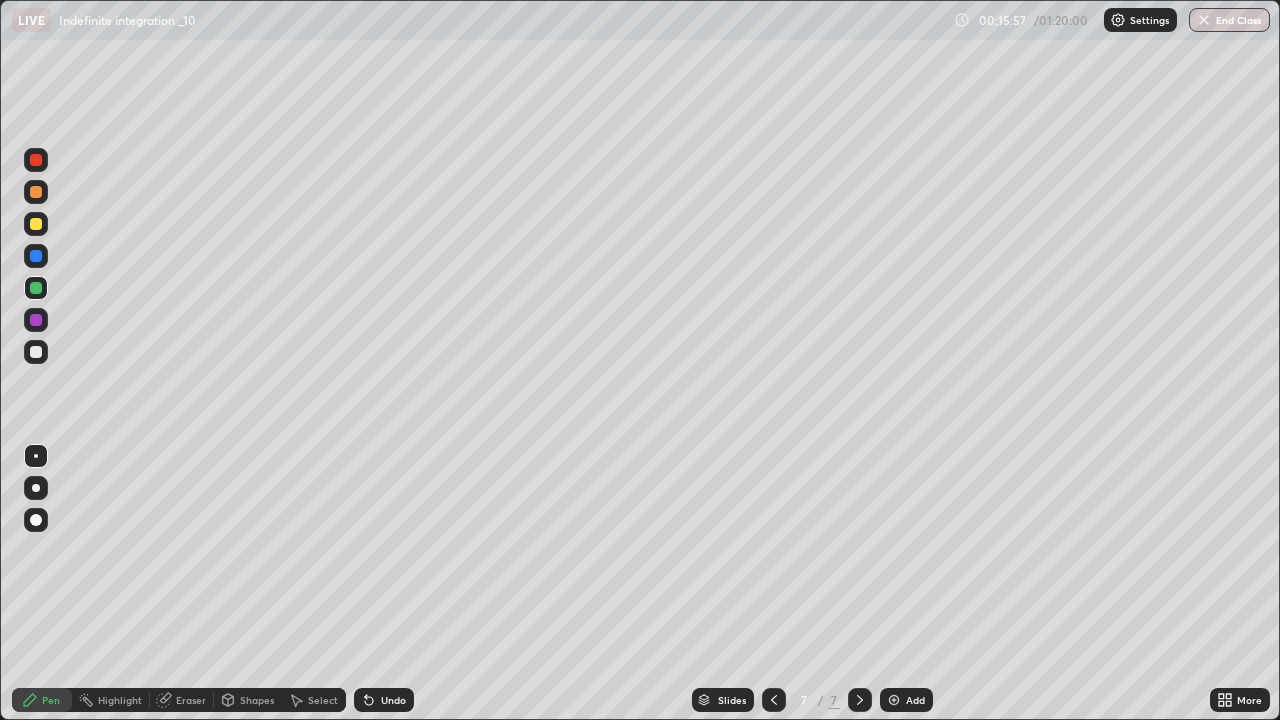 click 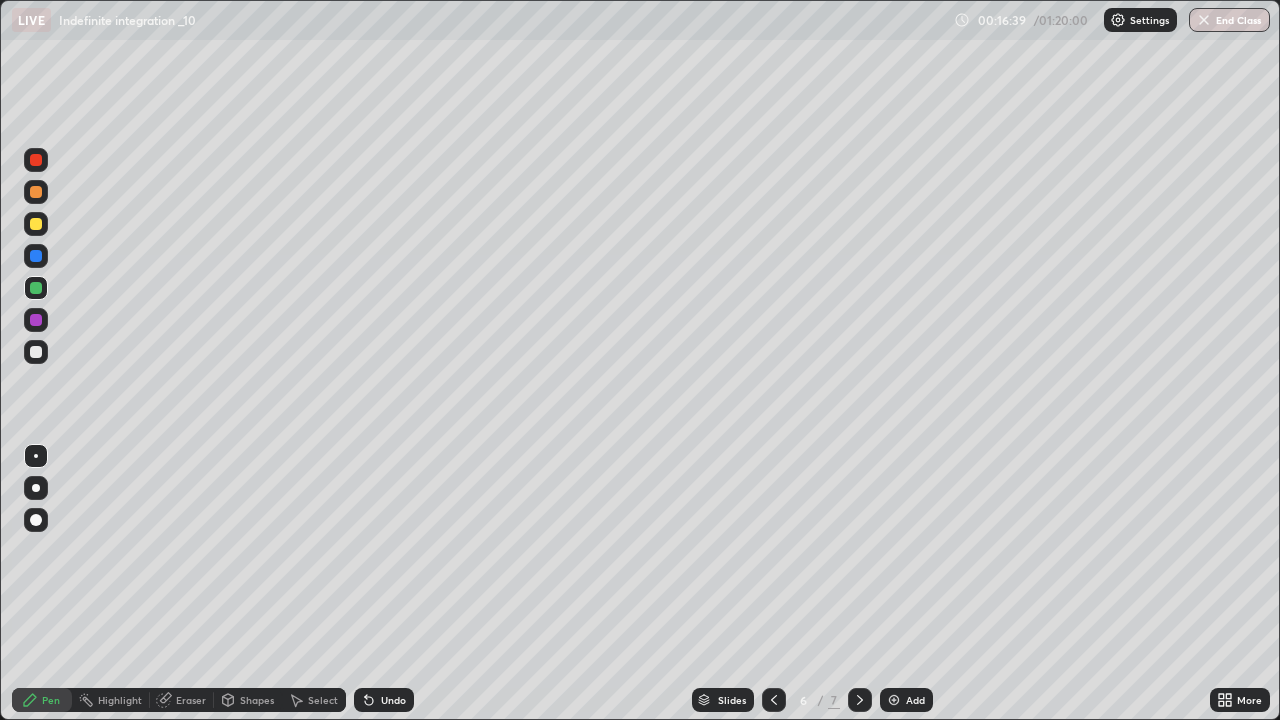 click 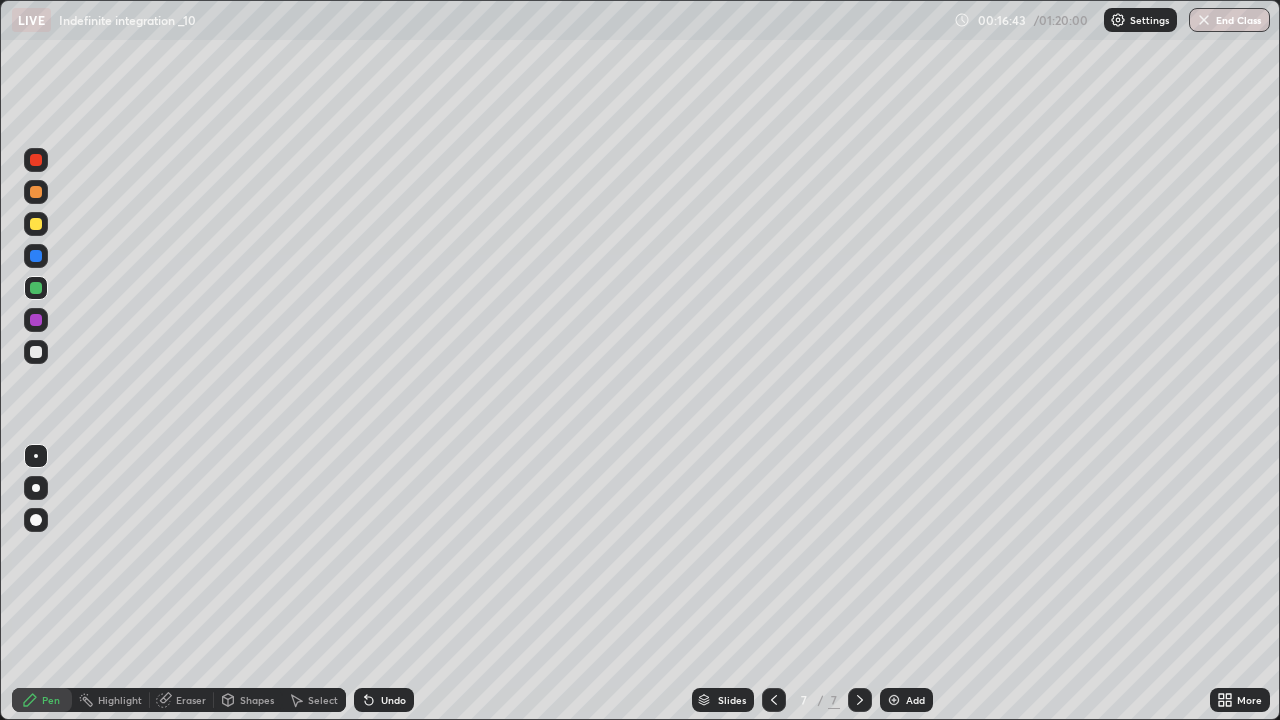 click 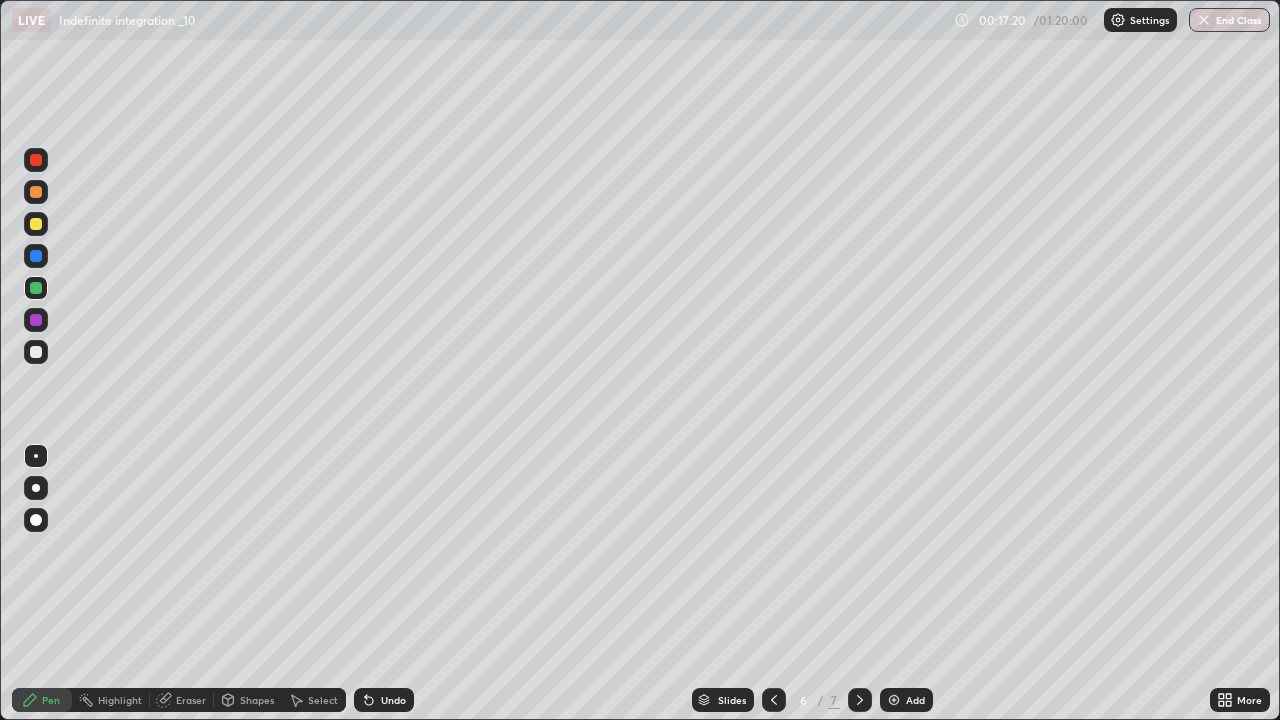 click at bounding box center (36, 224) 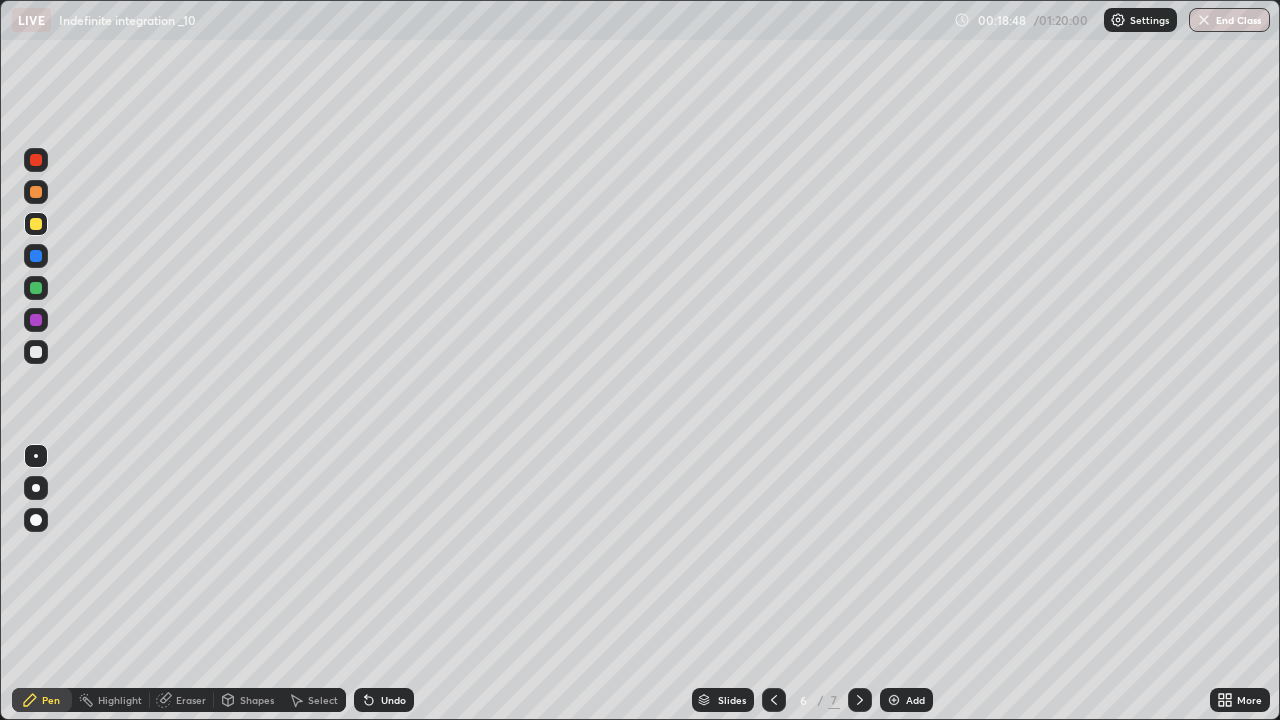 click 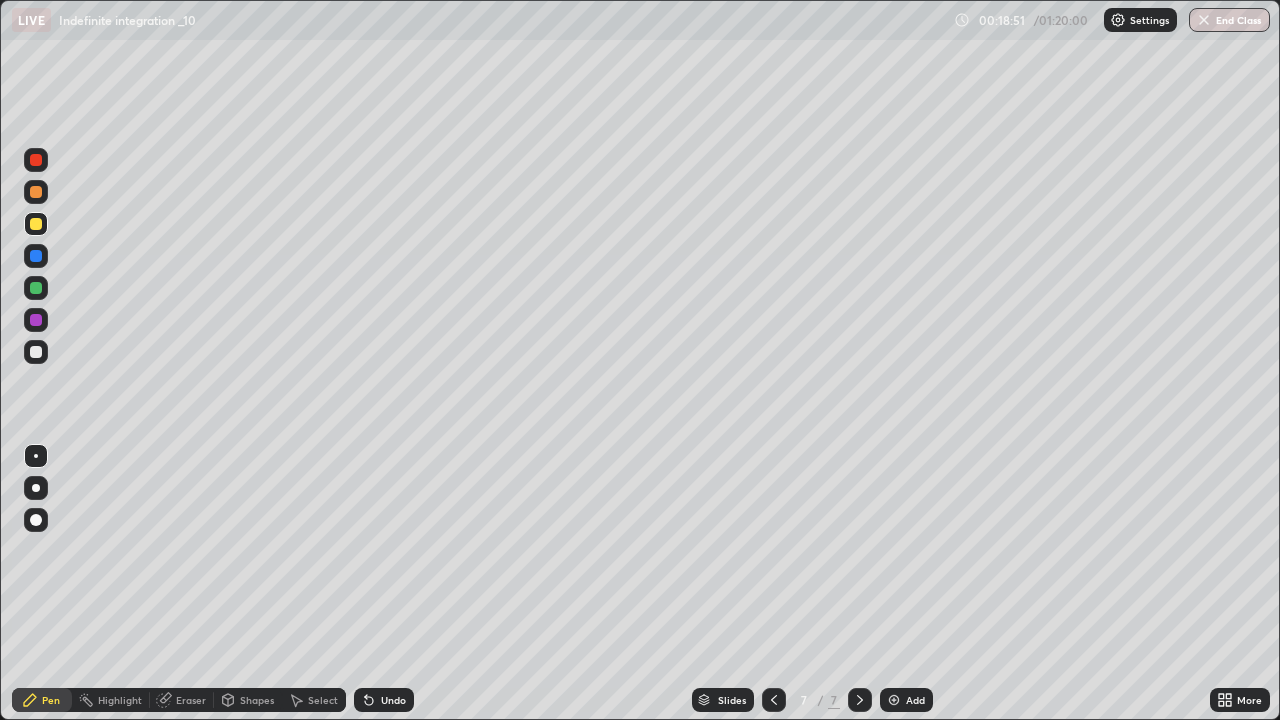 click 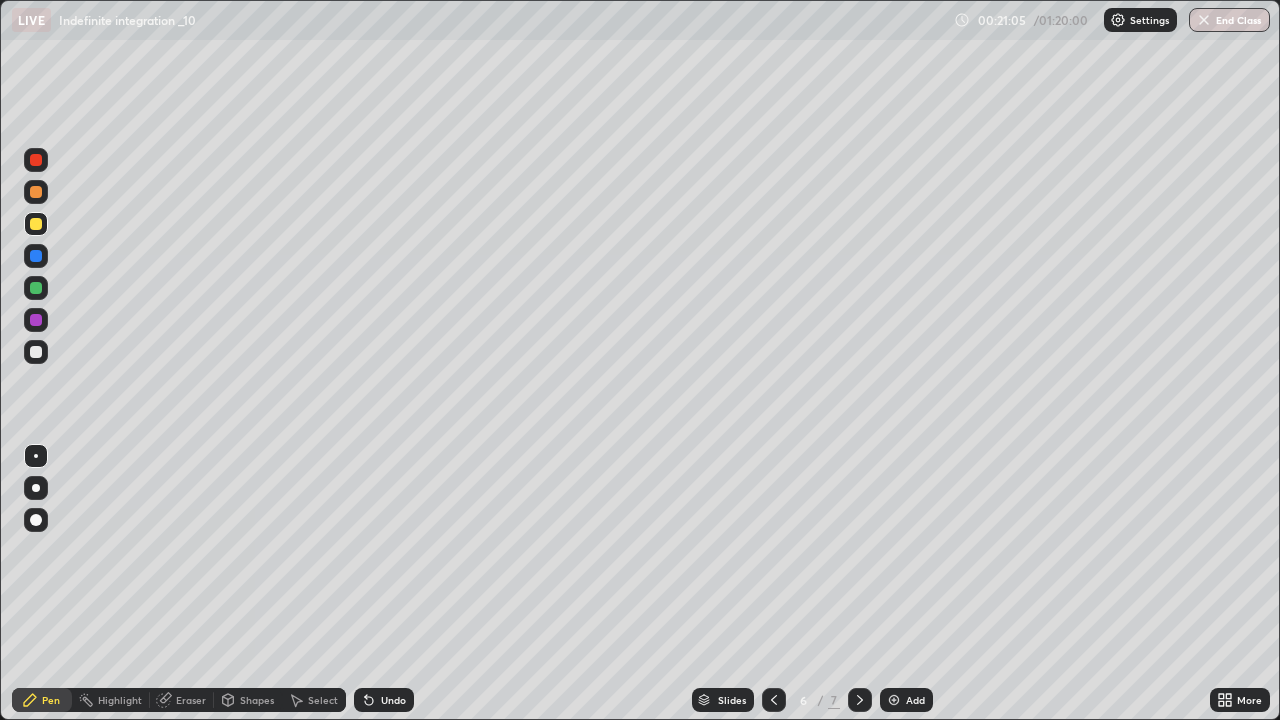 click 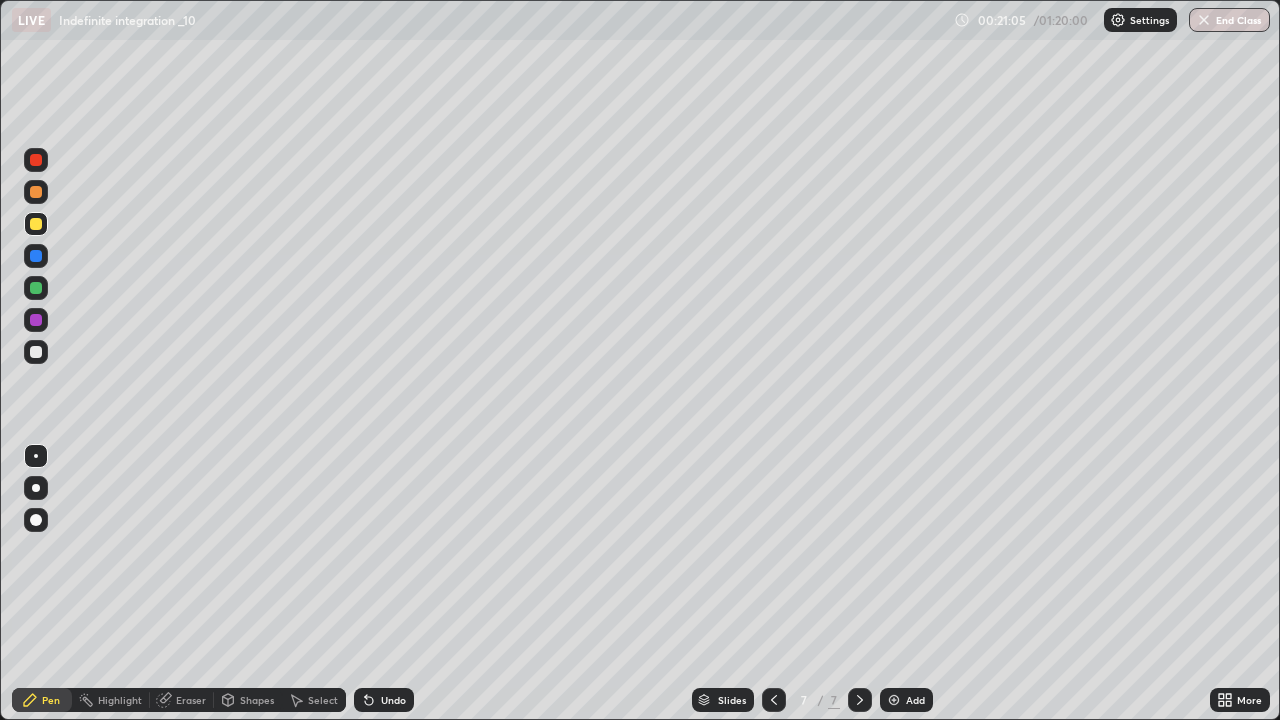 click 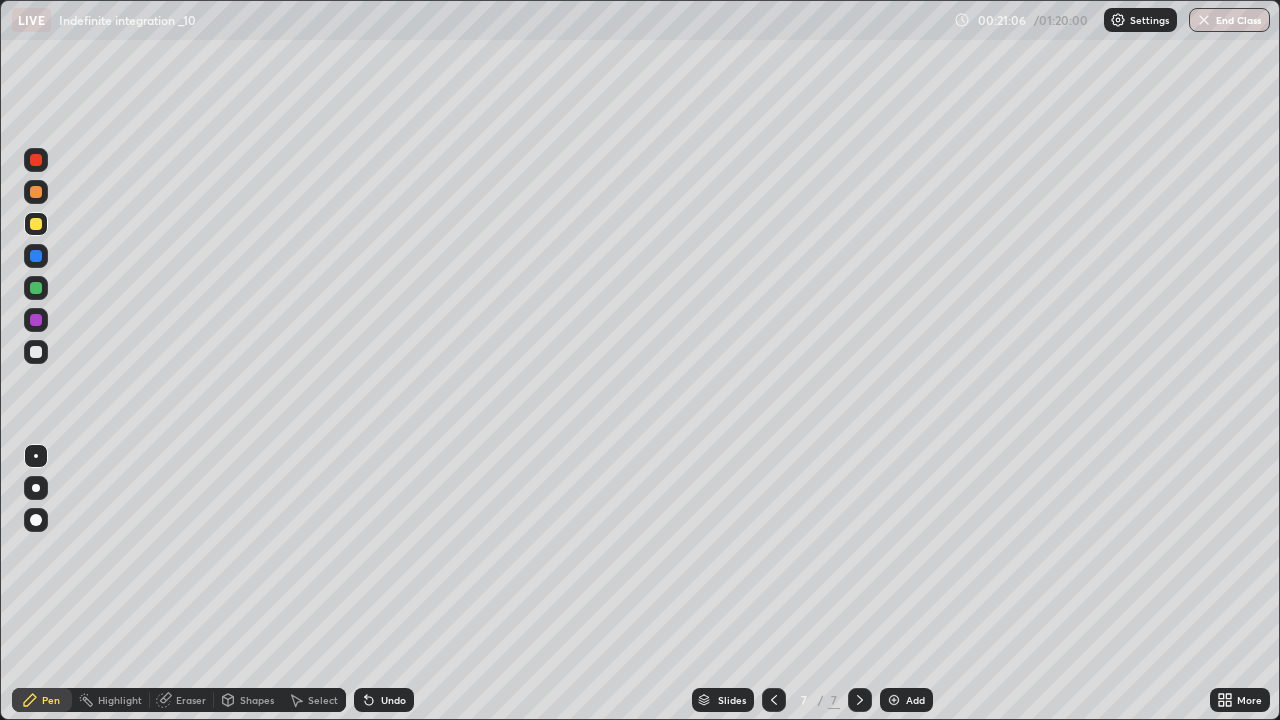 click 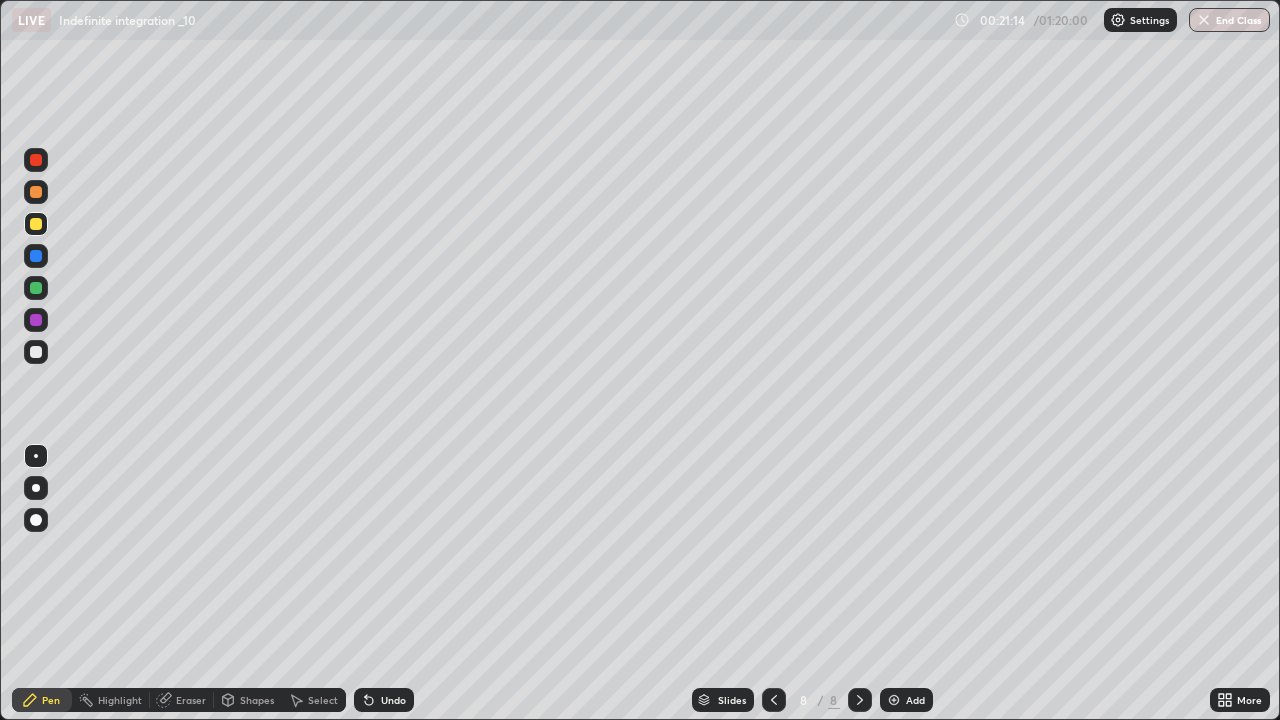 click 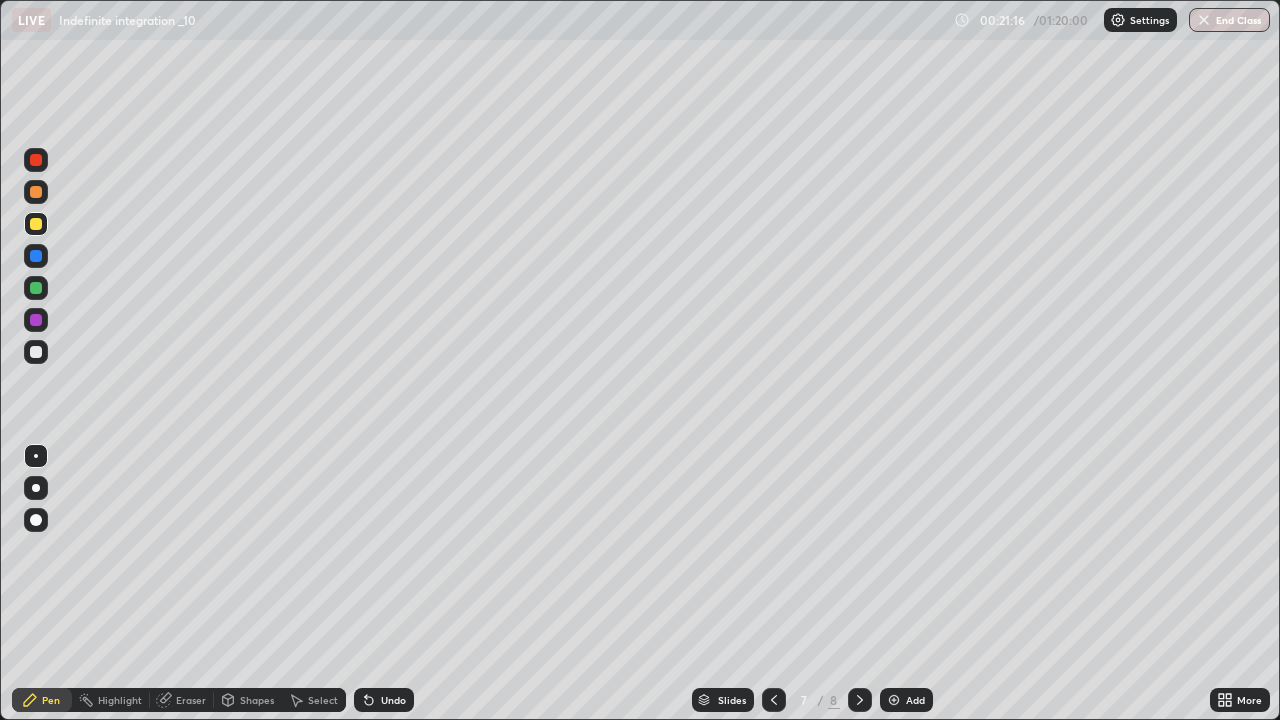 click 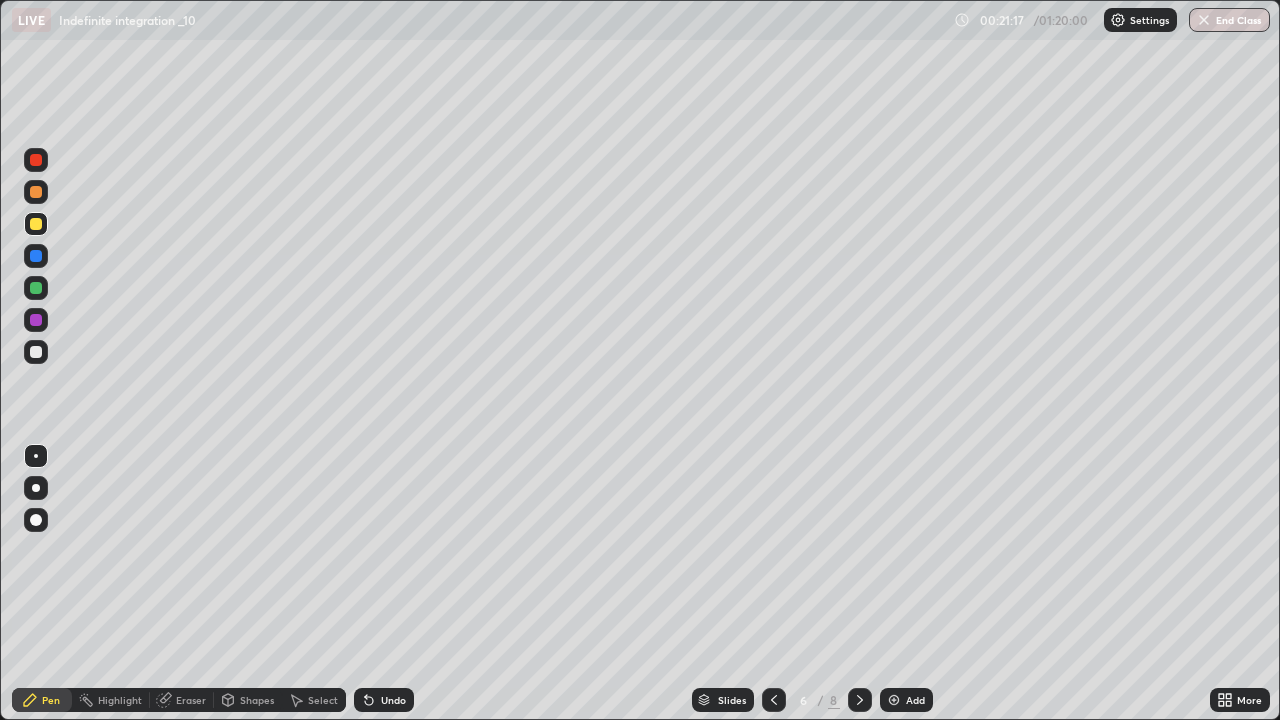 click 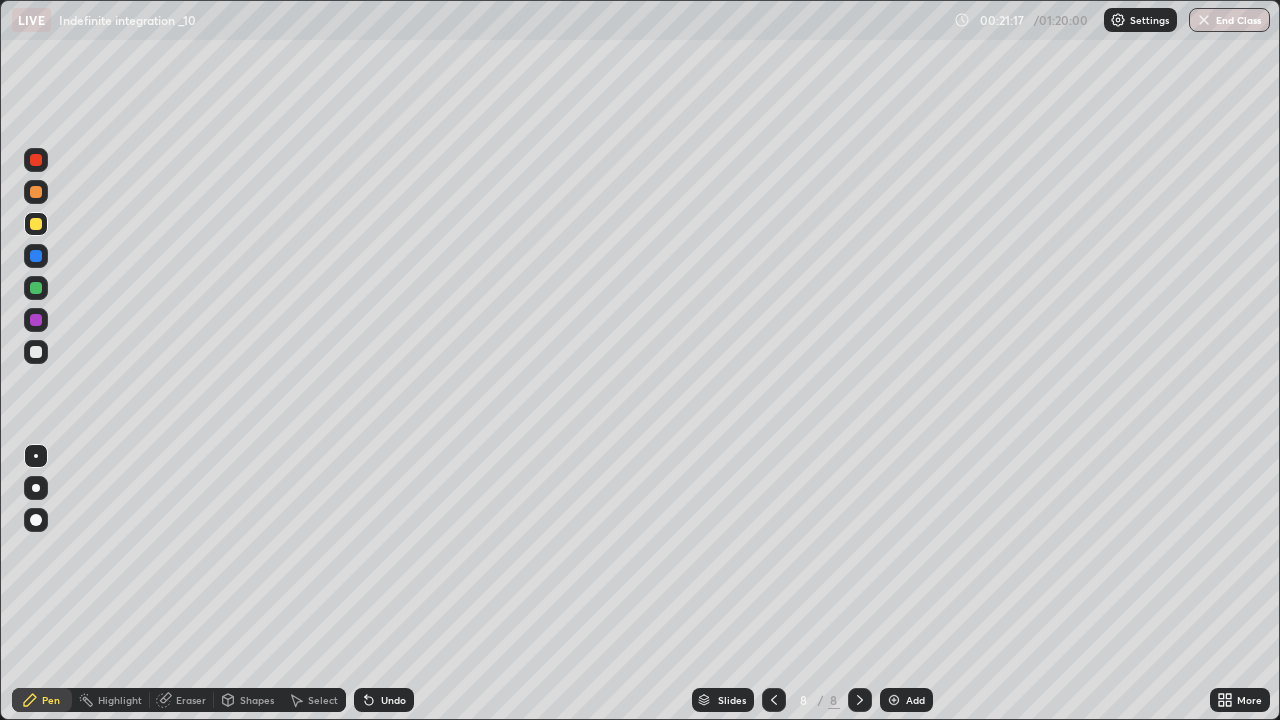 click at bounding box center (860, 700) 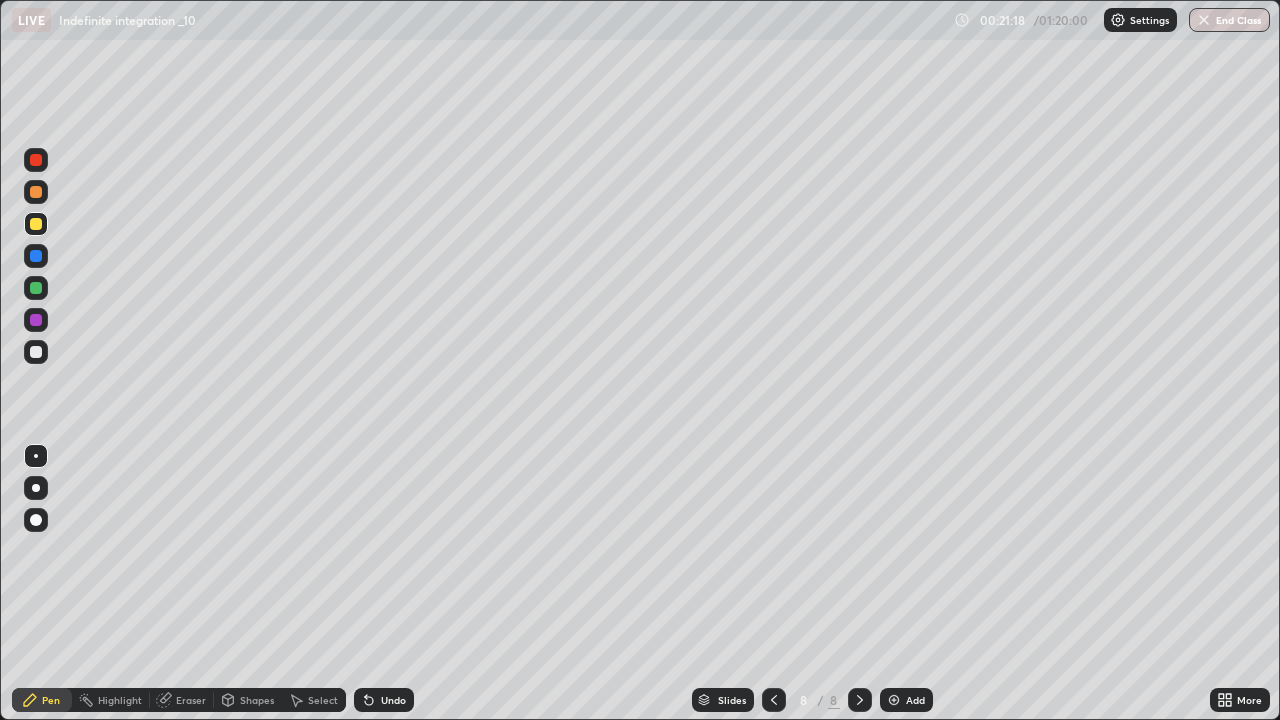 click at bounding box center [36, 288] 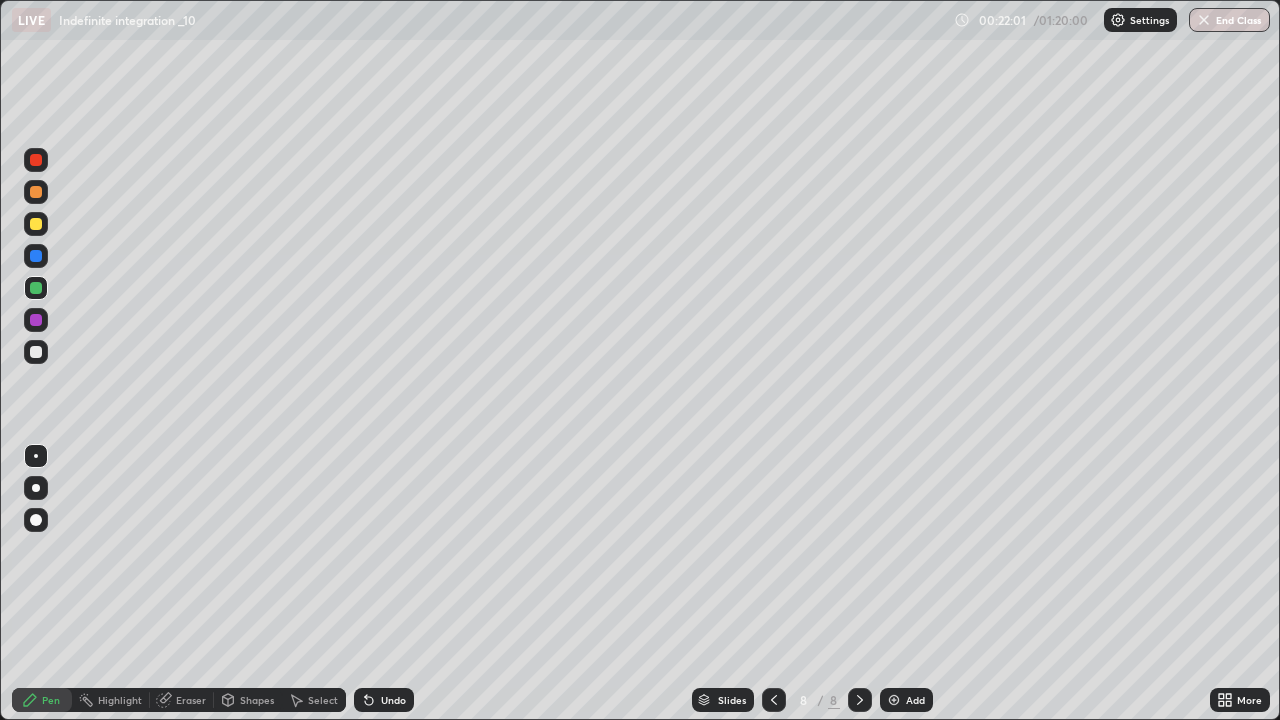 click at bounding box center [36, 352] 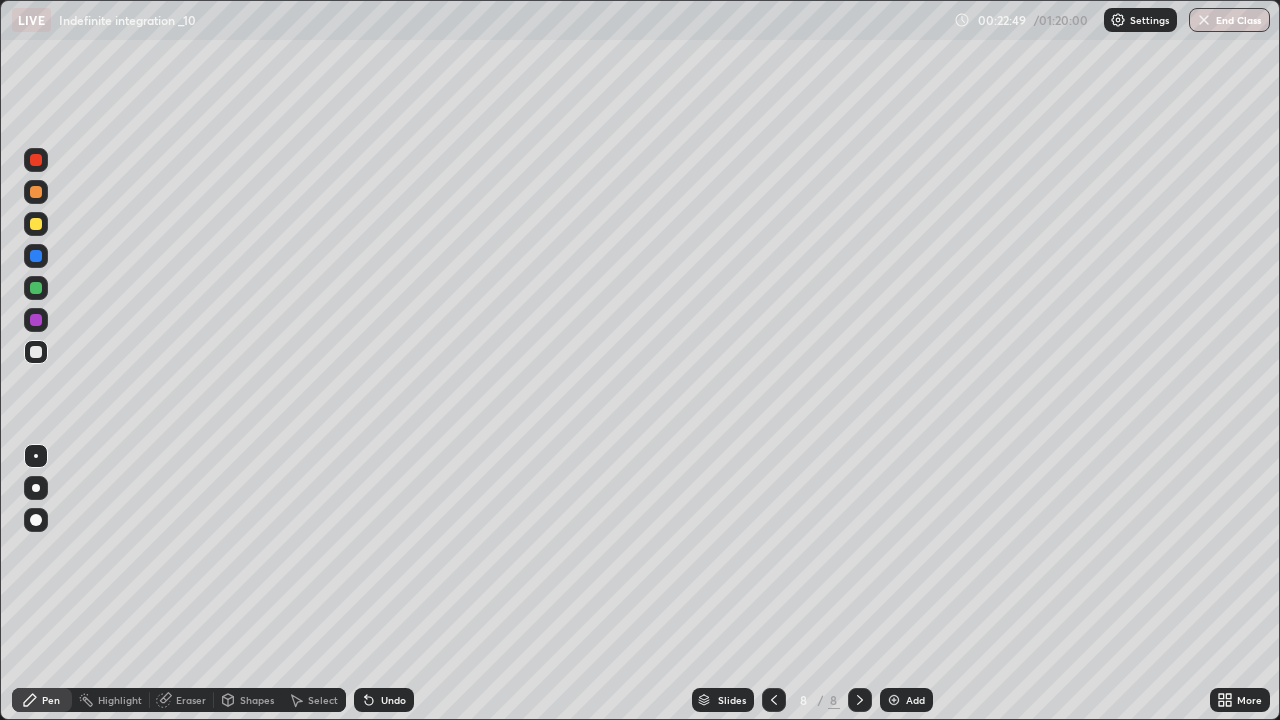 click at bounding box center [36, 288] 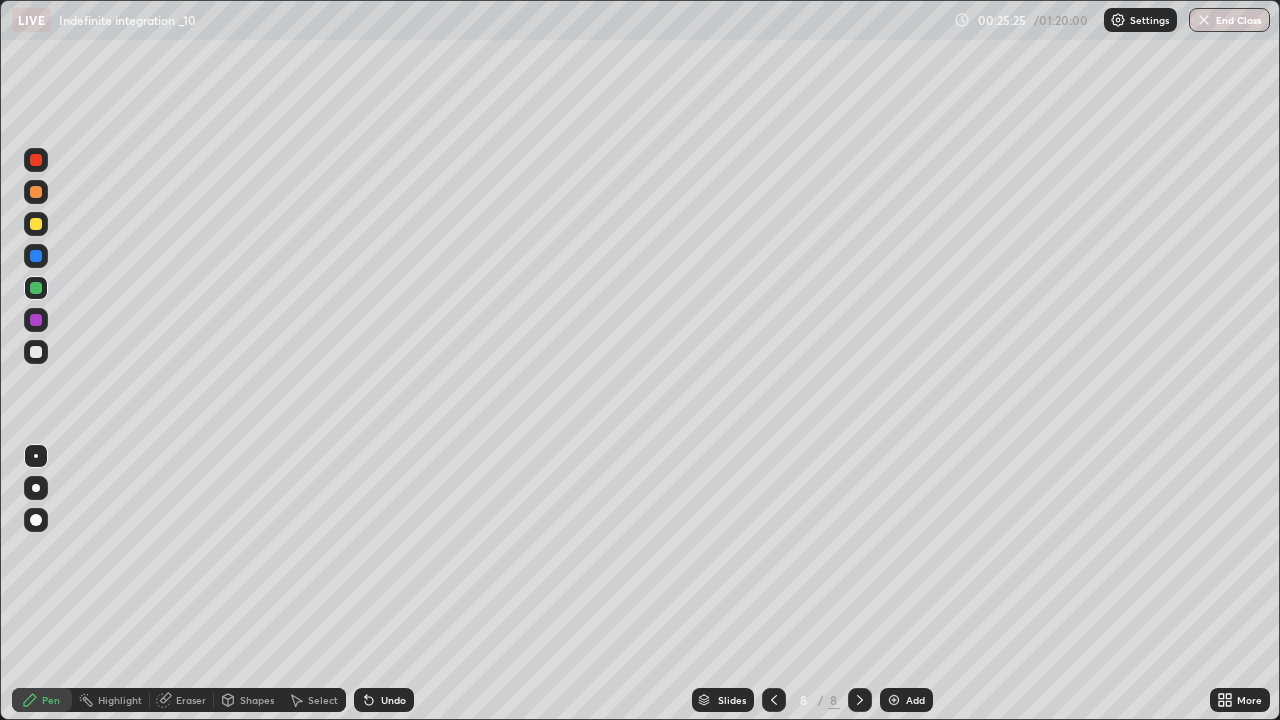 click on "Eraser" at bounding box center (191, 700) 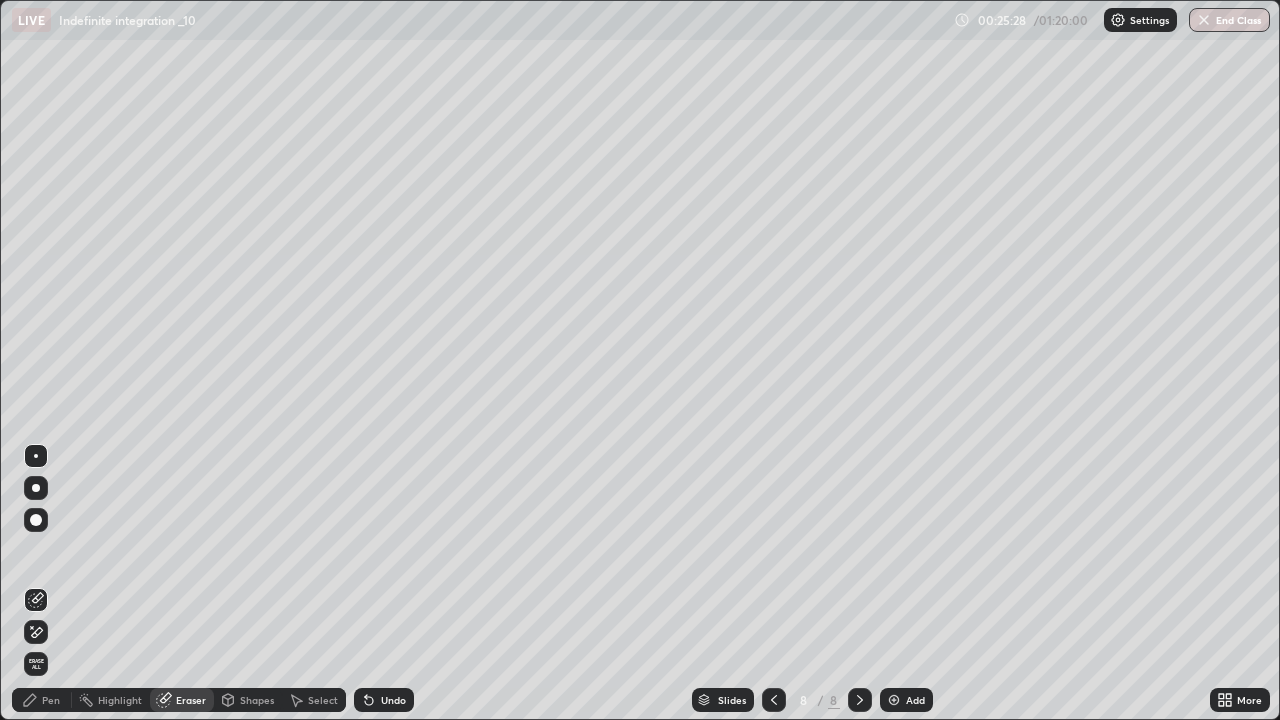 click on "Pen" at bounding box center (51, 700) 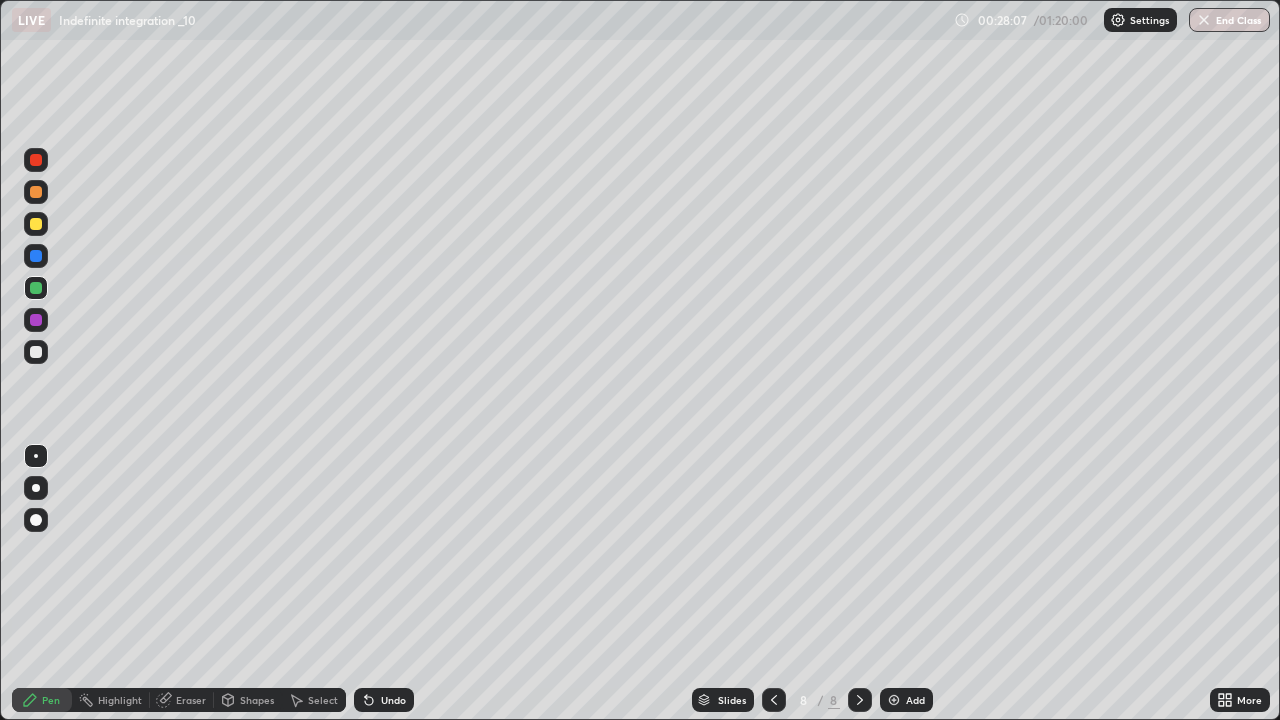 click at bounding box center [36, 352] 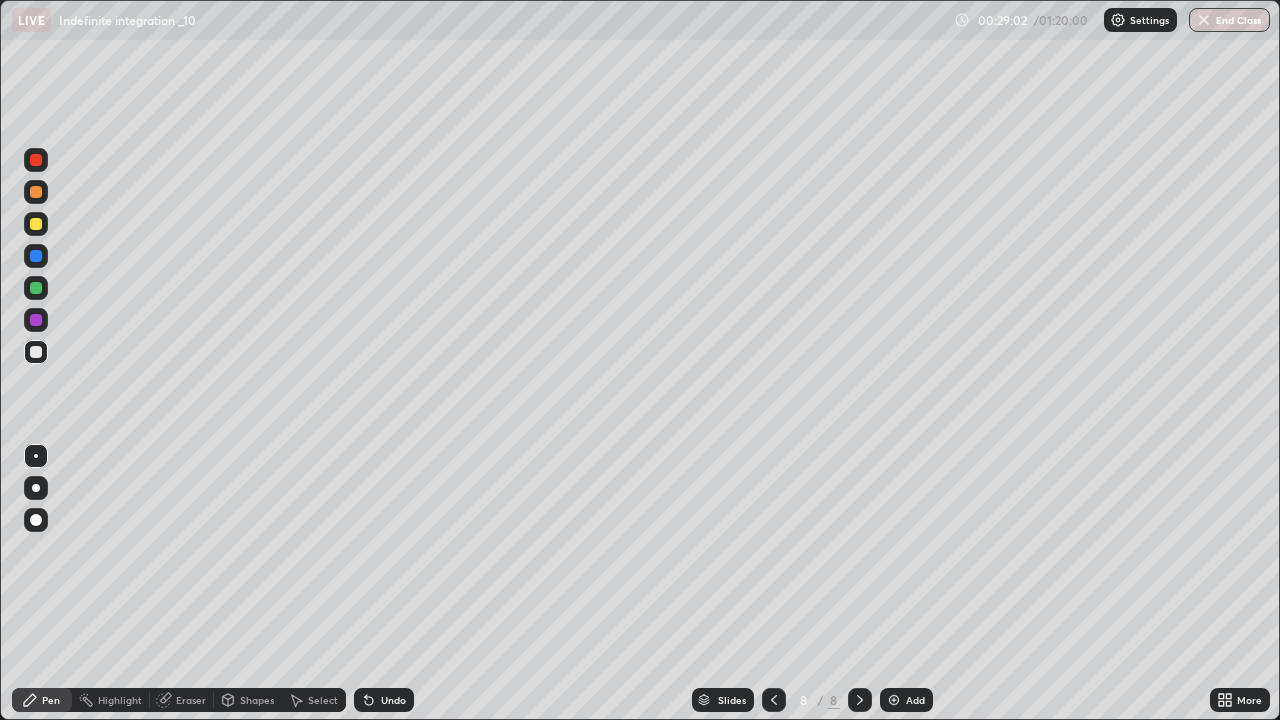 click 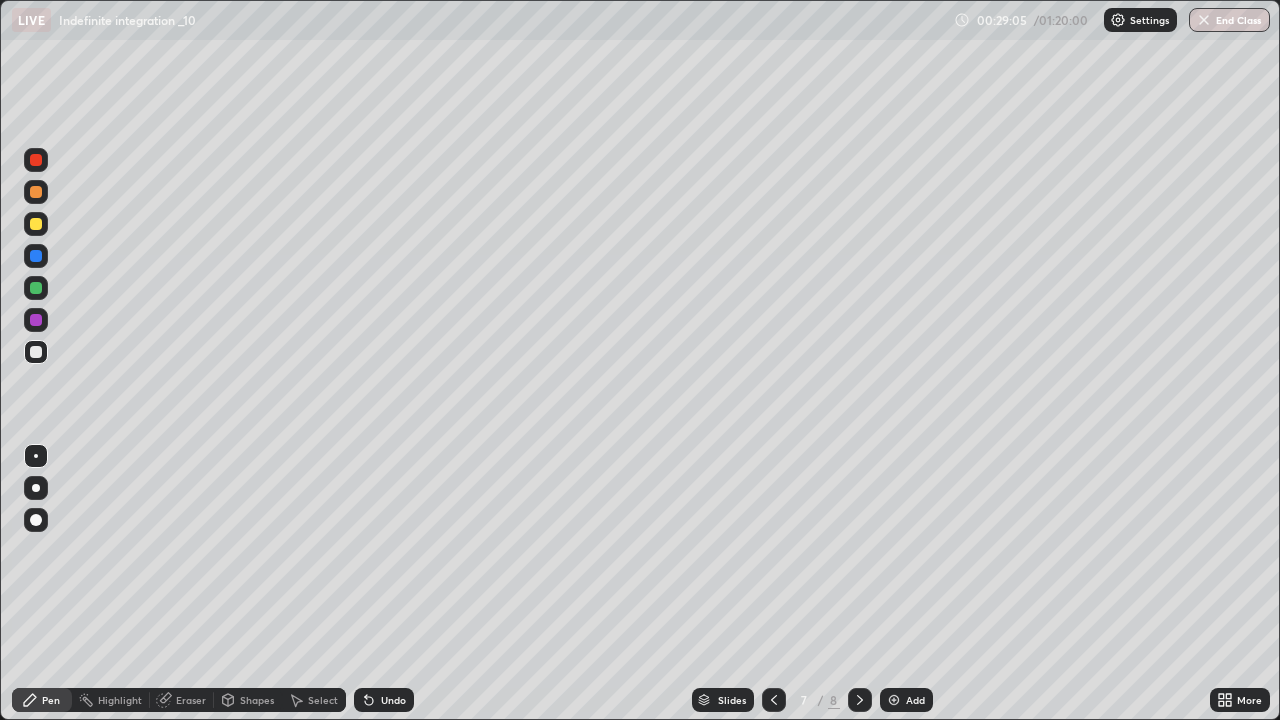 click at bounding box center [860, 700] 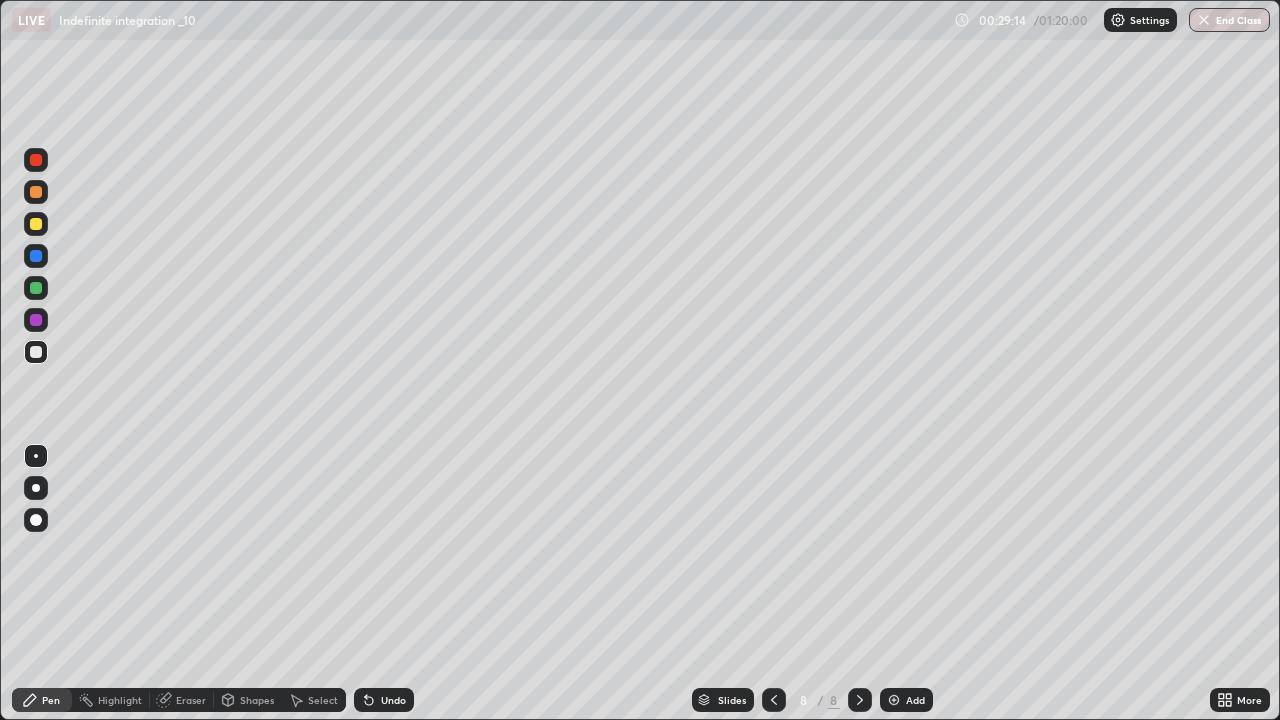 click 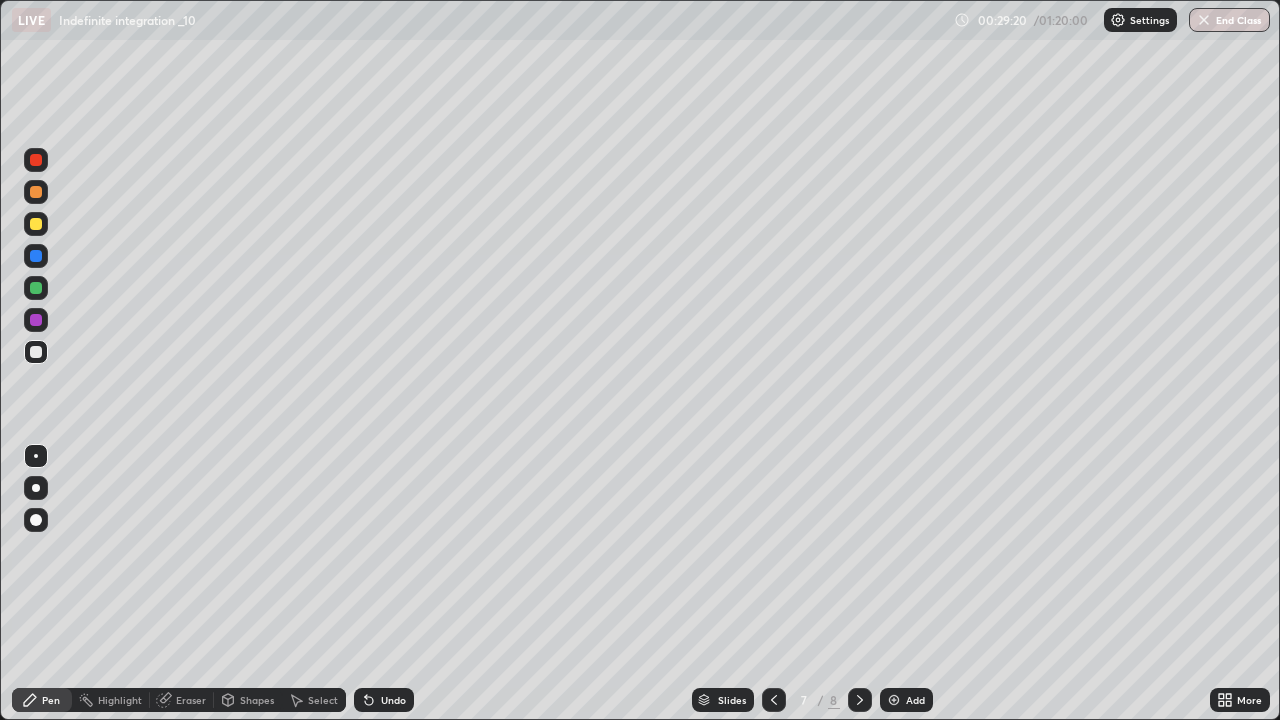click 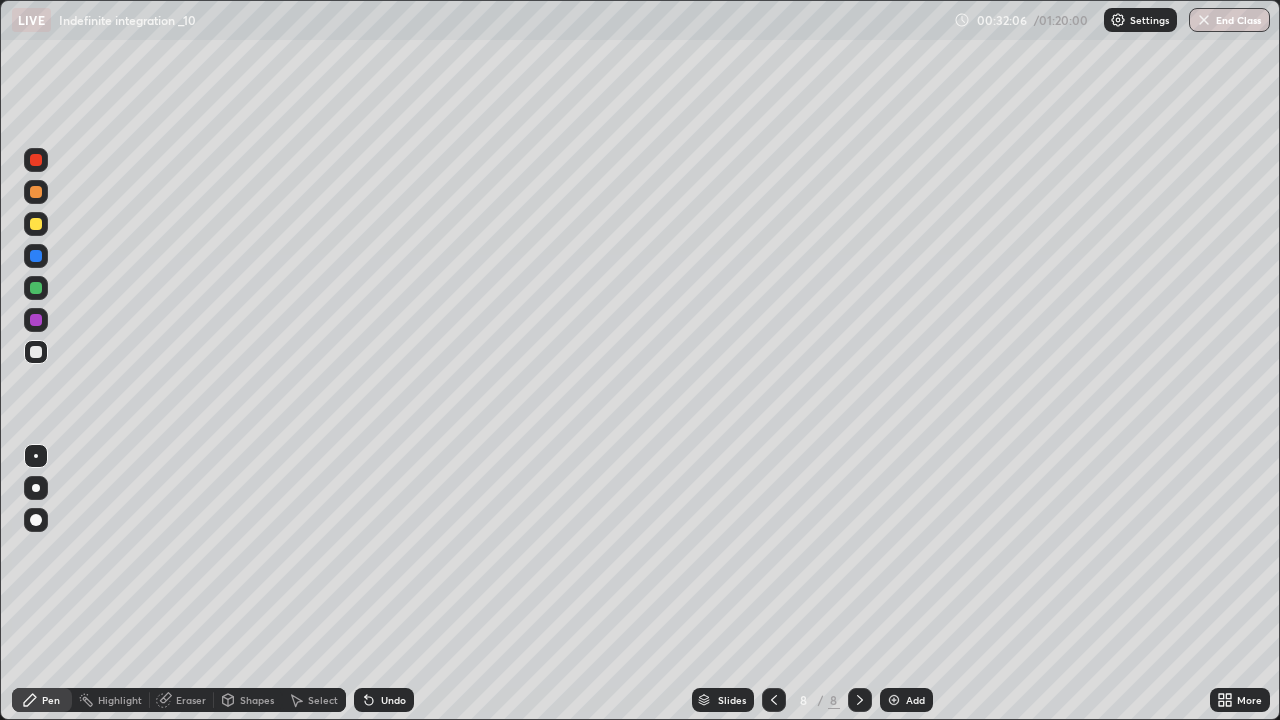 click at bounding box center (36, 192) 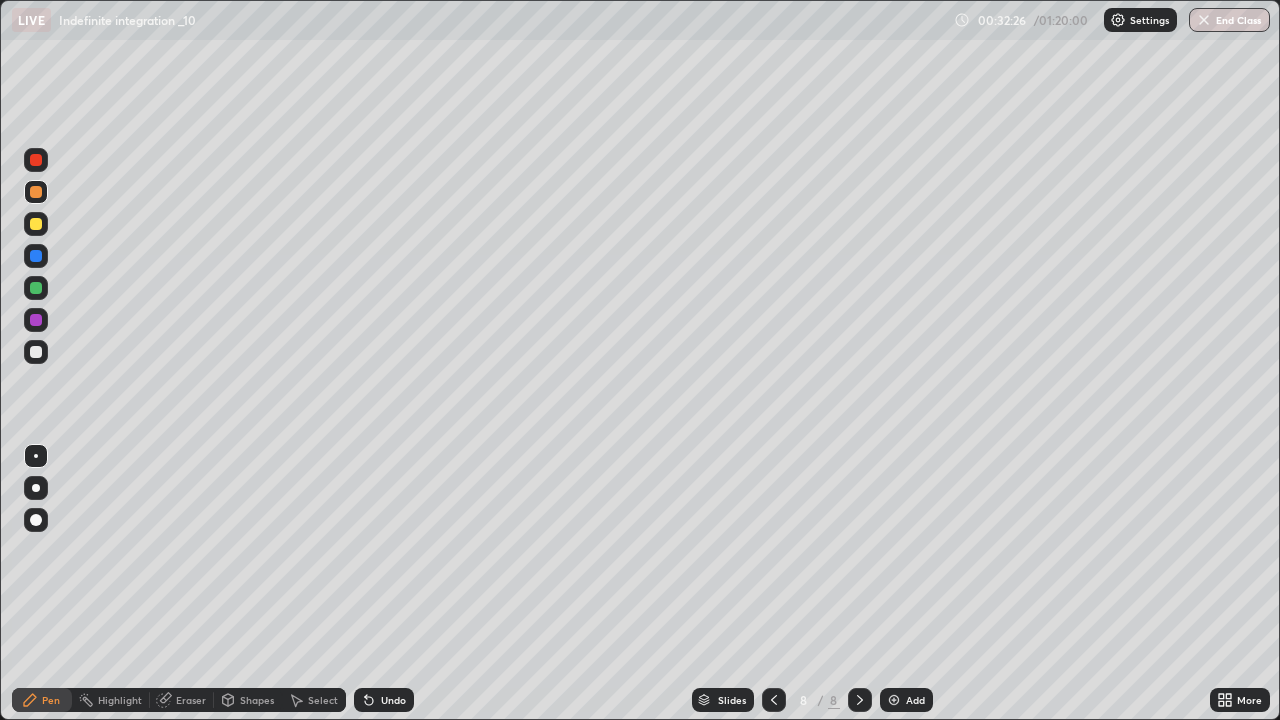 click 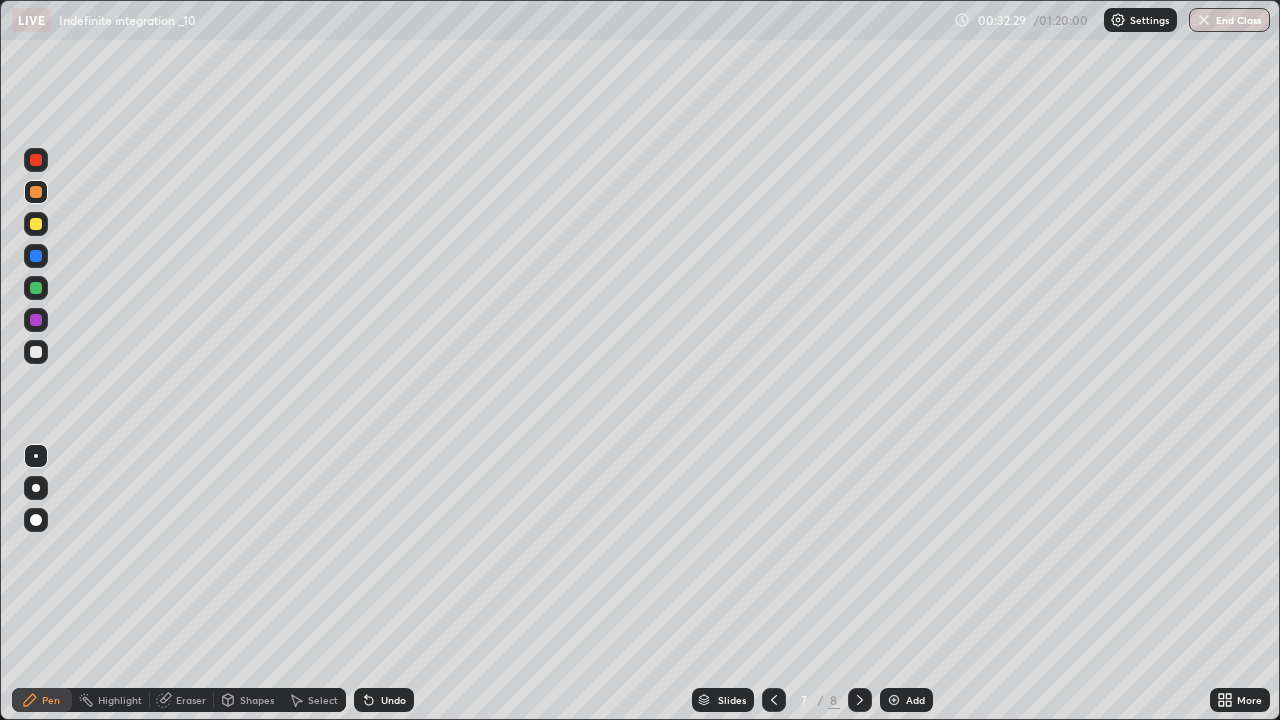 click at bounding box center (774, 700) 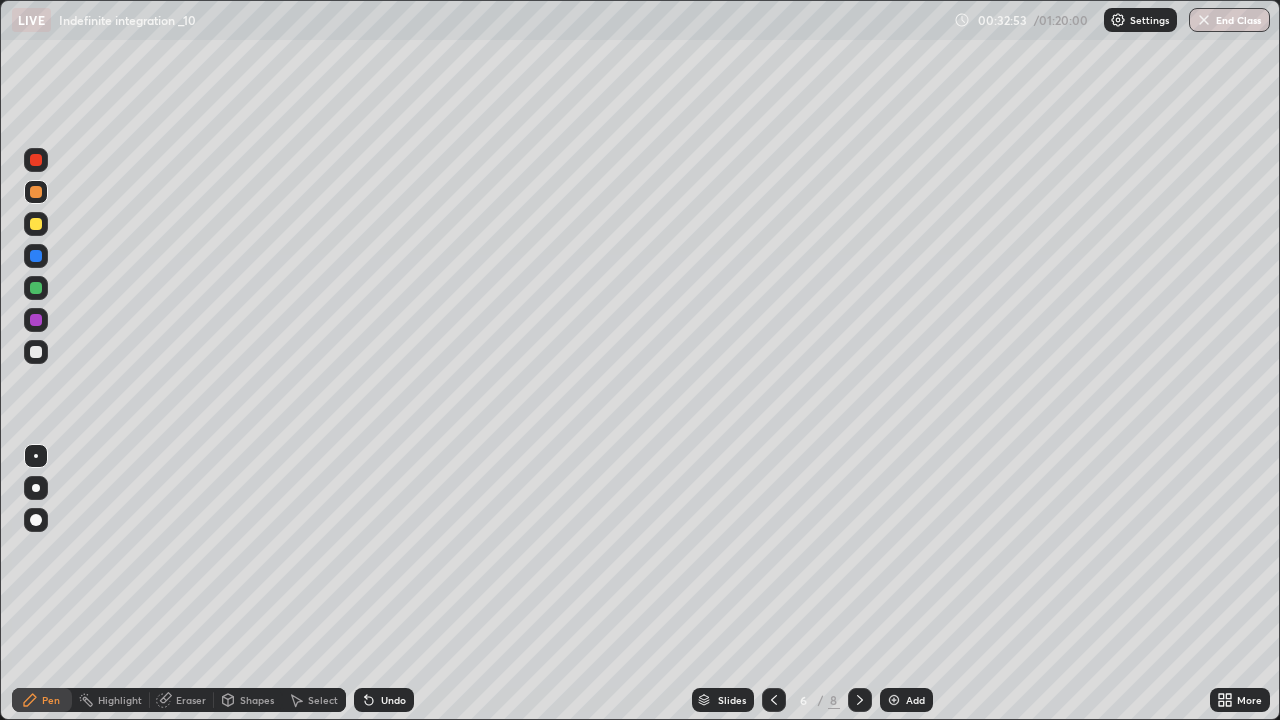 click 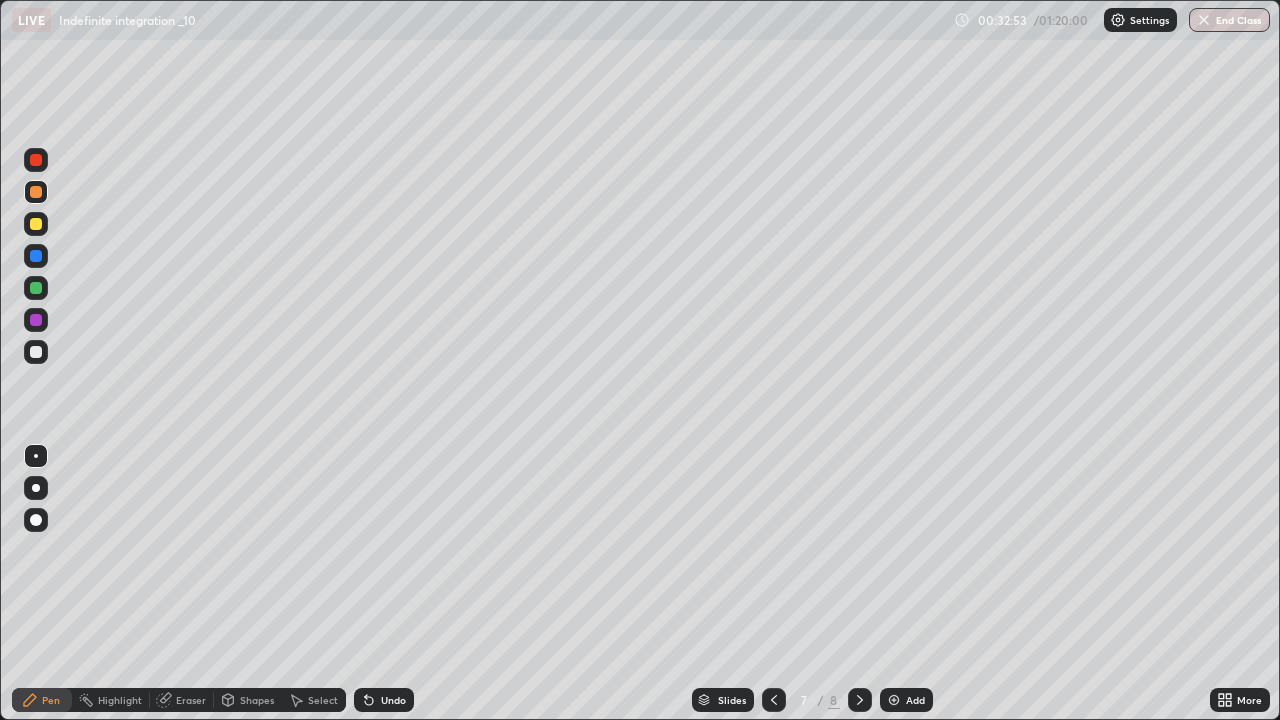 click 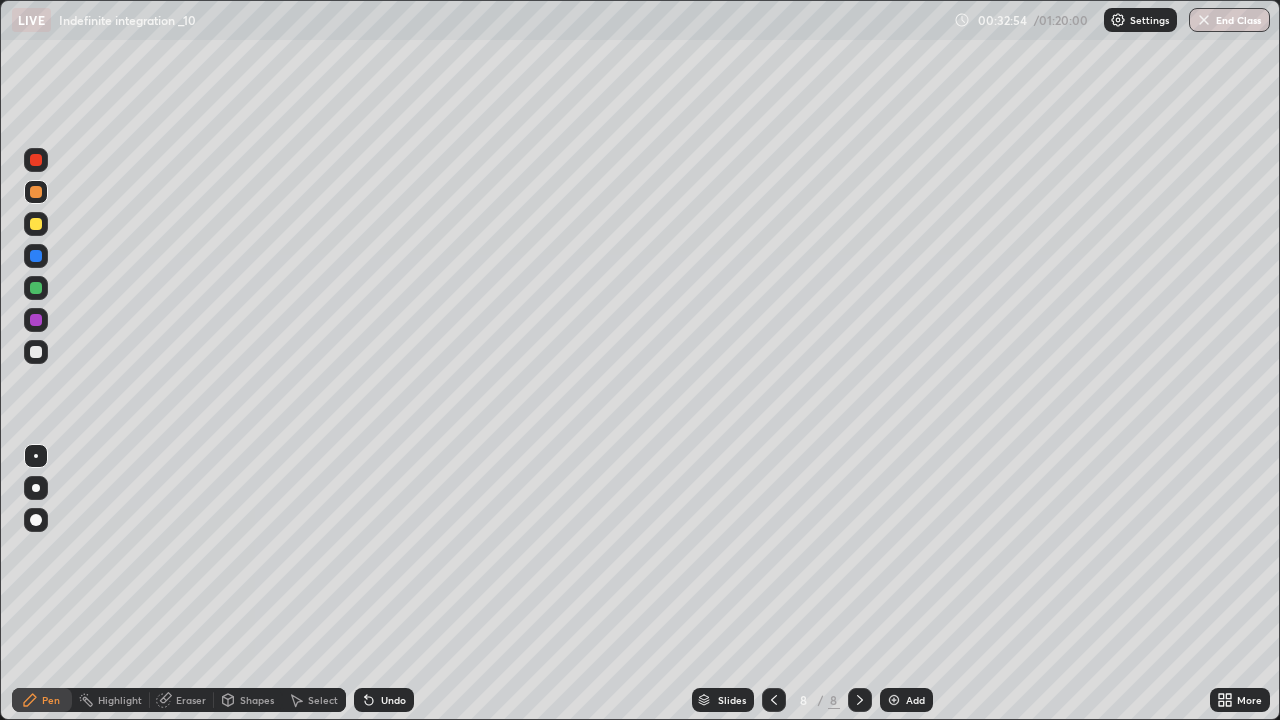 click at bounding box center (894, 700) 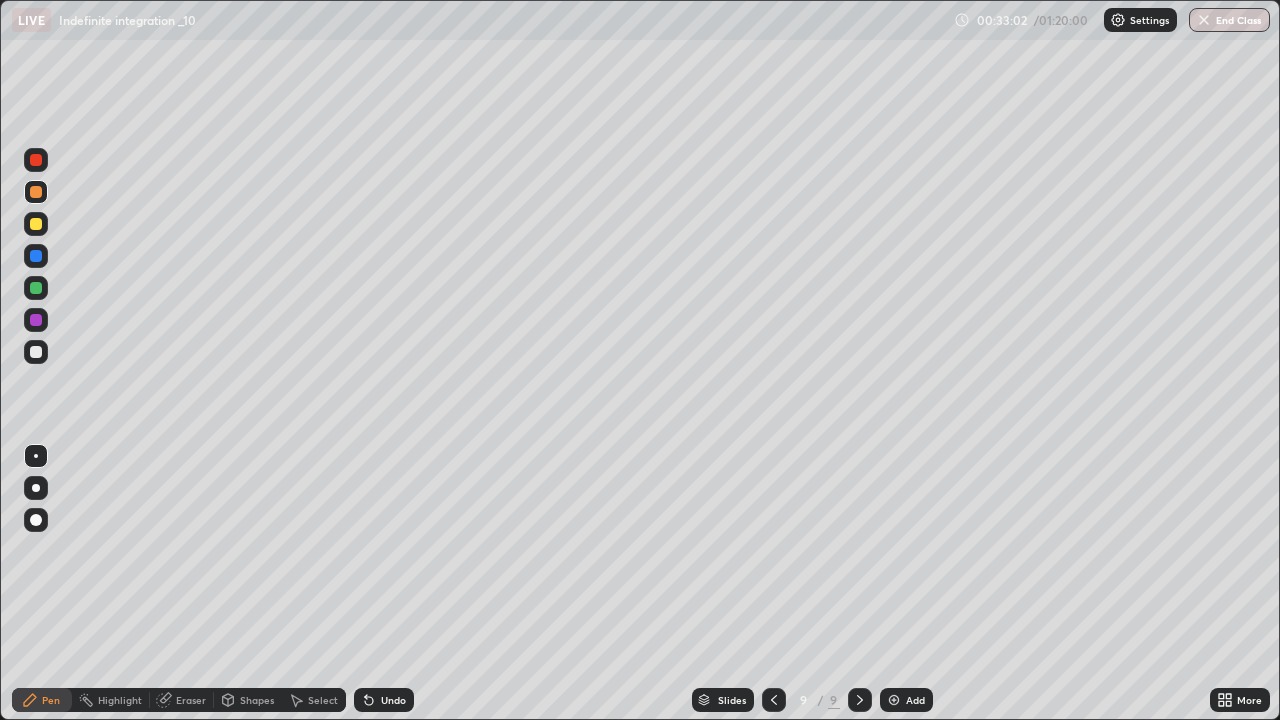 click at bounding box center [774, 700] 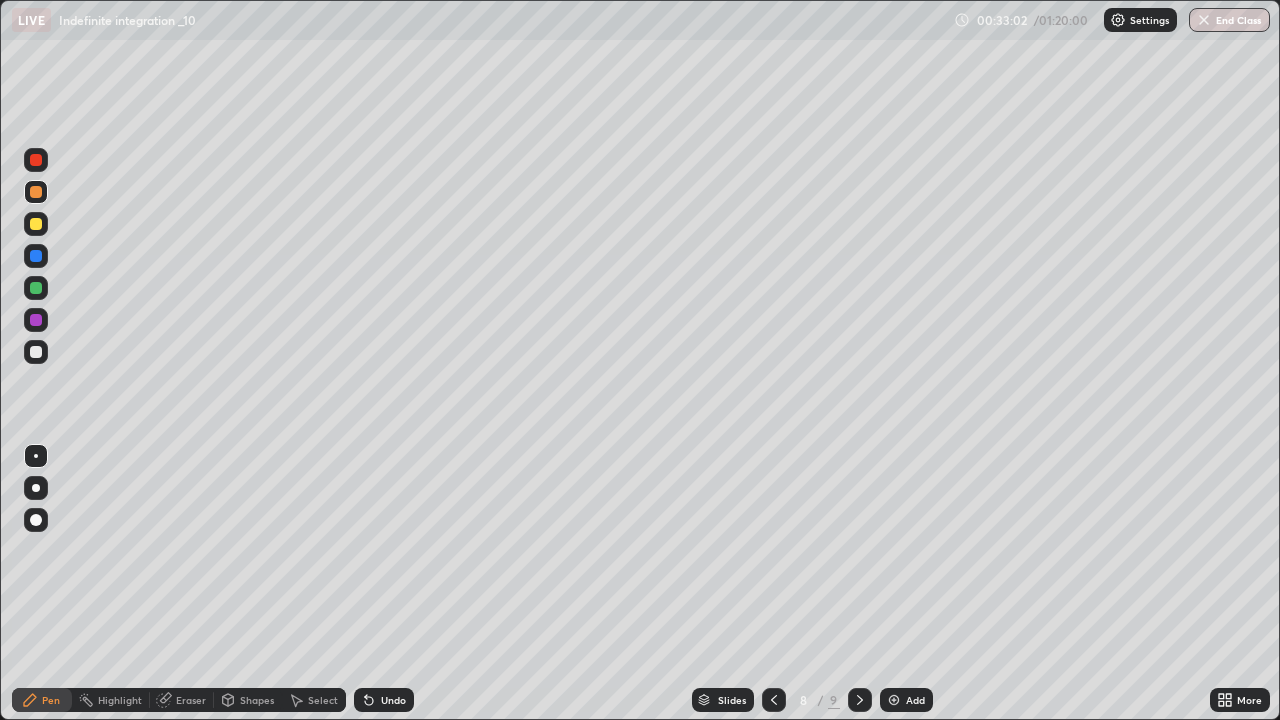 click 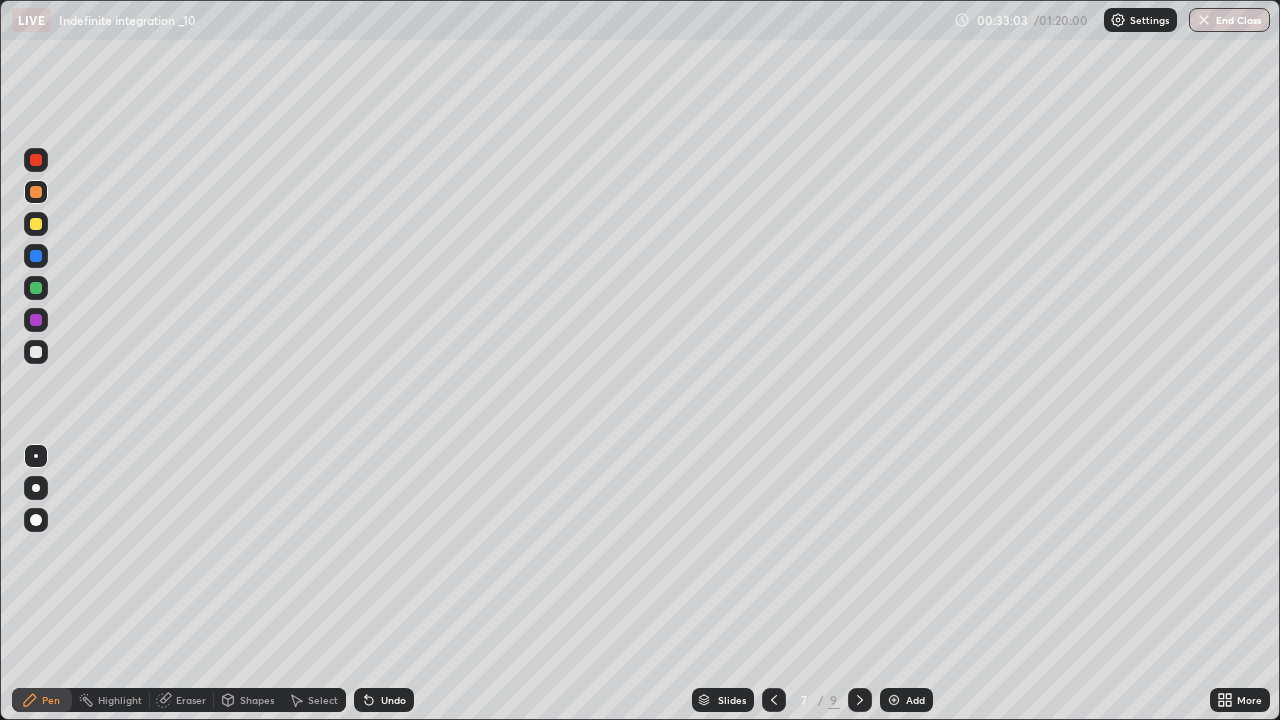 click 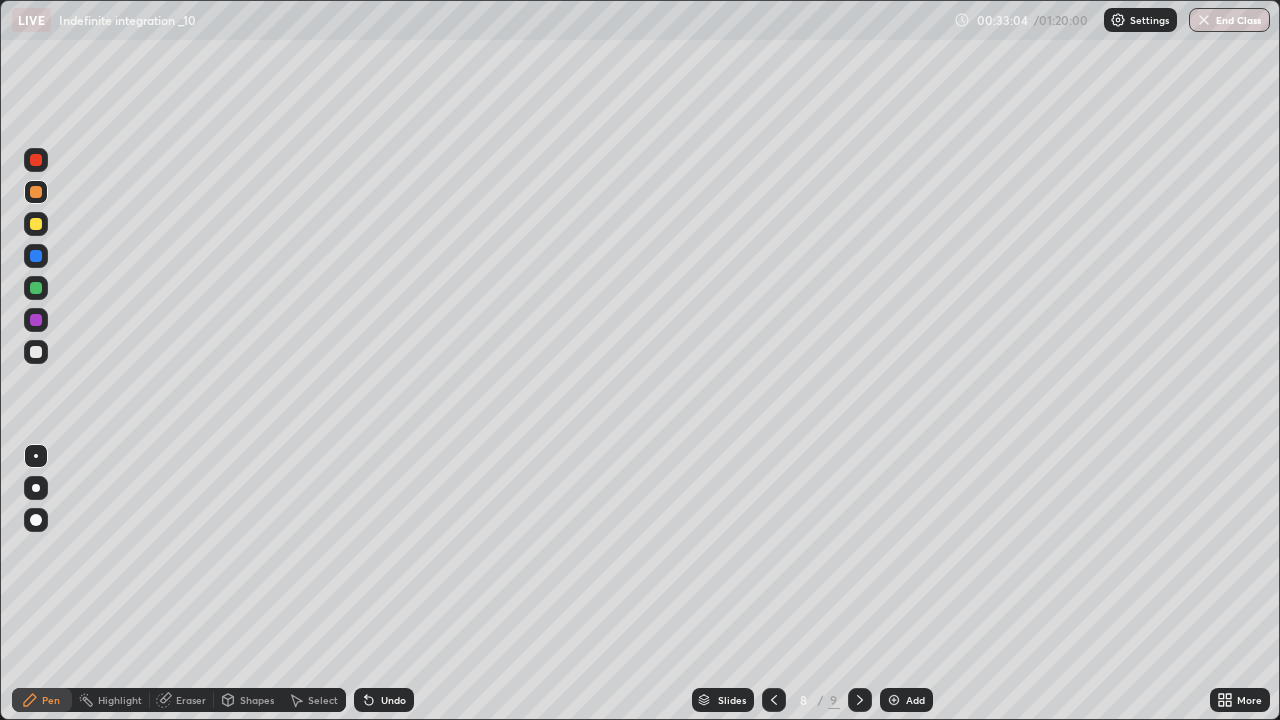 click 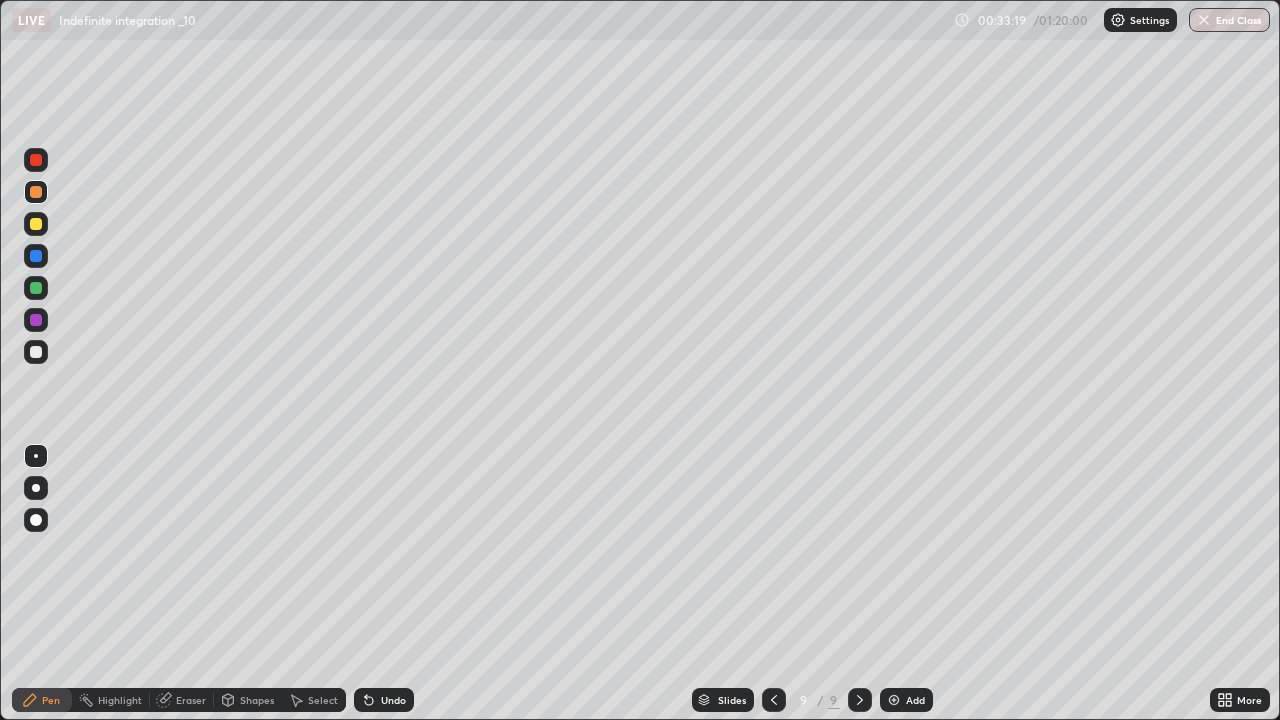 click at bounding box center (36, 288) 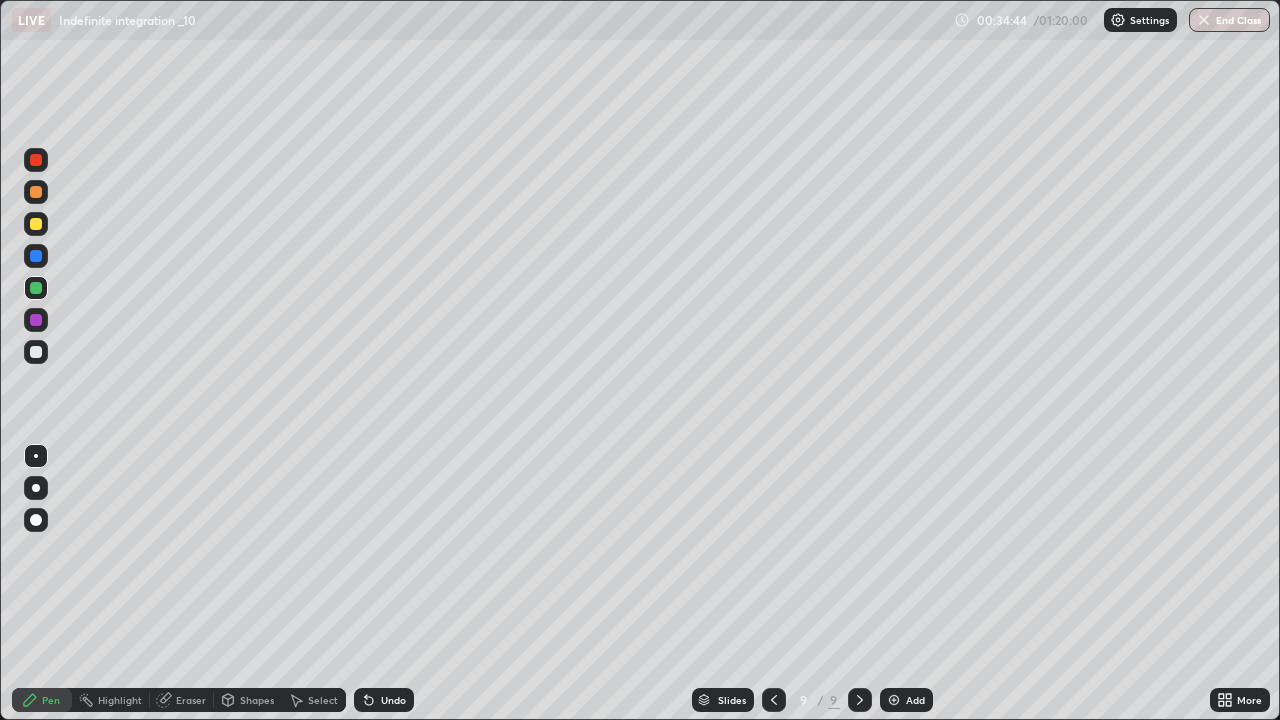 click at bounding box center [36, 352] 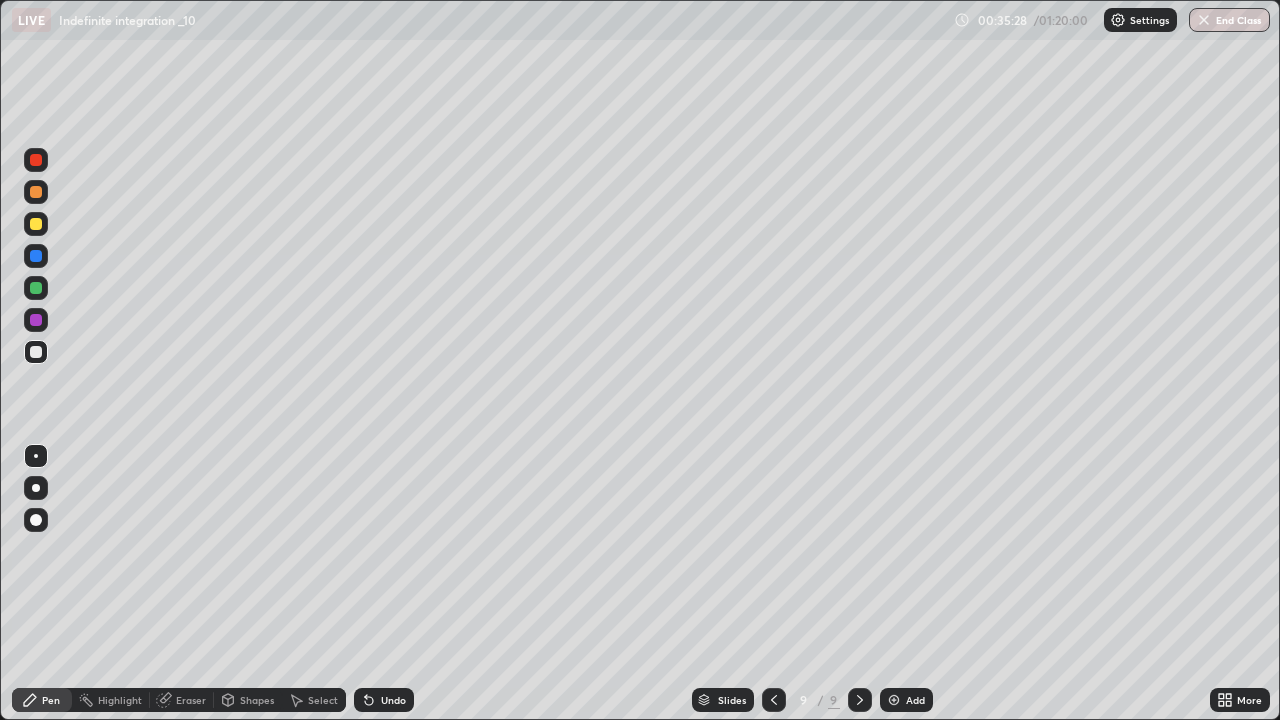 click at bounding box center [894, 700] 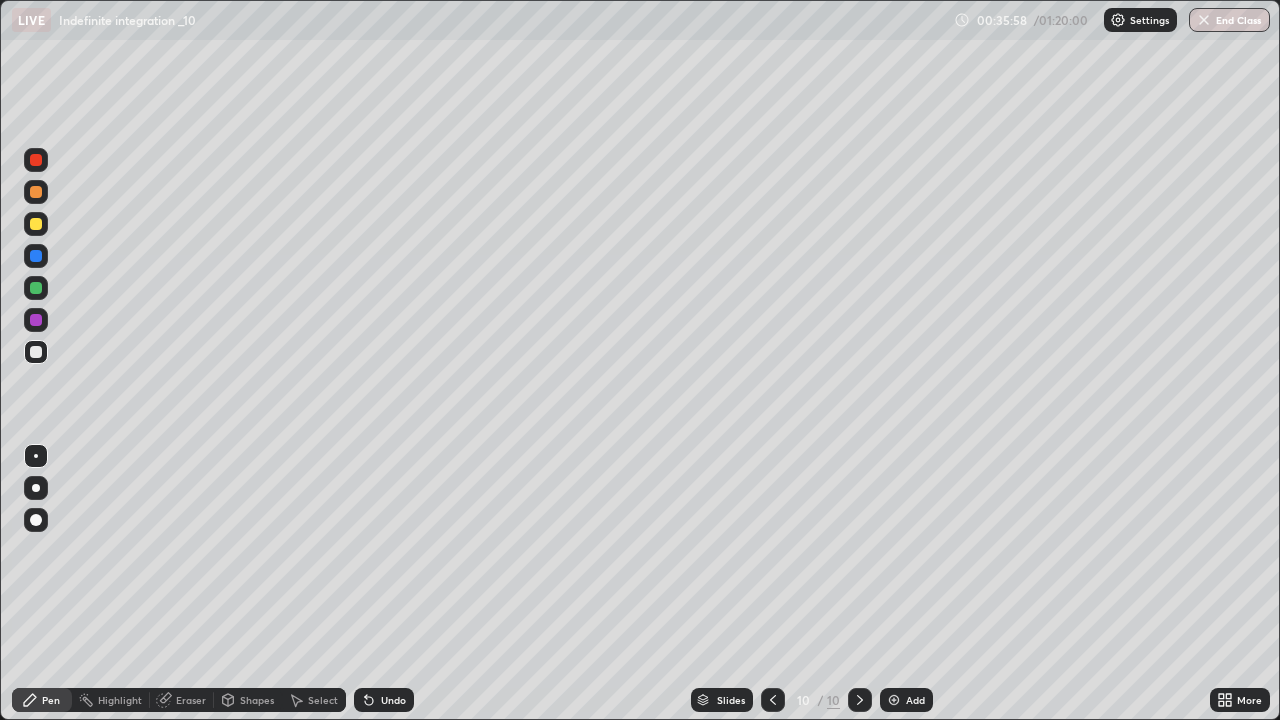 click 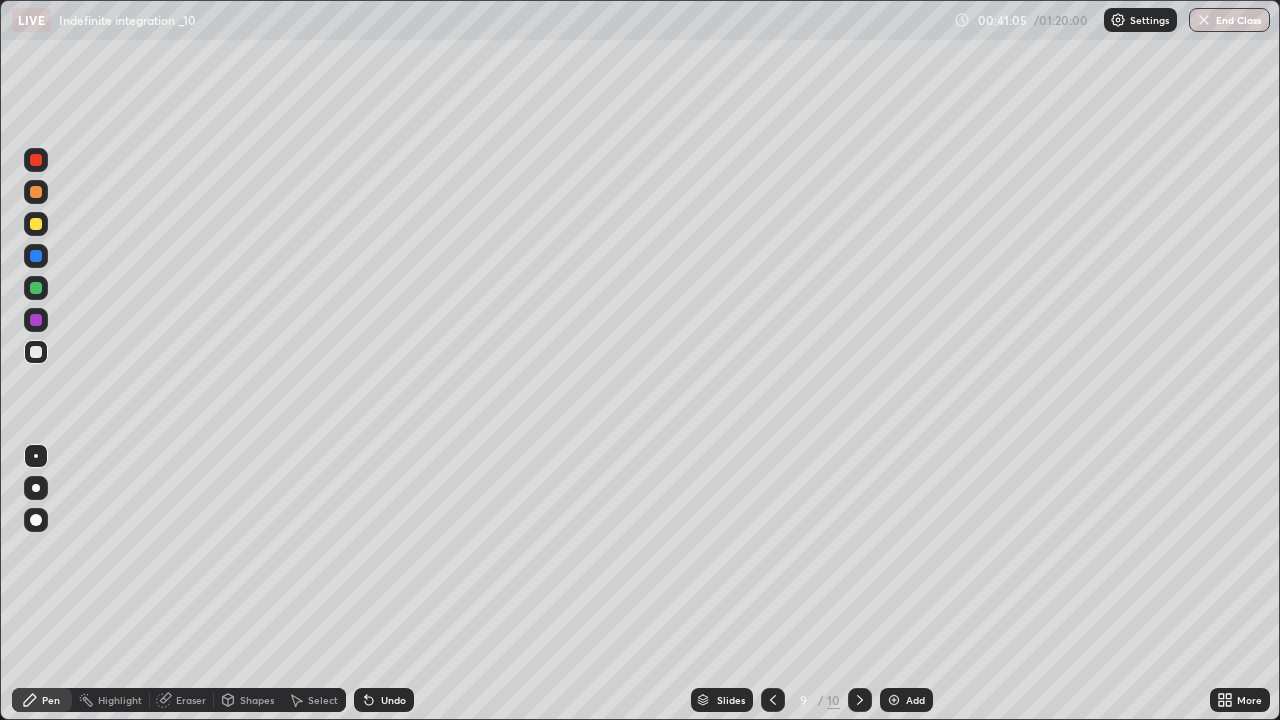 click 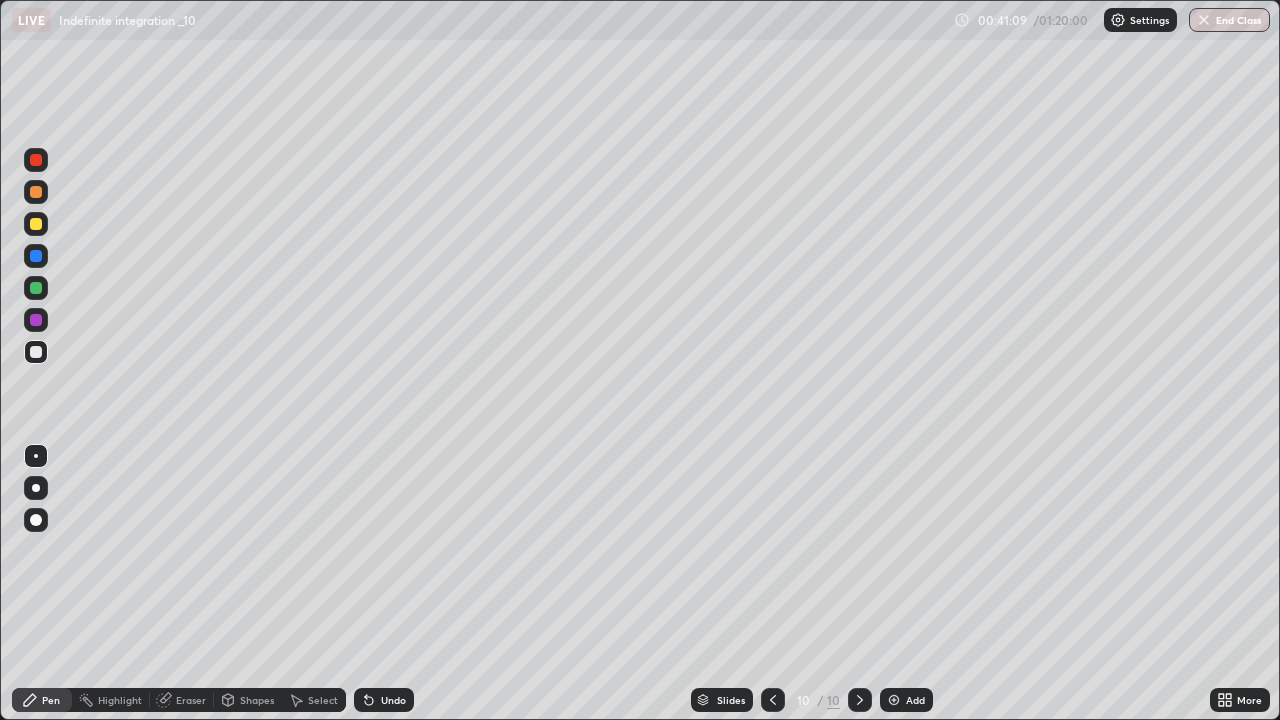 click at bounding box center (773, 700) 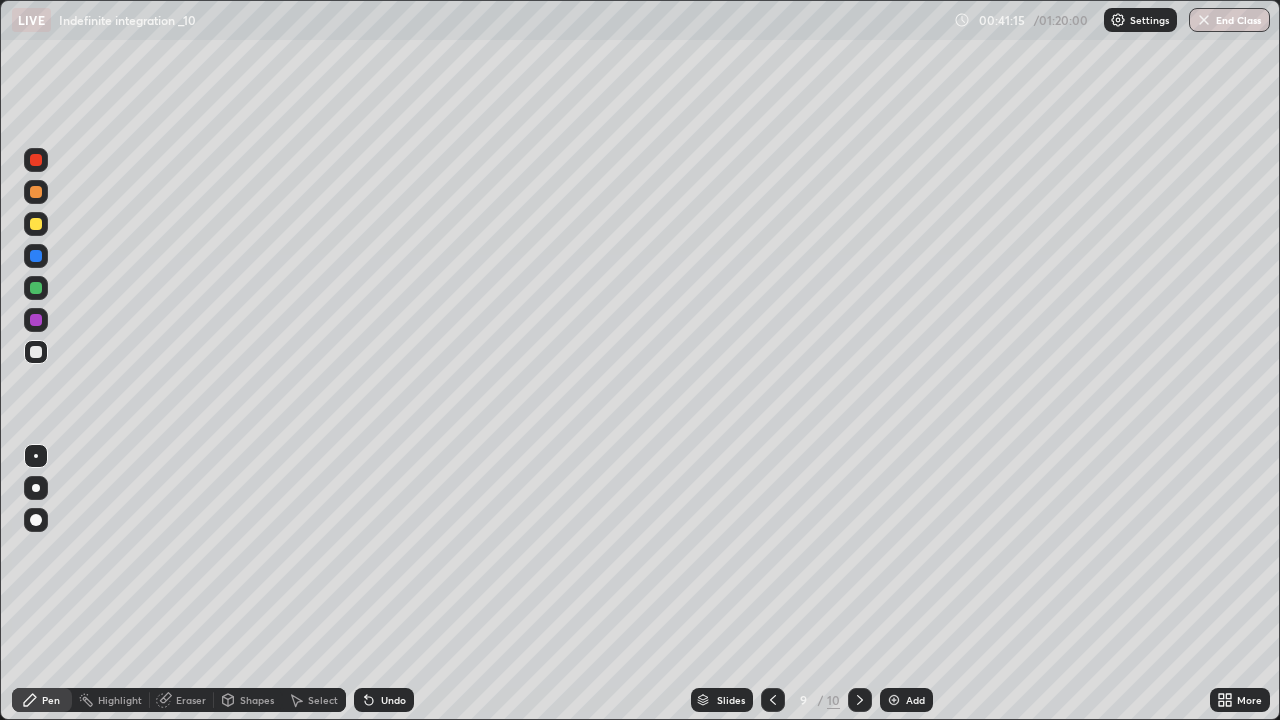 click 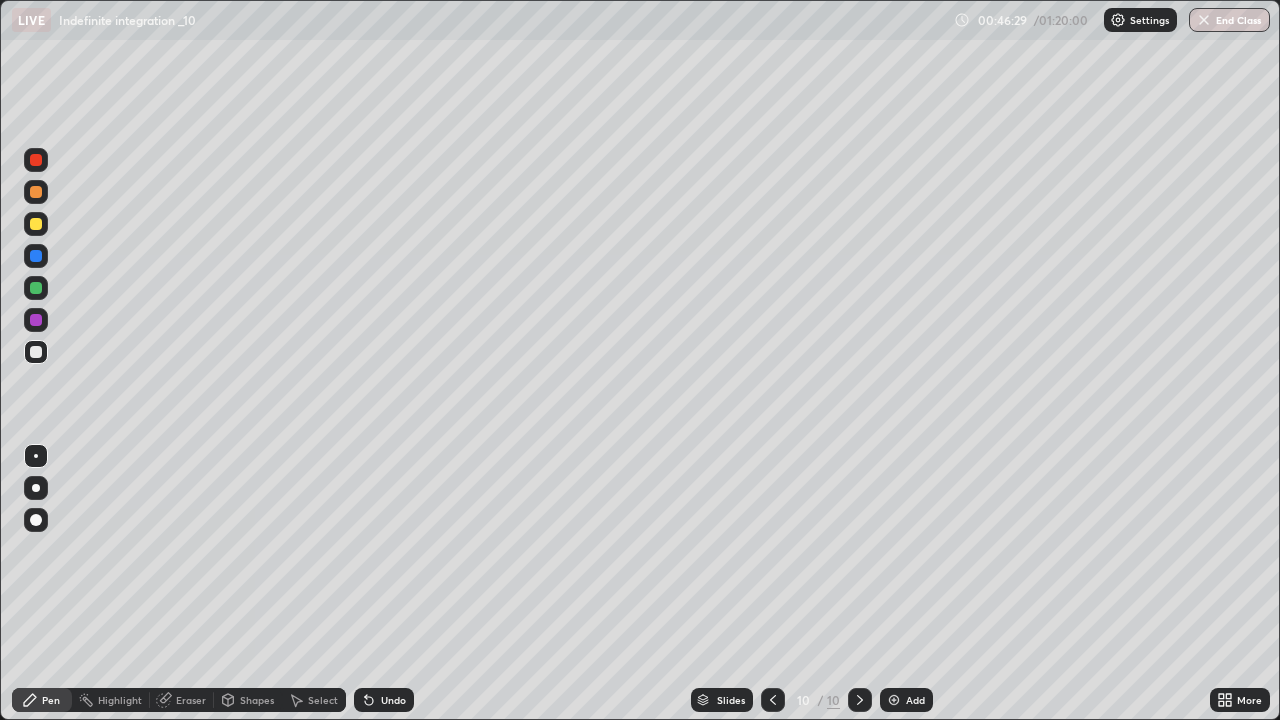 click 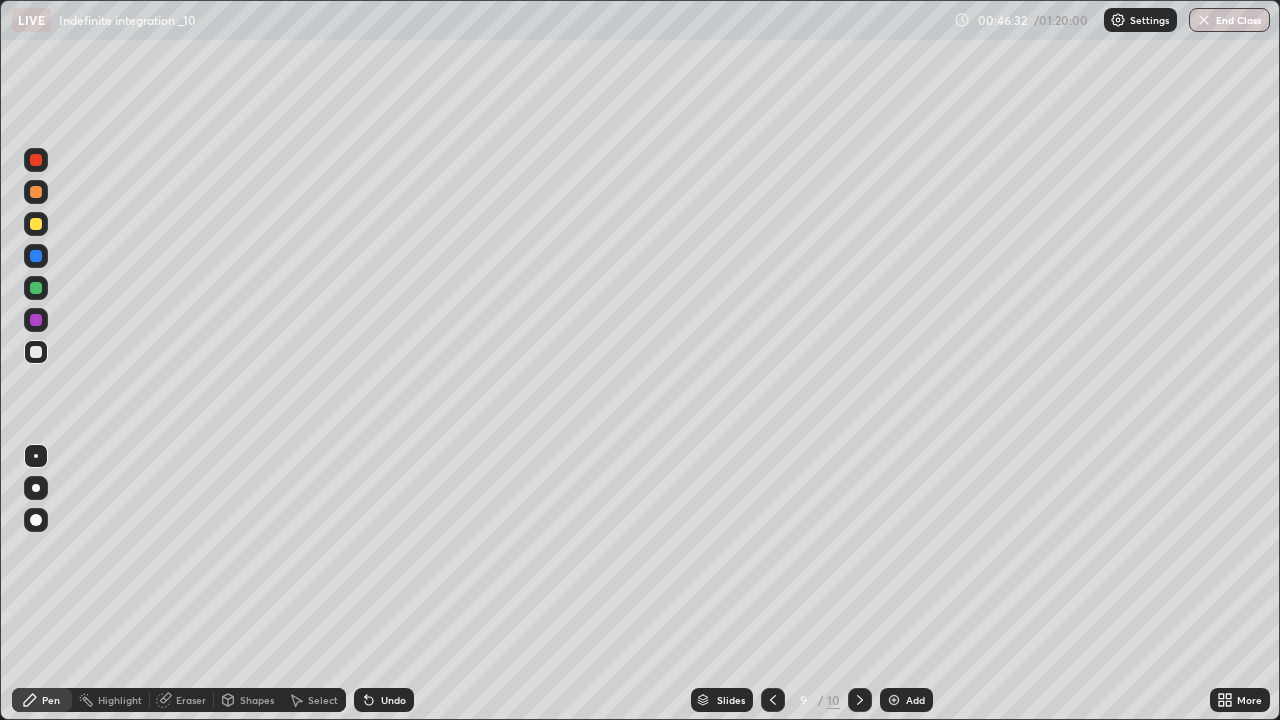 click 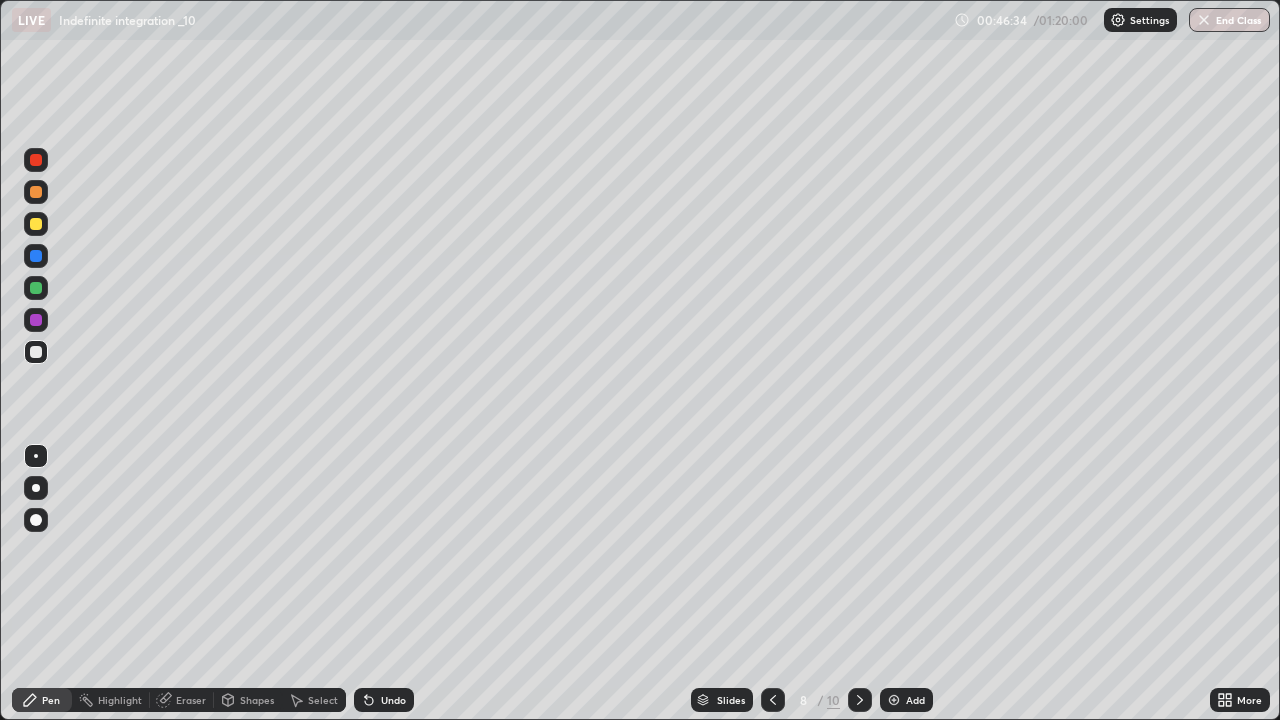 click 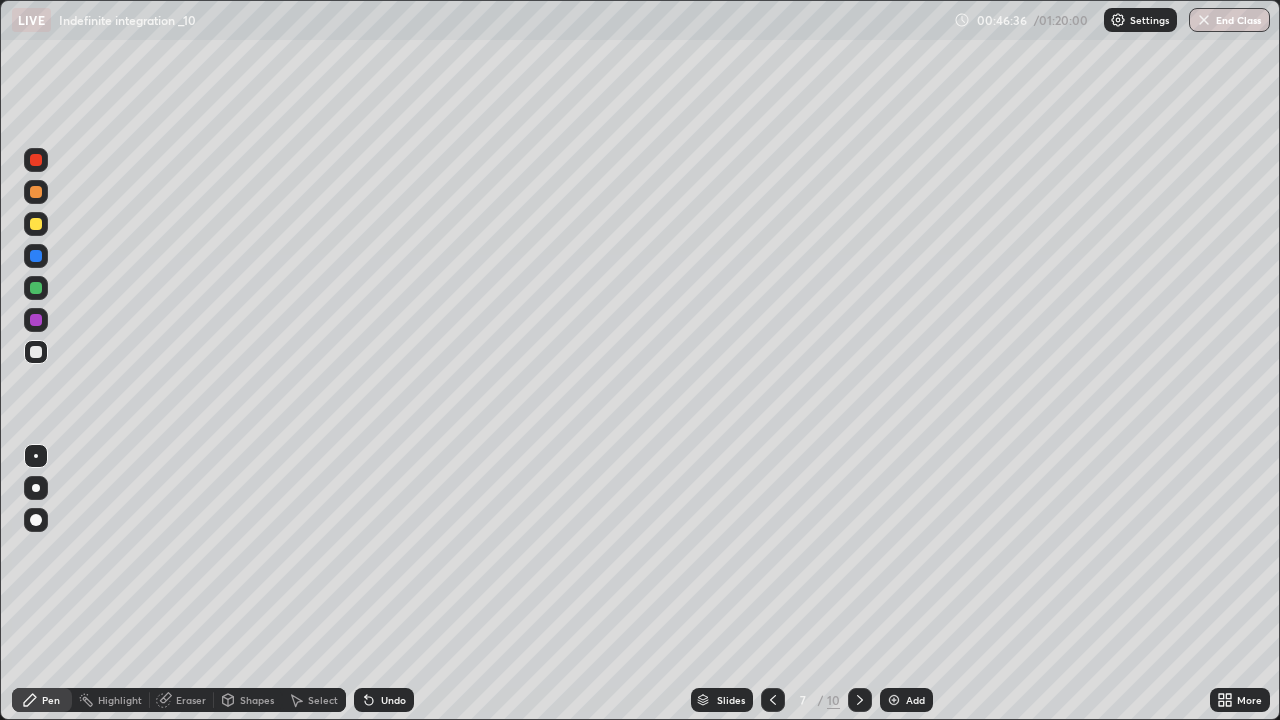 click 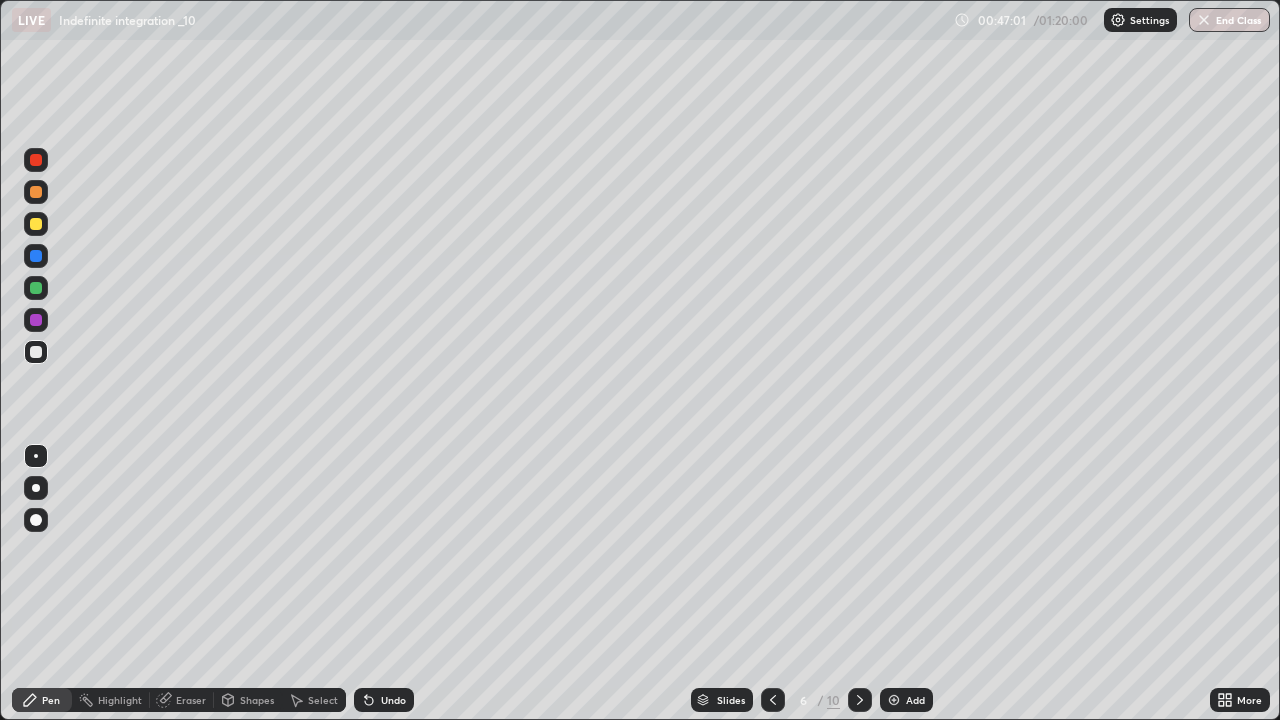 click 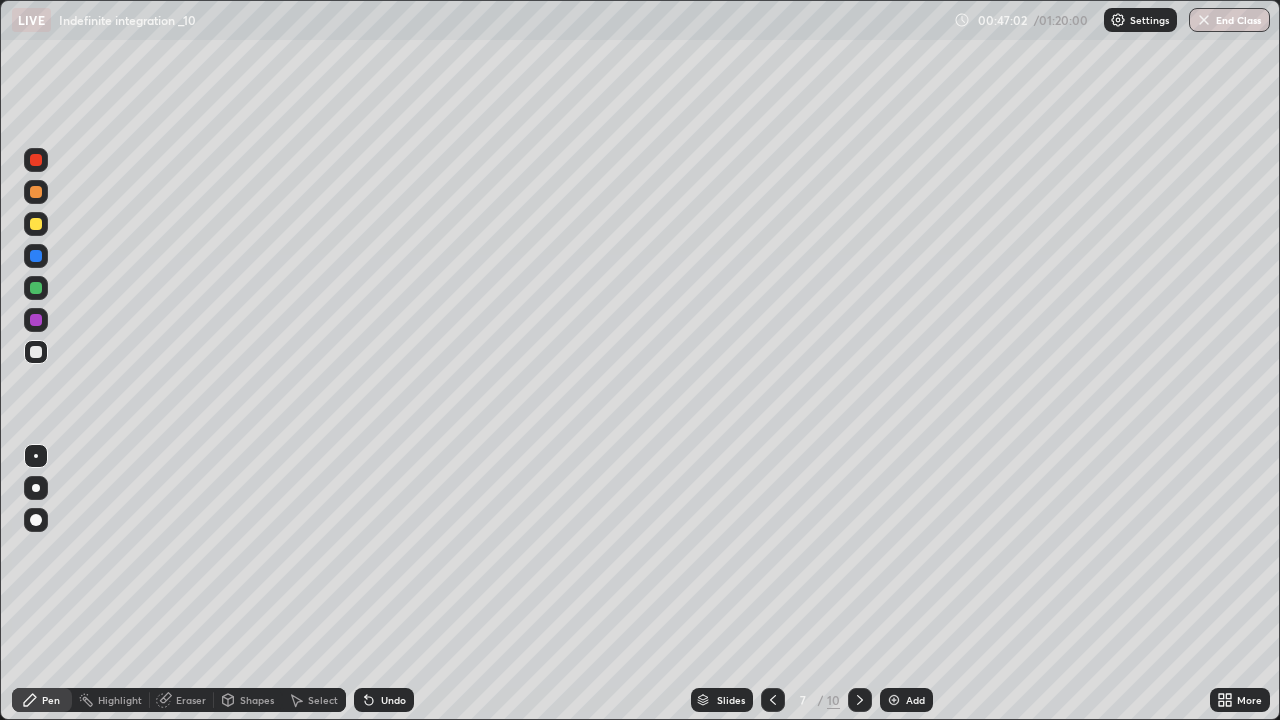 click 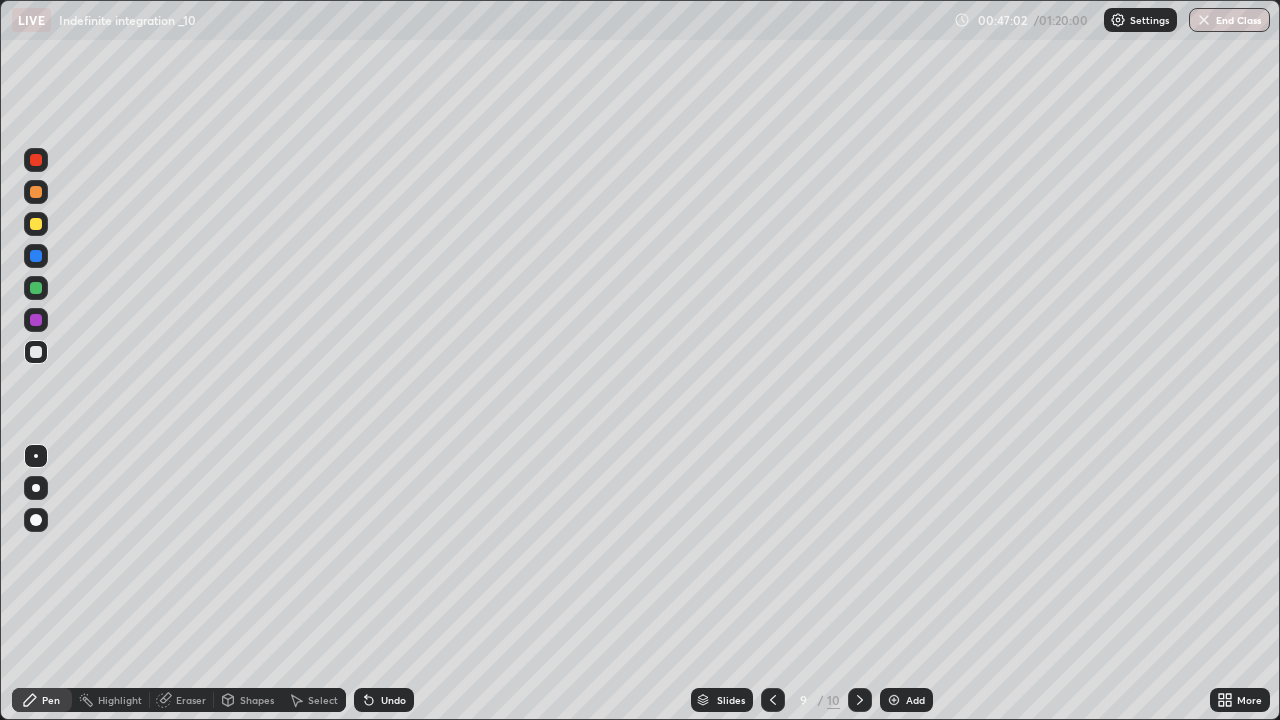 click 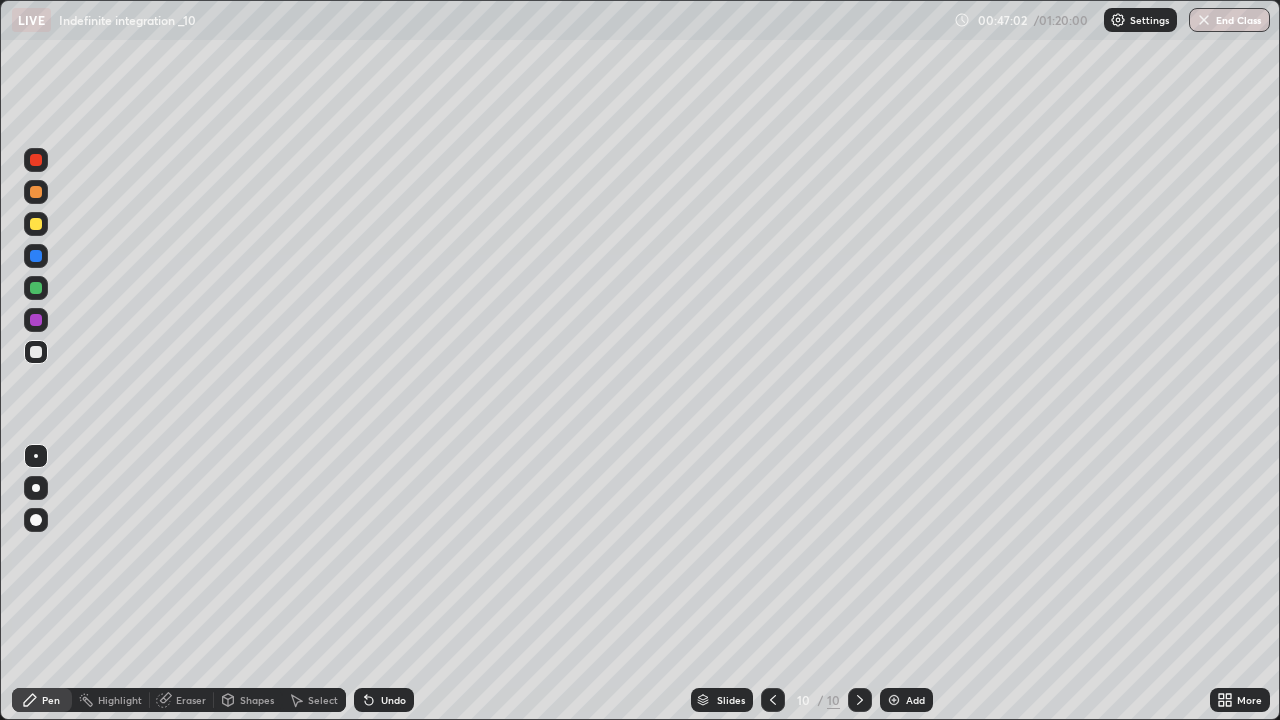 click 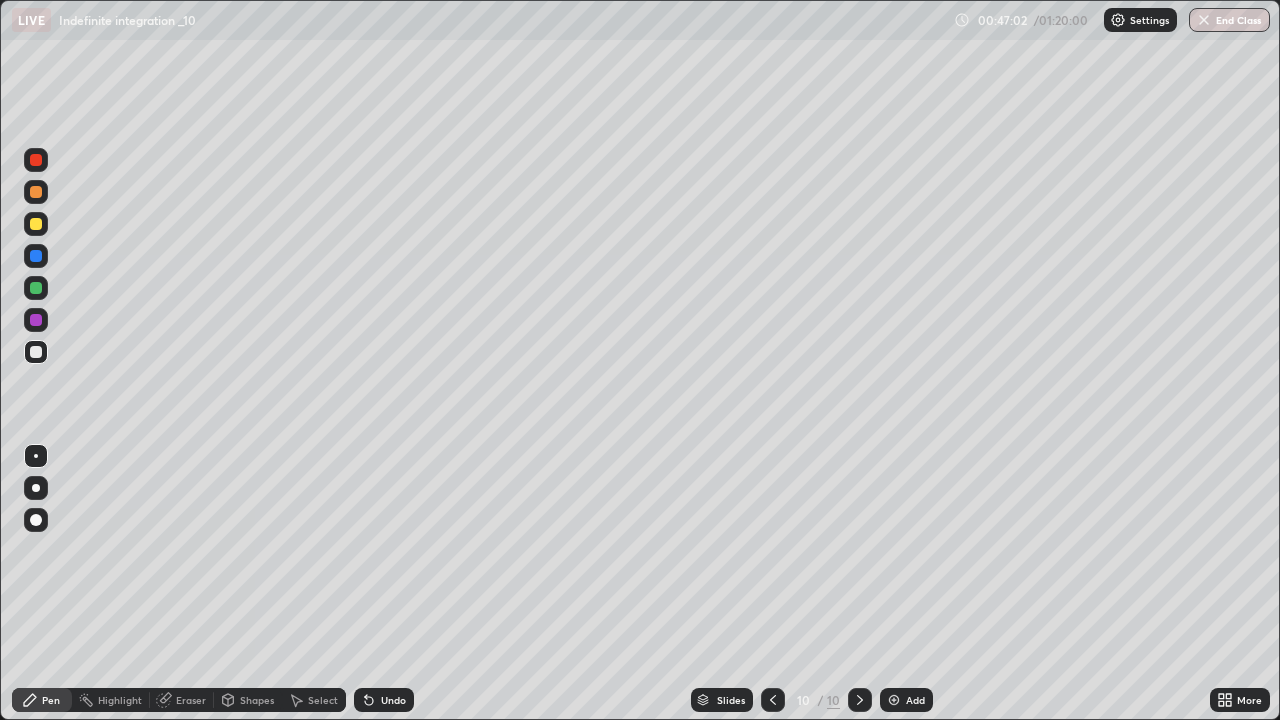click 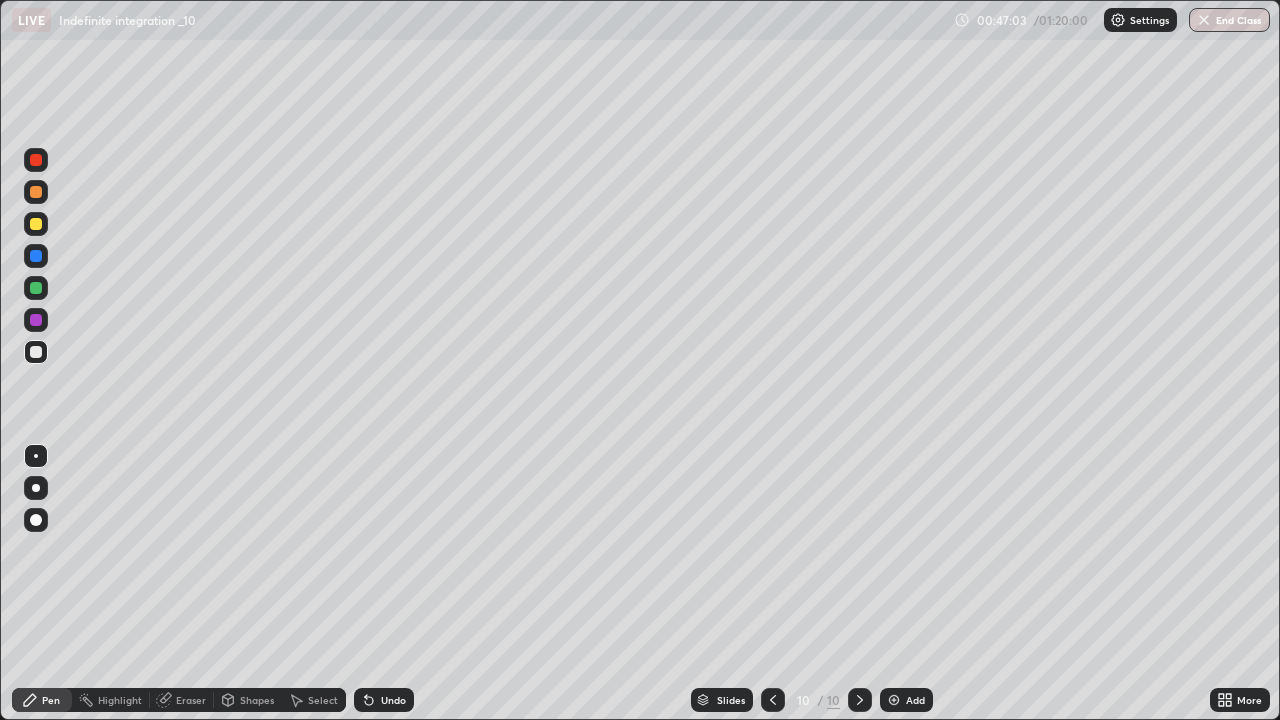 click on "Add" at bounding box center (906, 700) 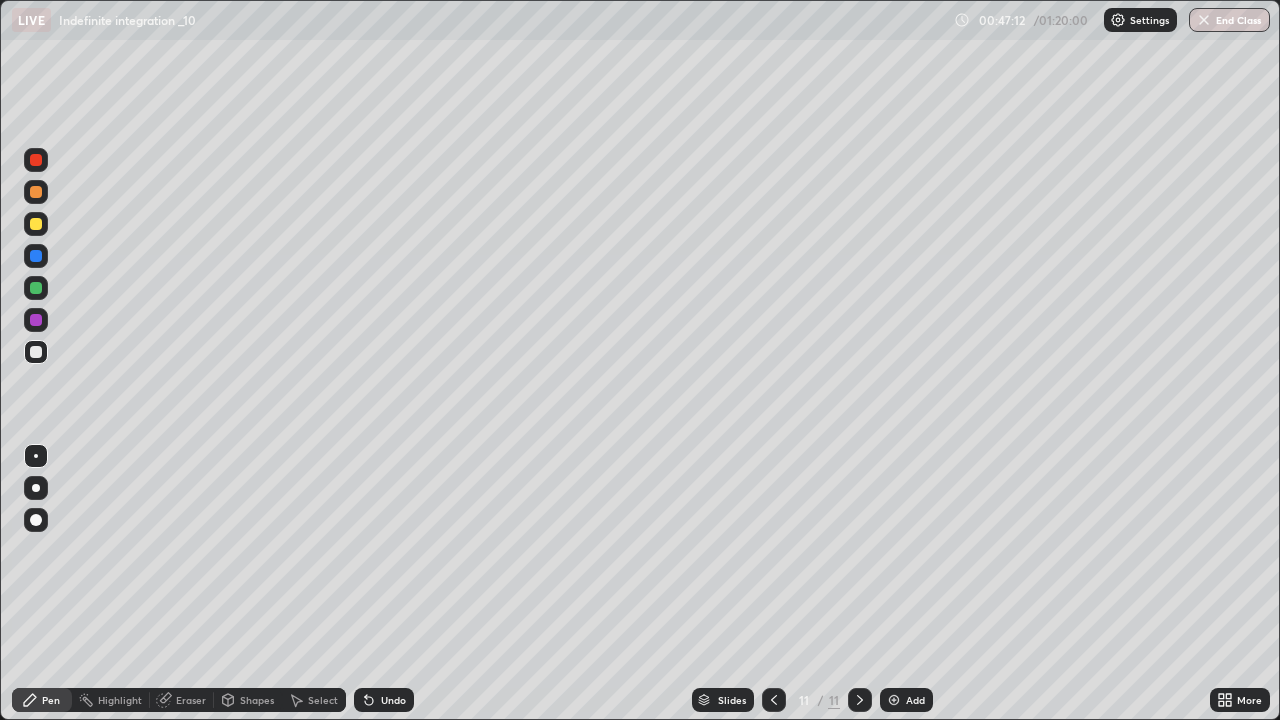 click at bounding box center (774, 700) 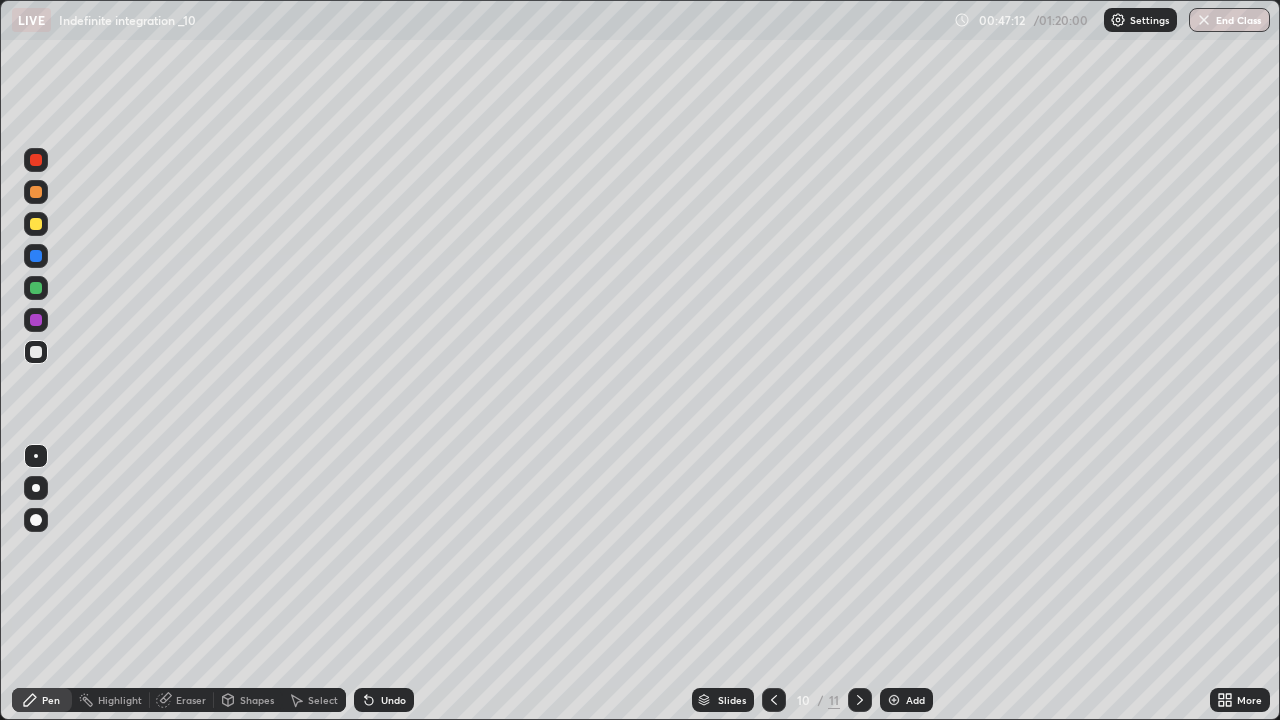 click 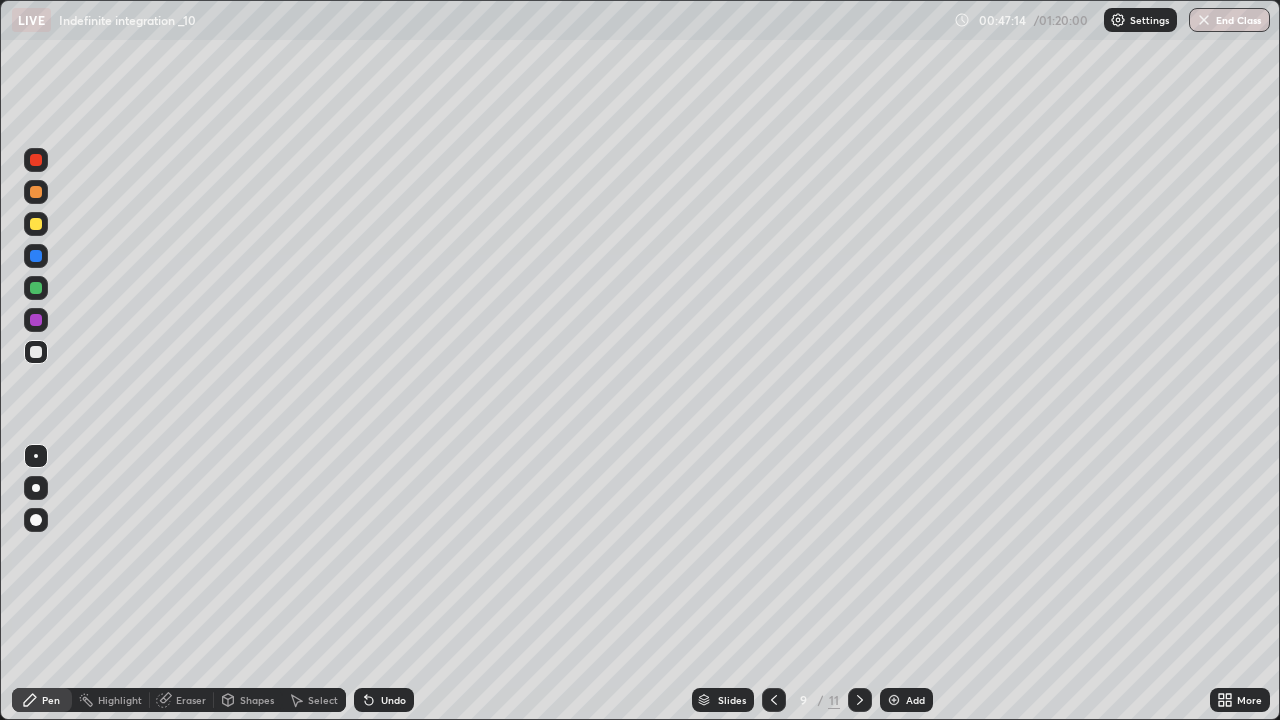 click 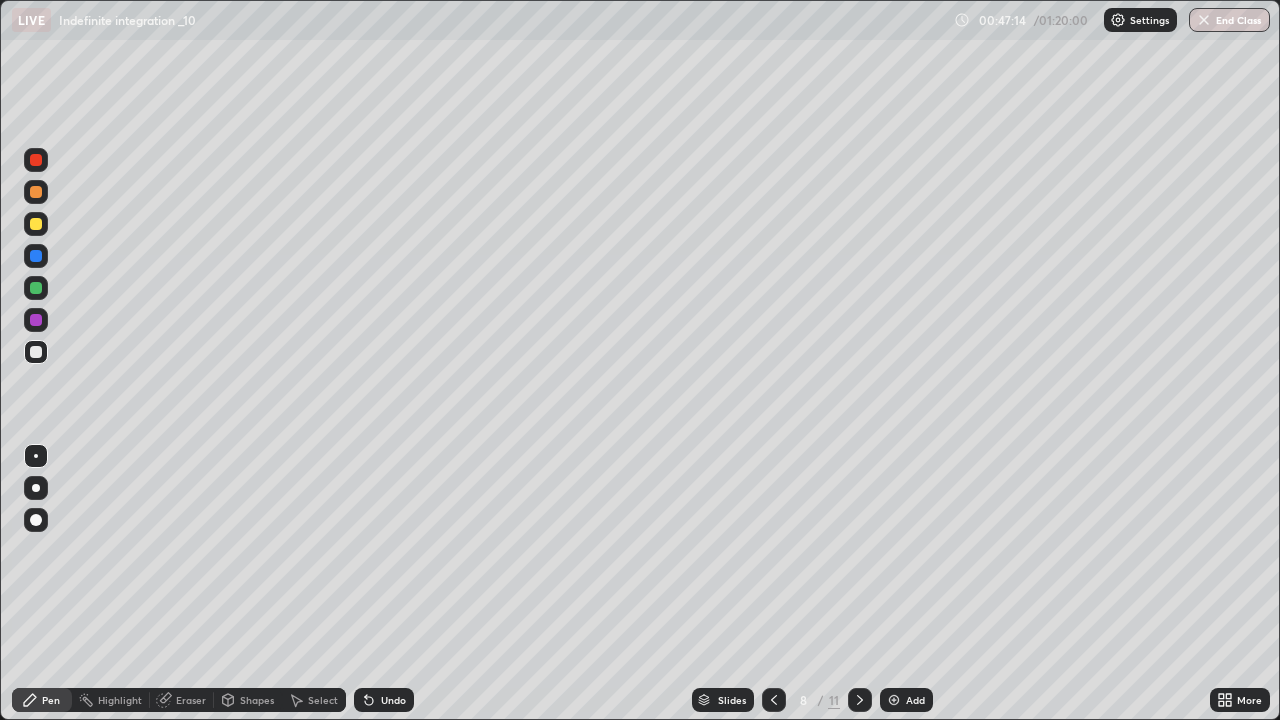 click 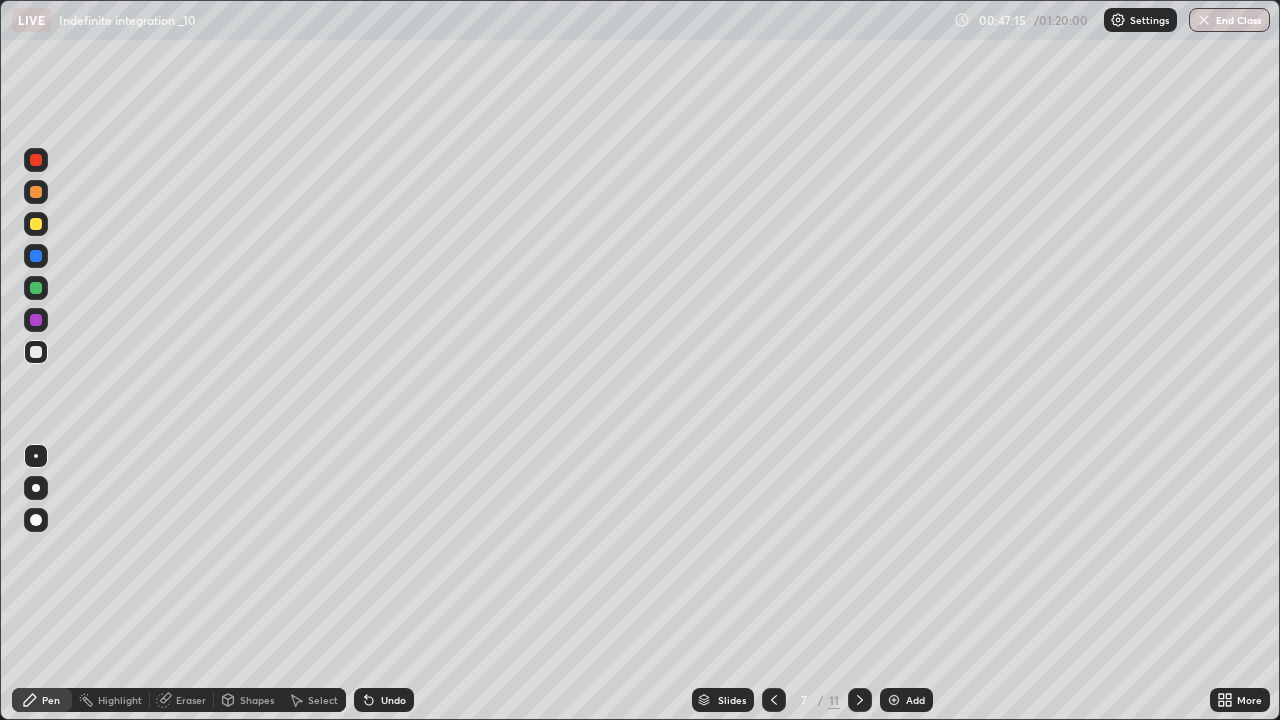 click 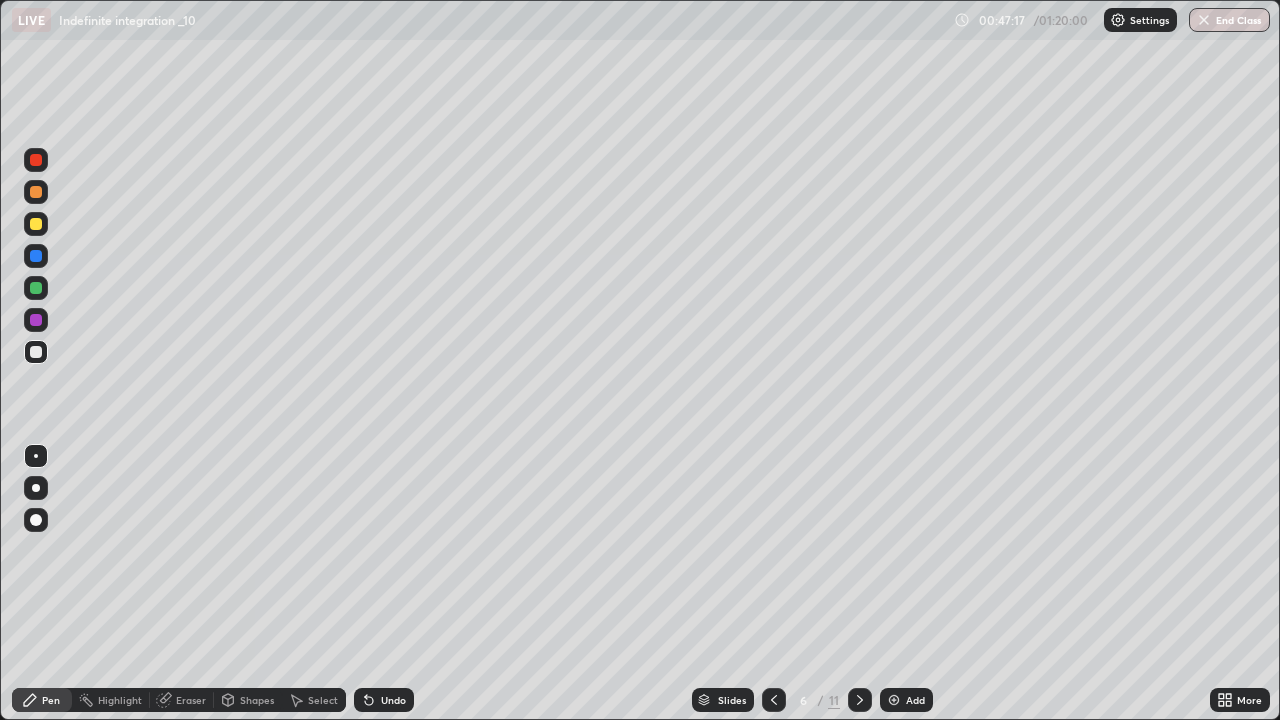 click at bounding box center (860, 700) 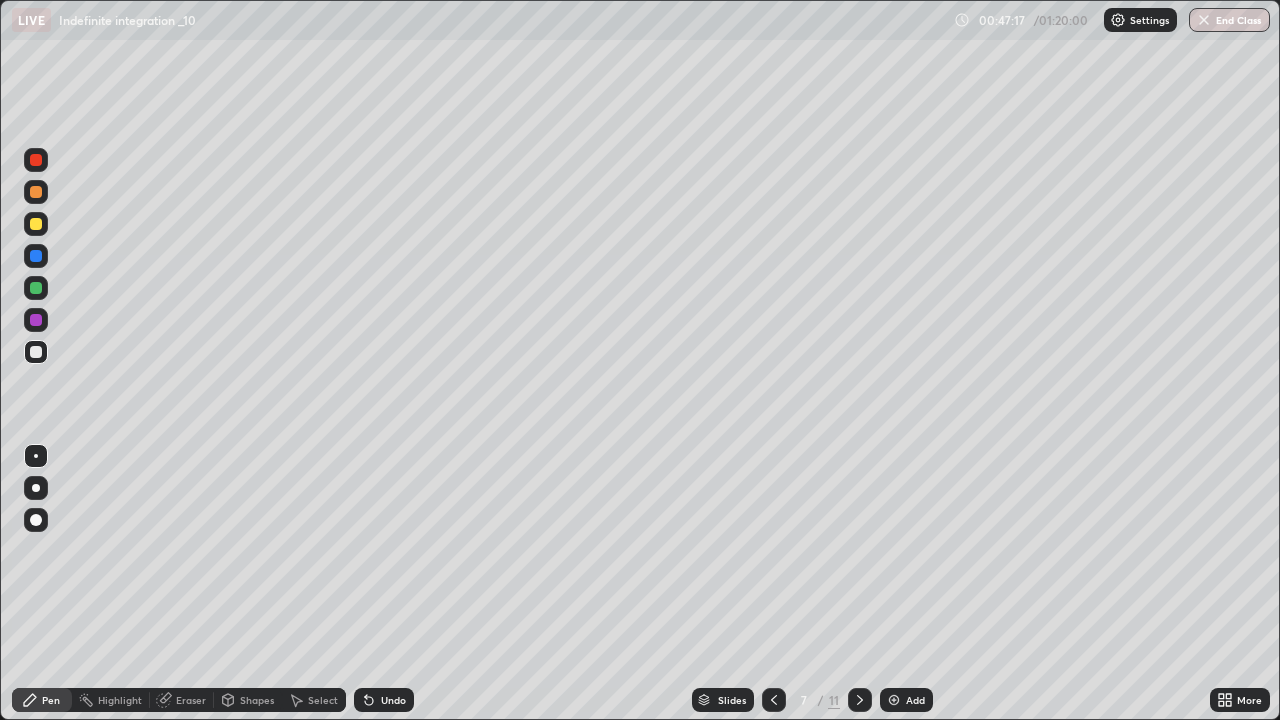 click 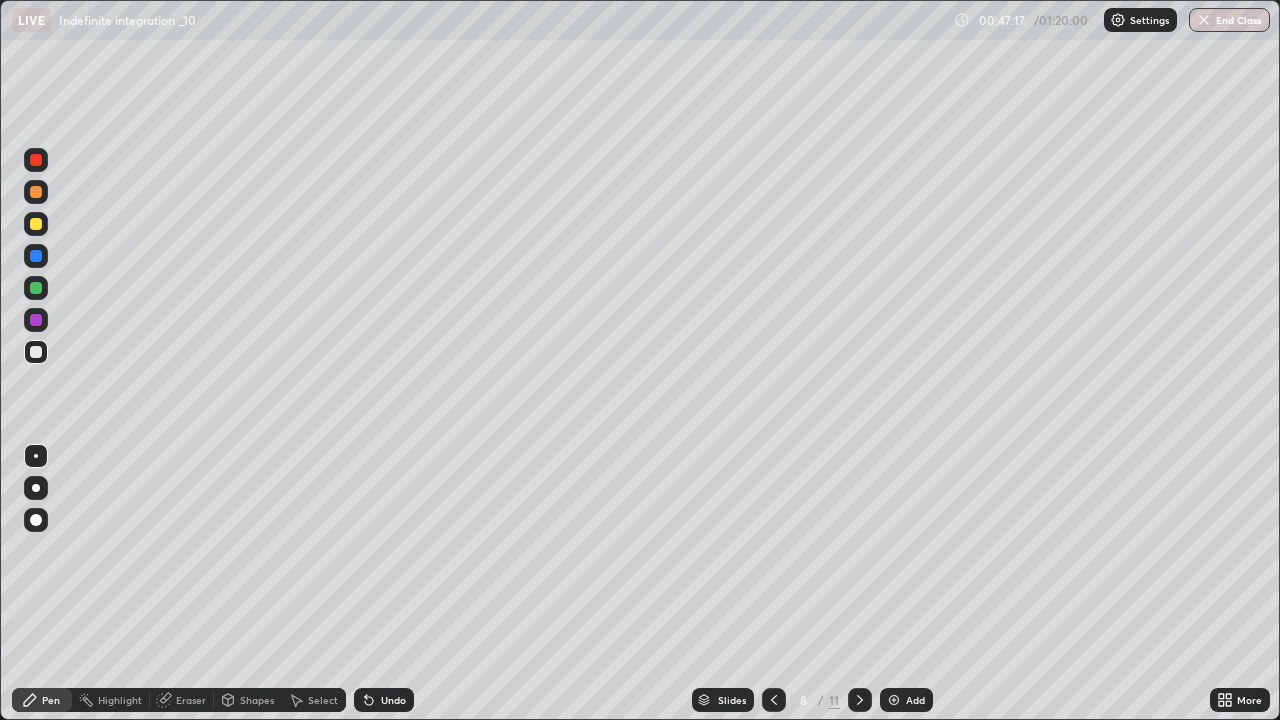 click 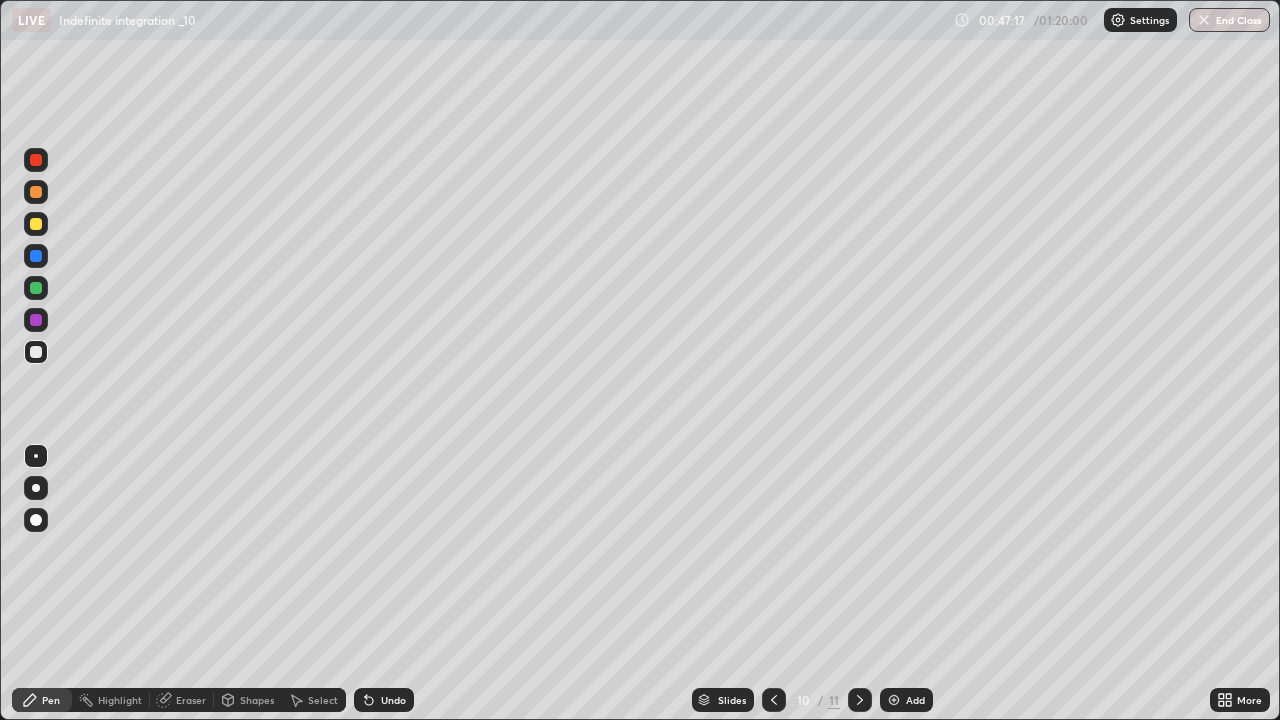 click 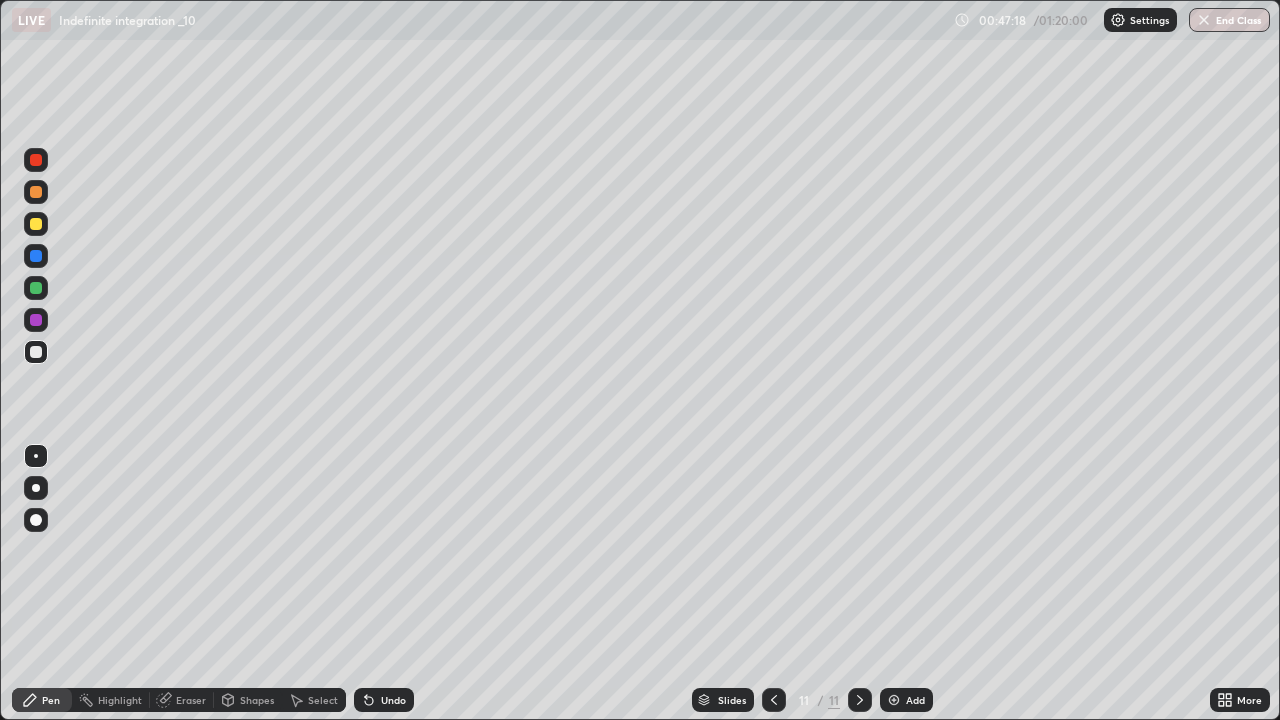 click 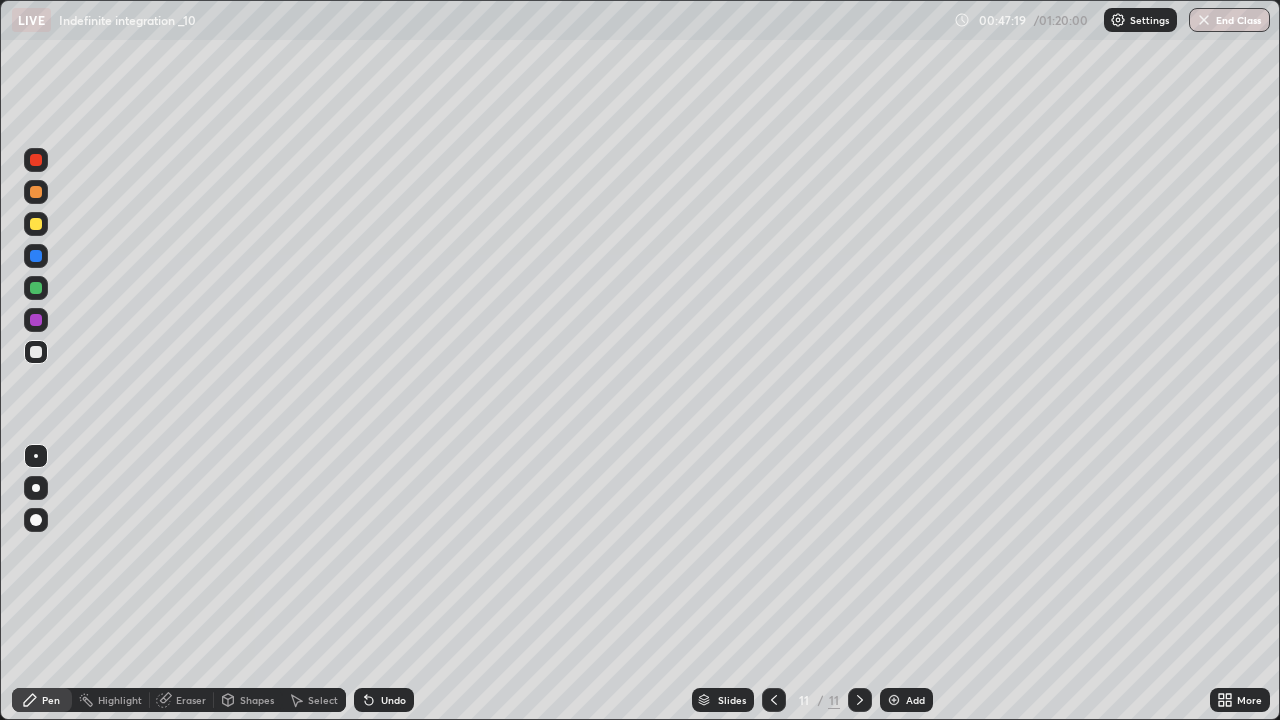 click at bounding box center [36, 224] 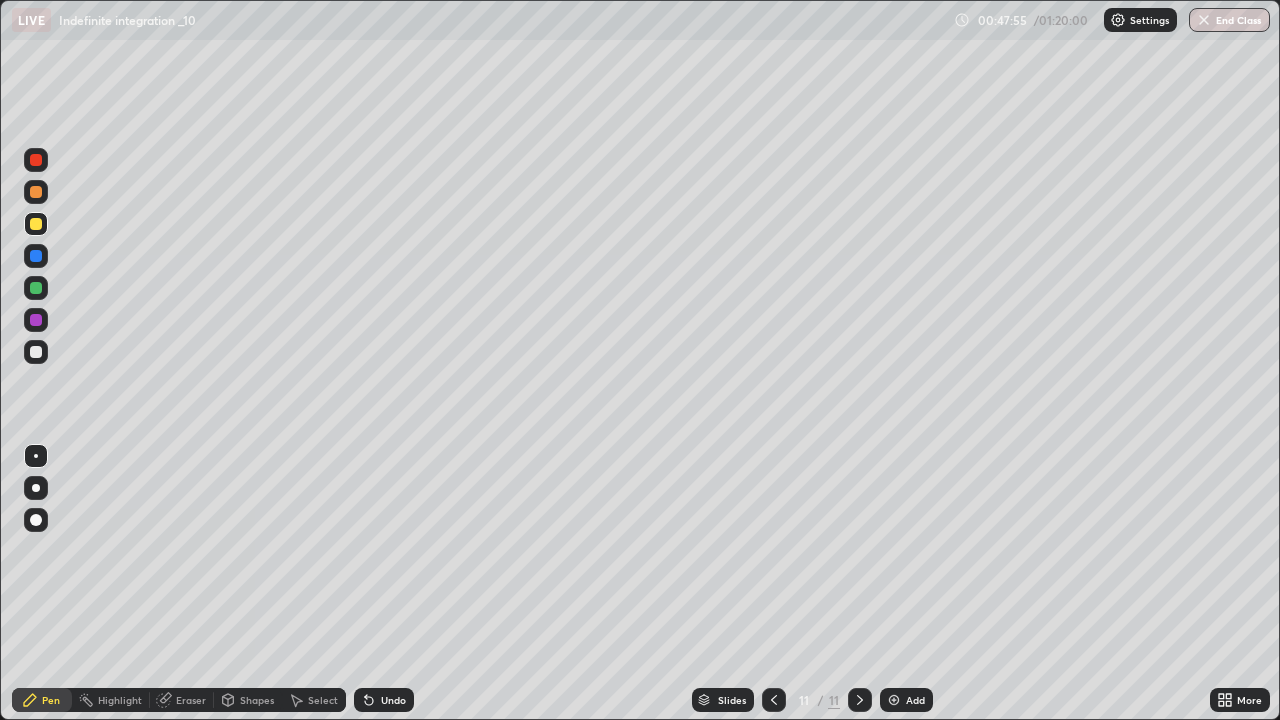 click at bounding box center (36, 192) 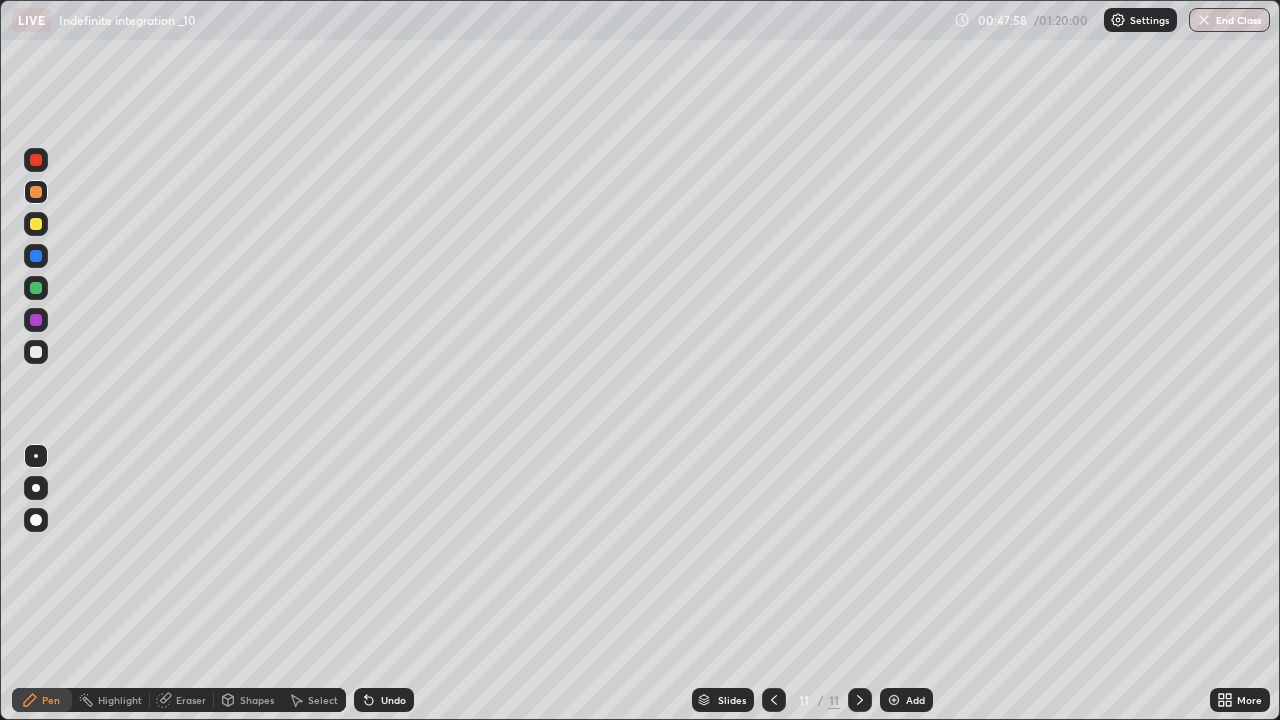 click on "Undo" at bounding box center (384, 700) 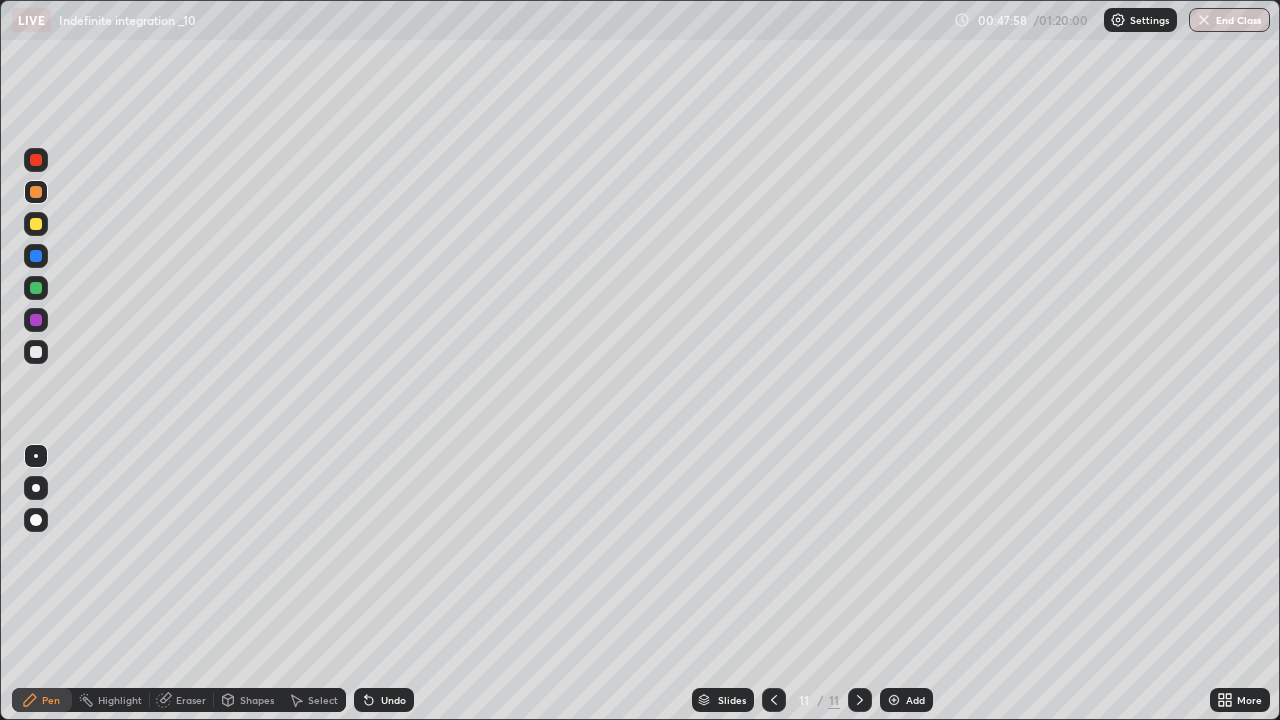 click on "Undo" at bounding box center [393, 700] 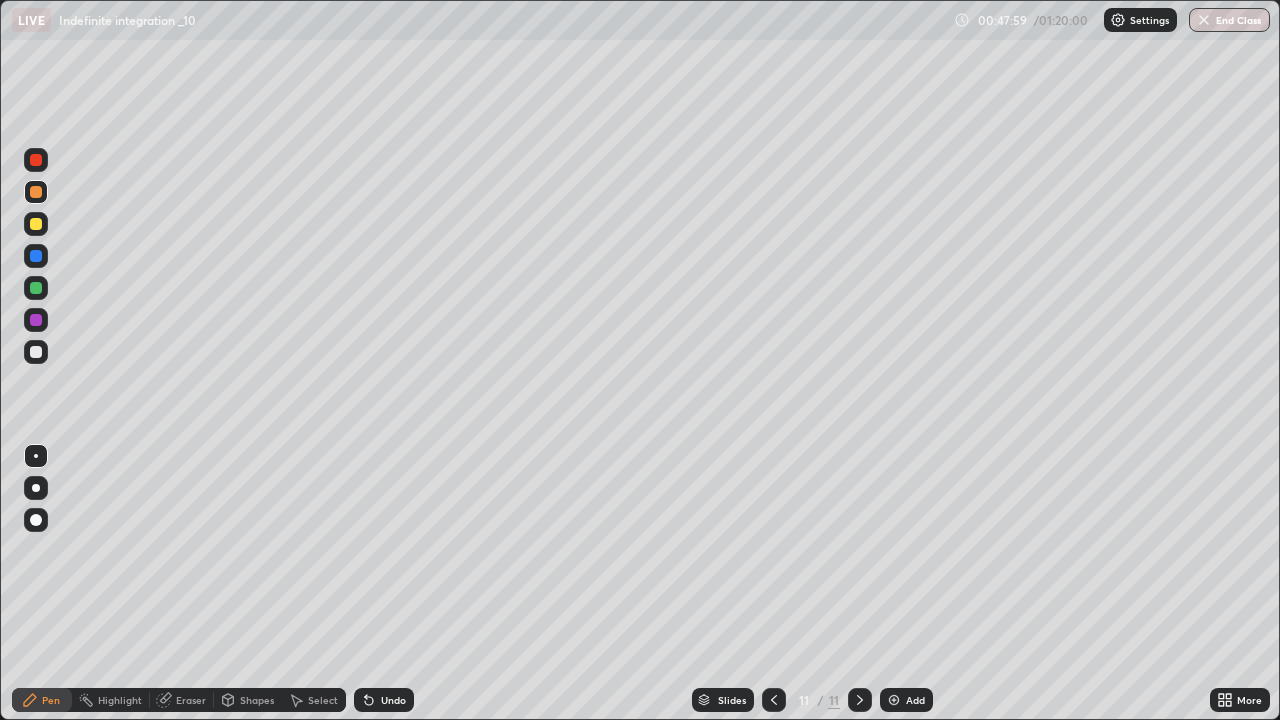 click on "Undo" at bounding box center (393, 700) 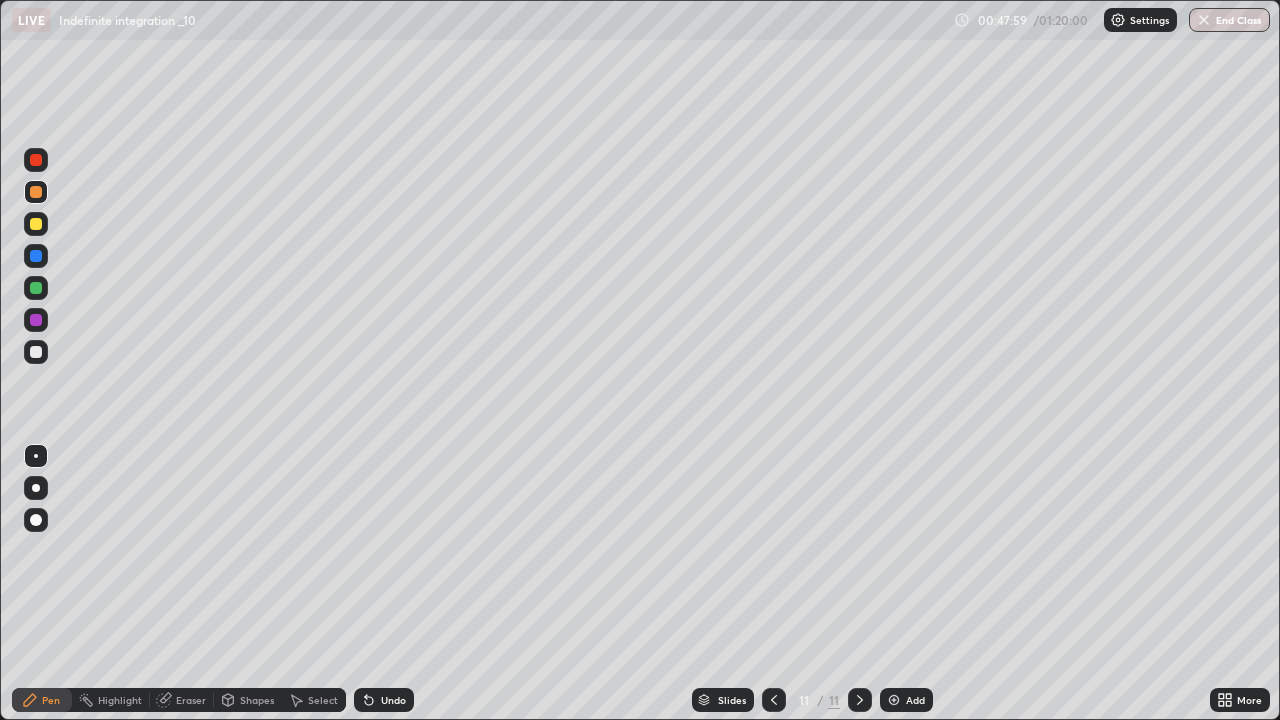 click on "Undo" at bounding box center [393, 700] 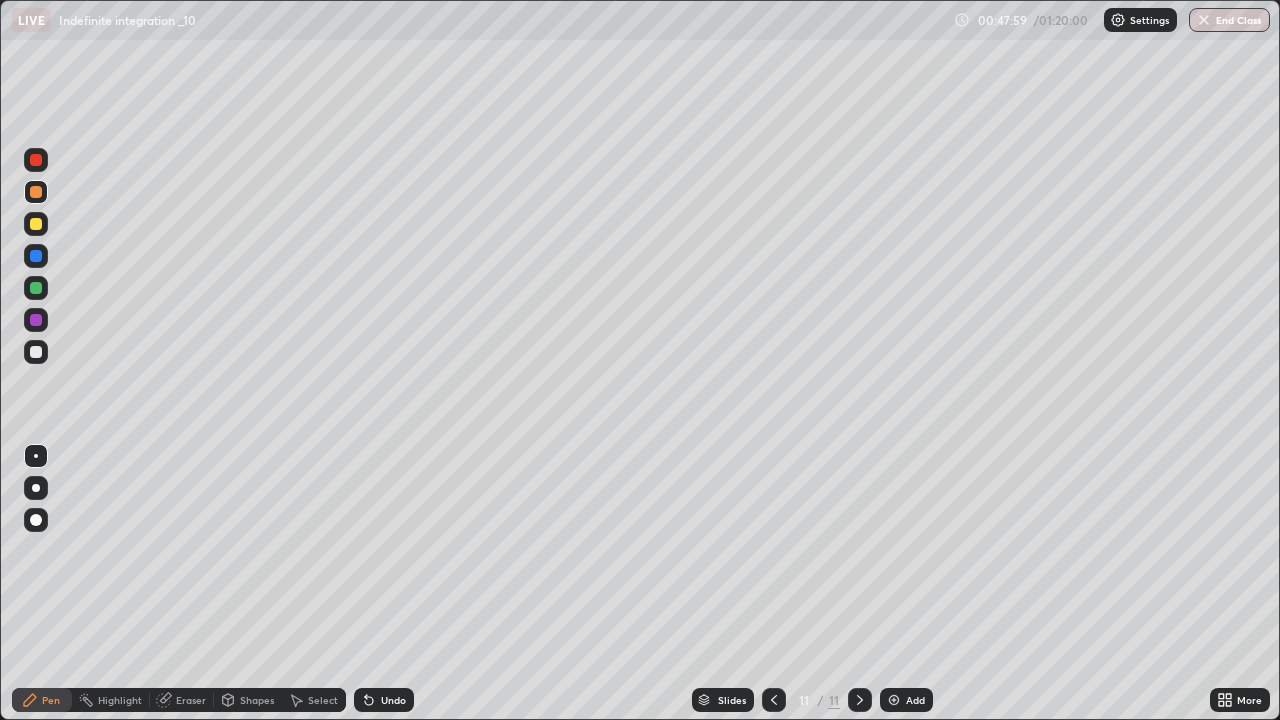 click on "Undo" at bounding box center [393, 700] 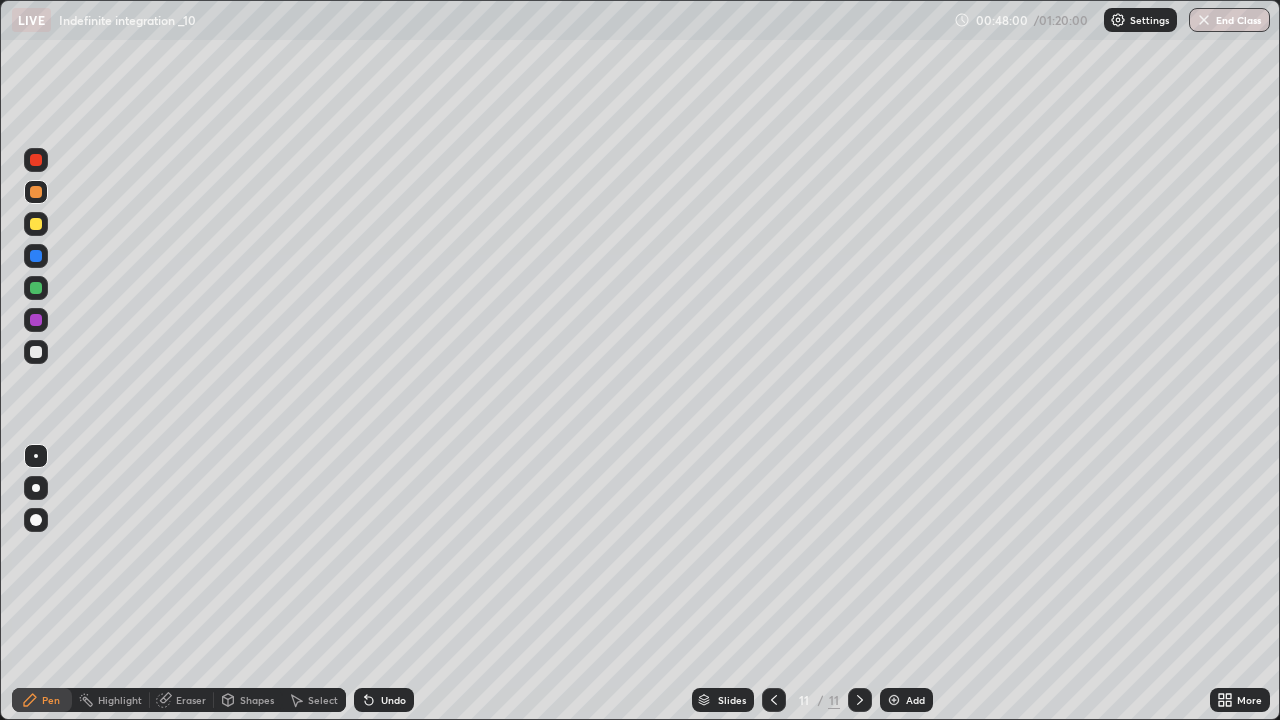 click on "Undo" at bounding box center (393, 700) 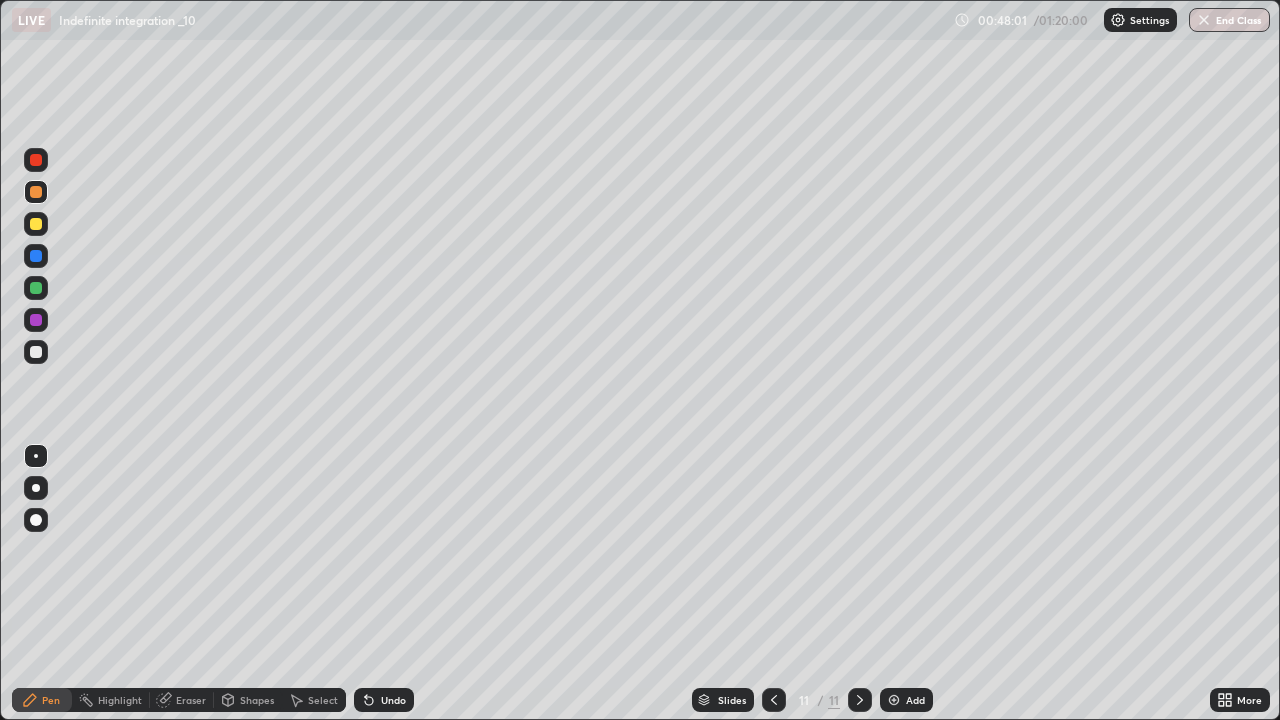click on "Undo" at bounding box center [393, 700] 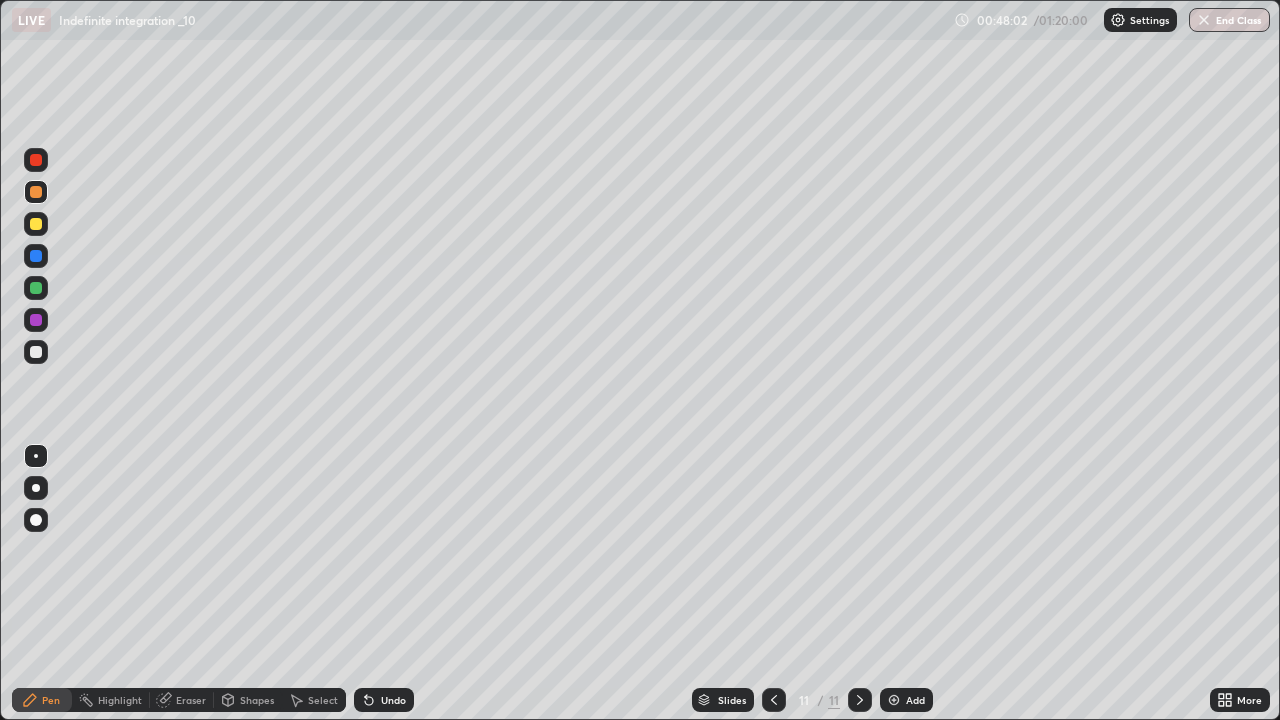 click on "Undo" at bounding box center (393, 700) 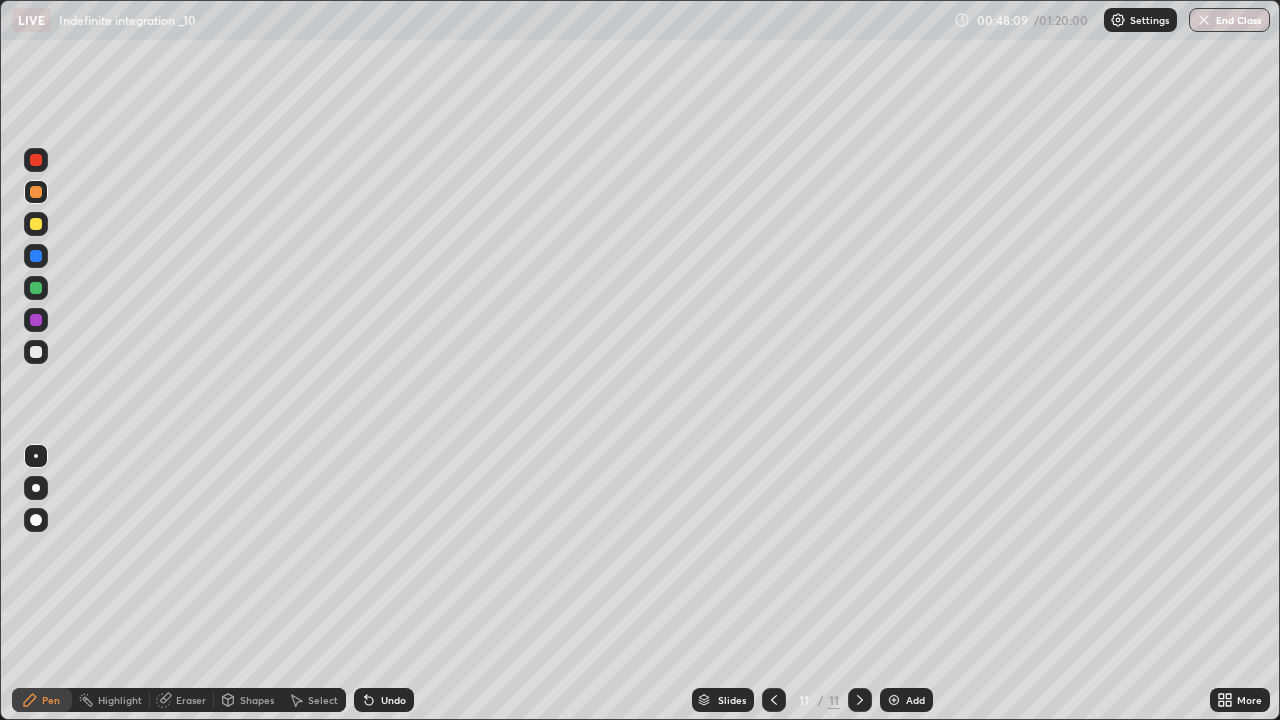 click at bounding box center [36, 224] 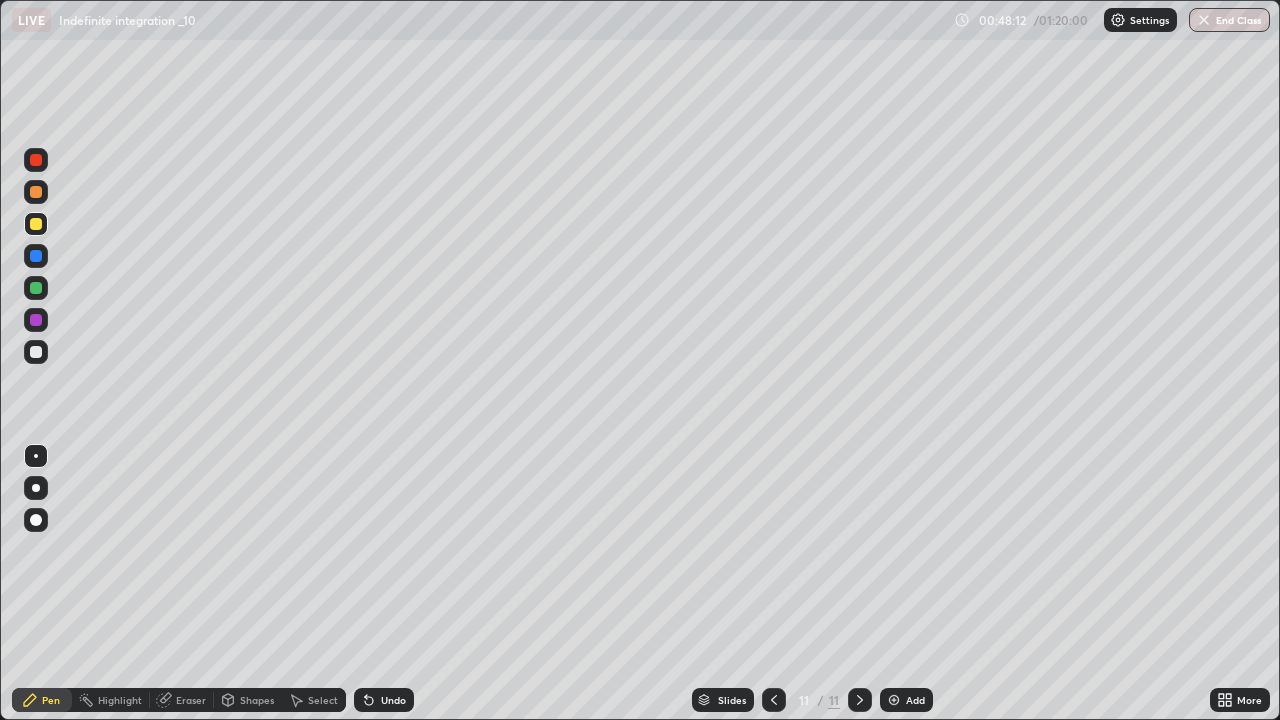 click at bounding box center (36, 160) 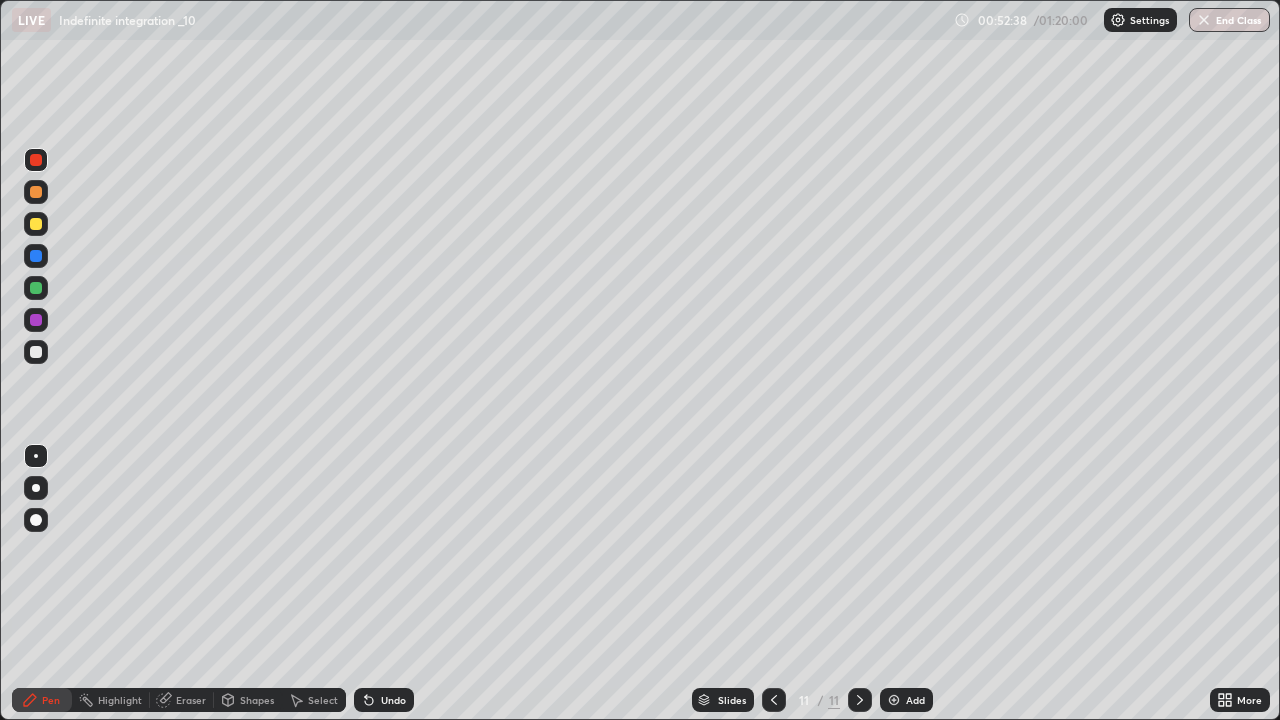 click at bounding box center [36, 352] 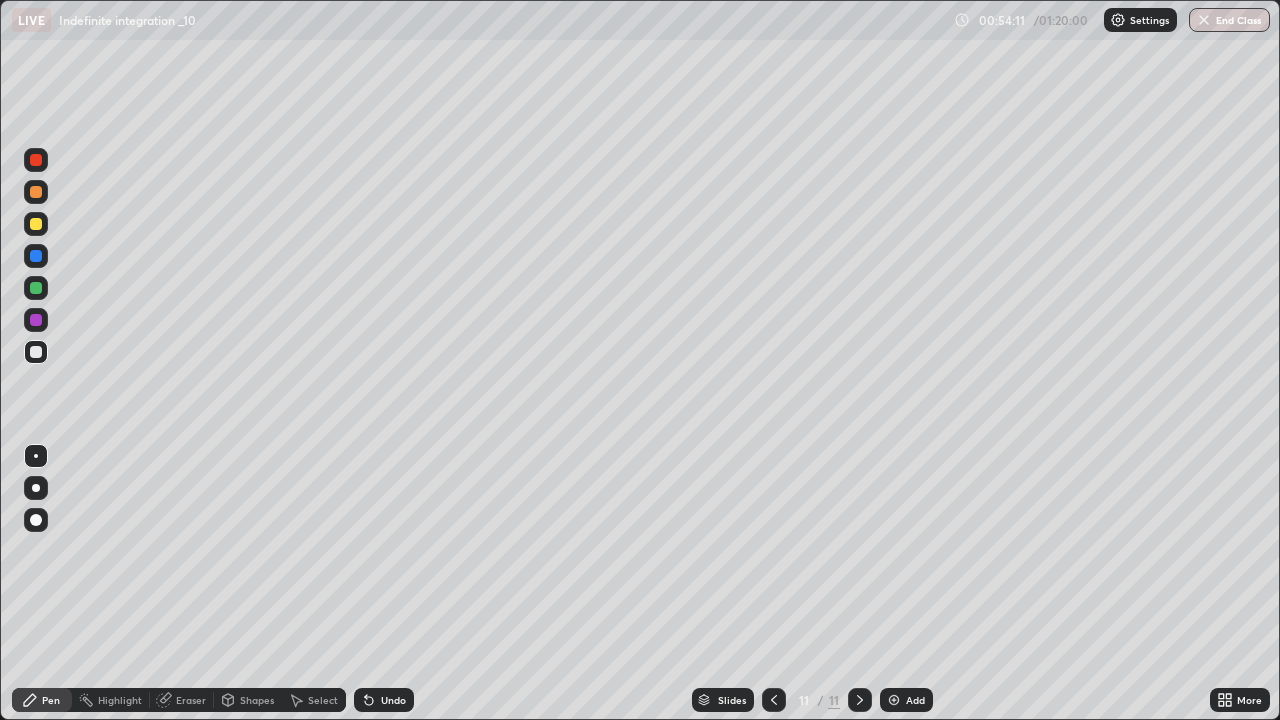 click at bounding box center [36, 320] 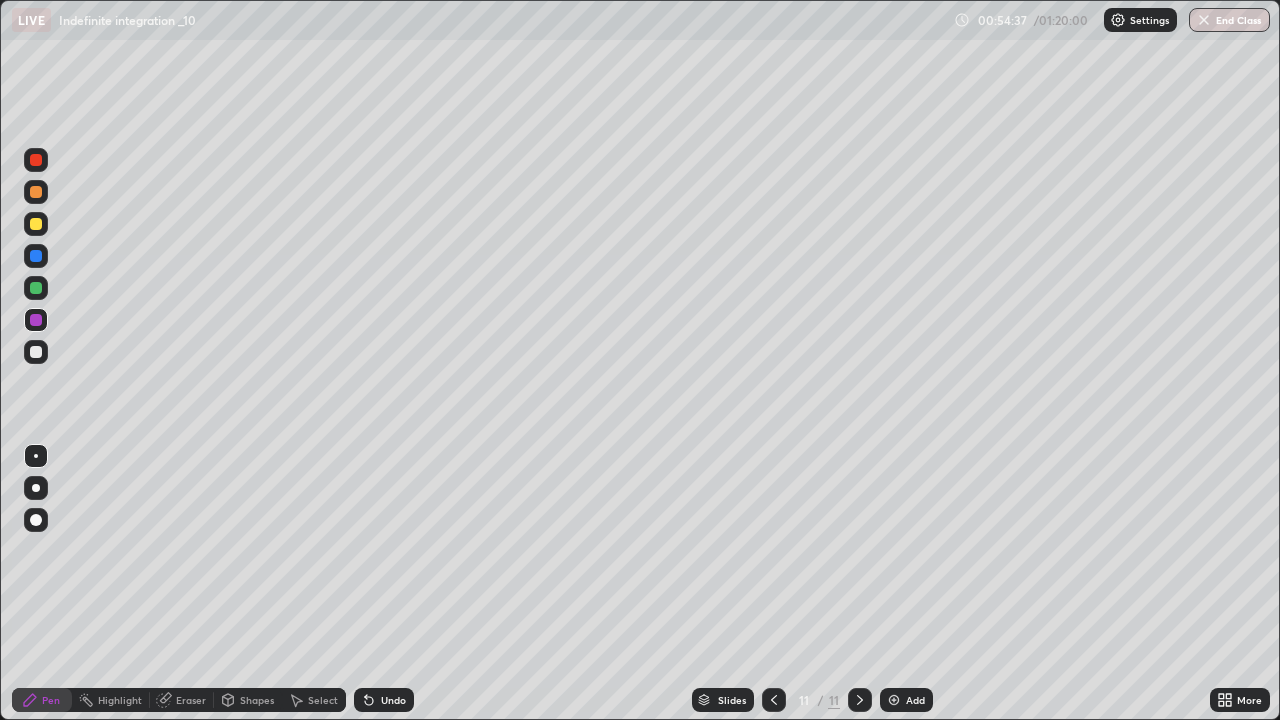 click on "Shapes" at bounding box center [248, 700] 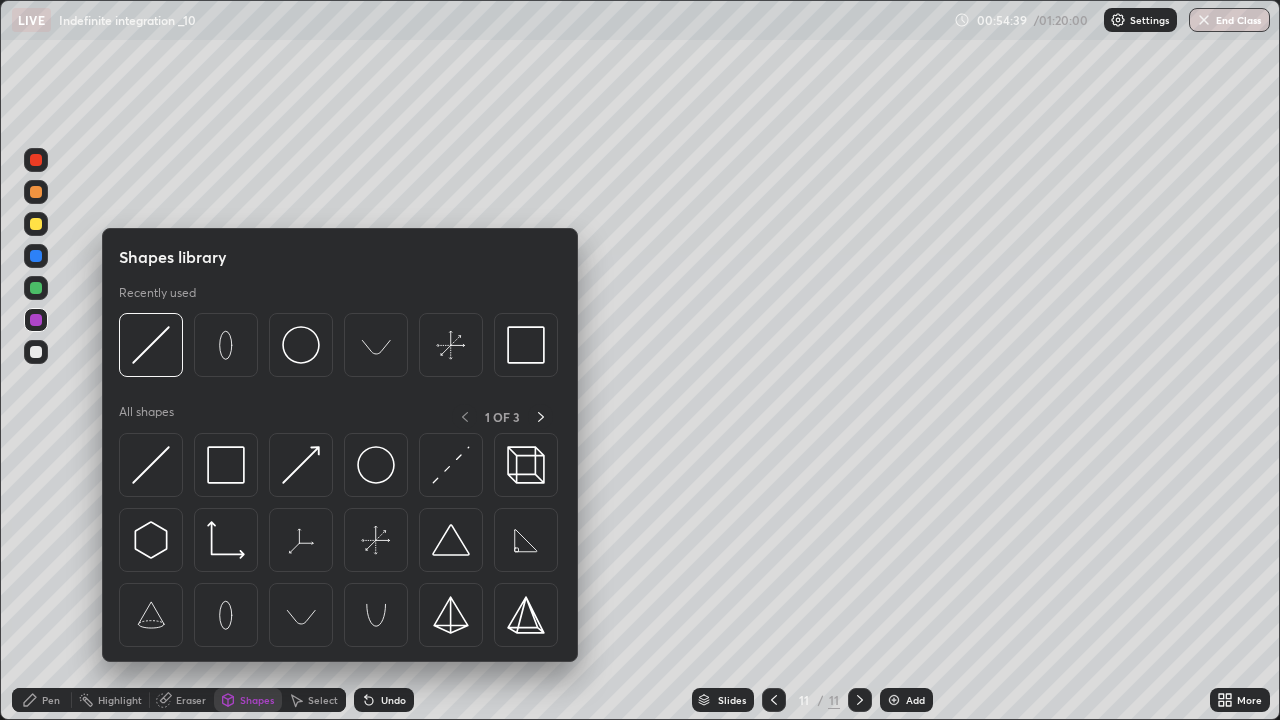 click on "Eraser" at bounding box center (191, 700) 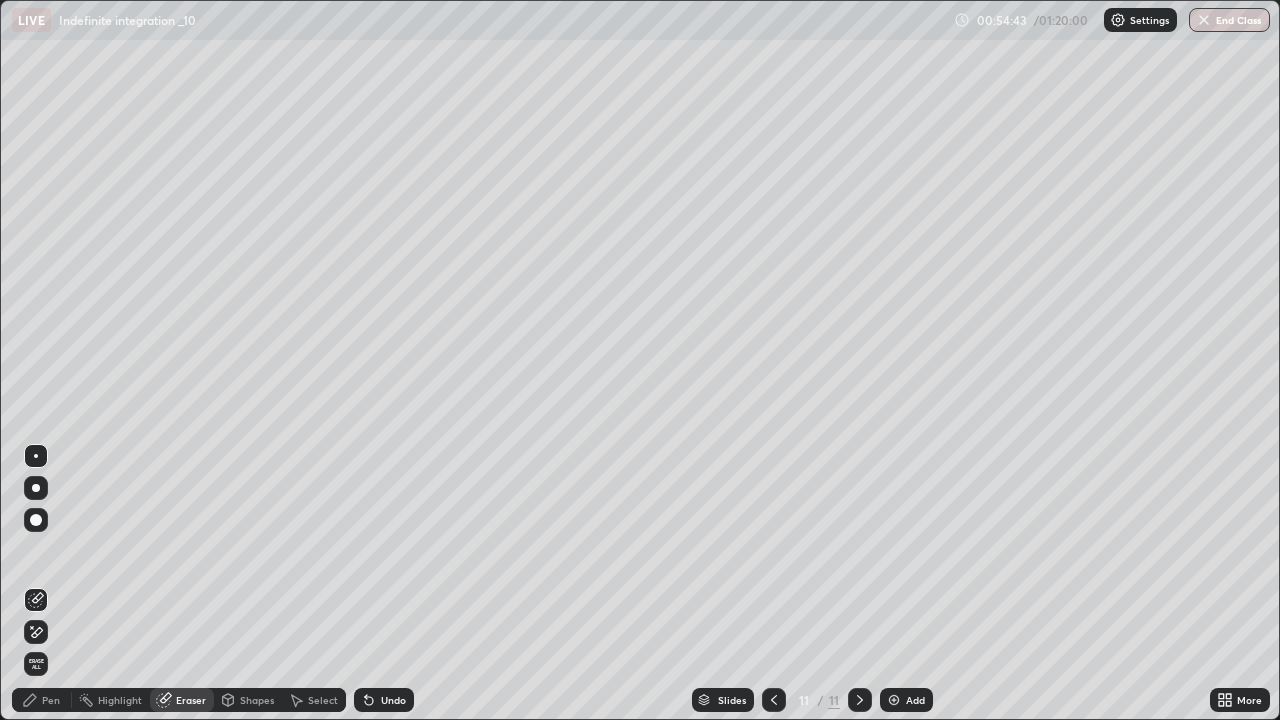 click on "Pen" at bounding box center (51, 700) 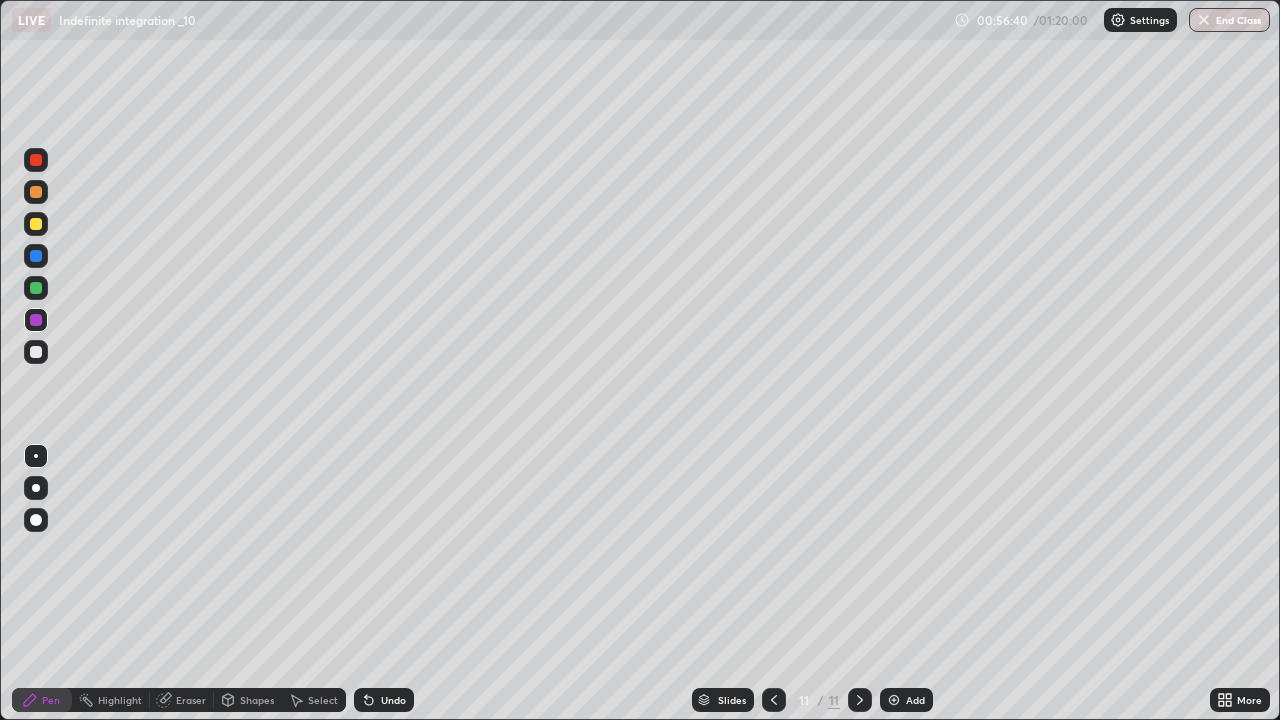 click on "Select" at bounding box center [314, 700] 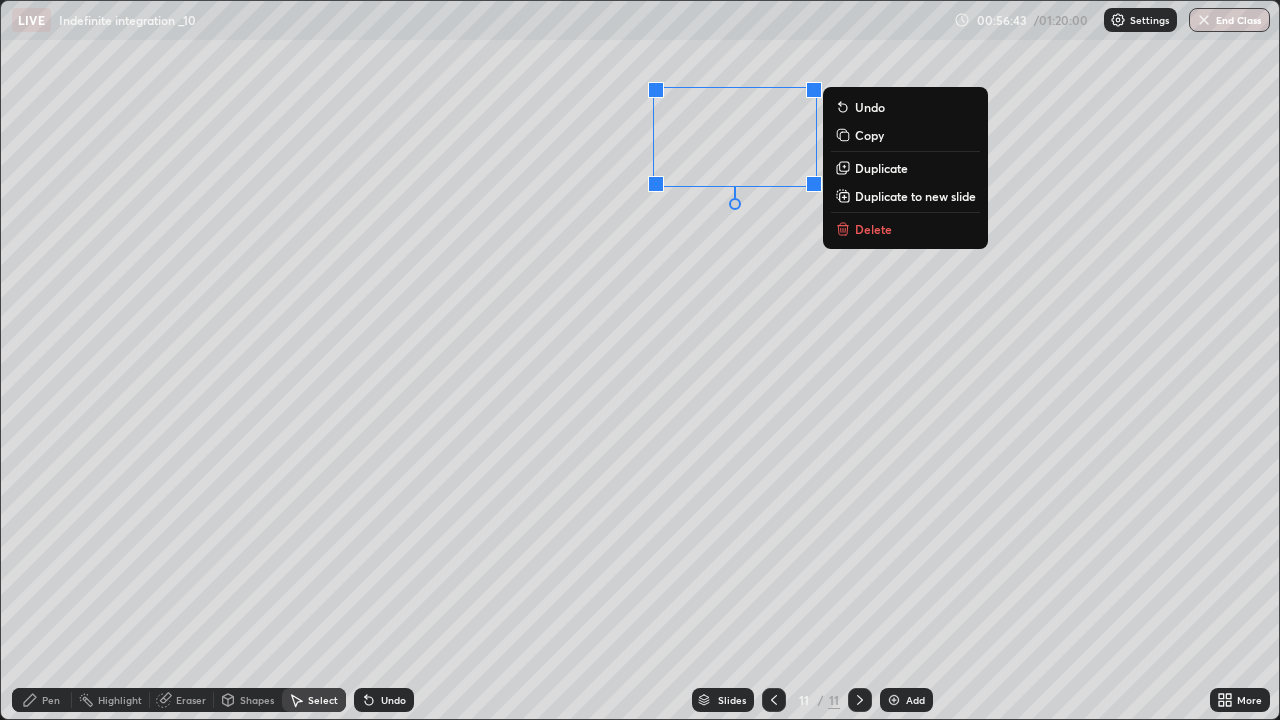 click on "Delete" at bounding box center (873, 229) 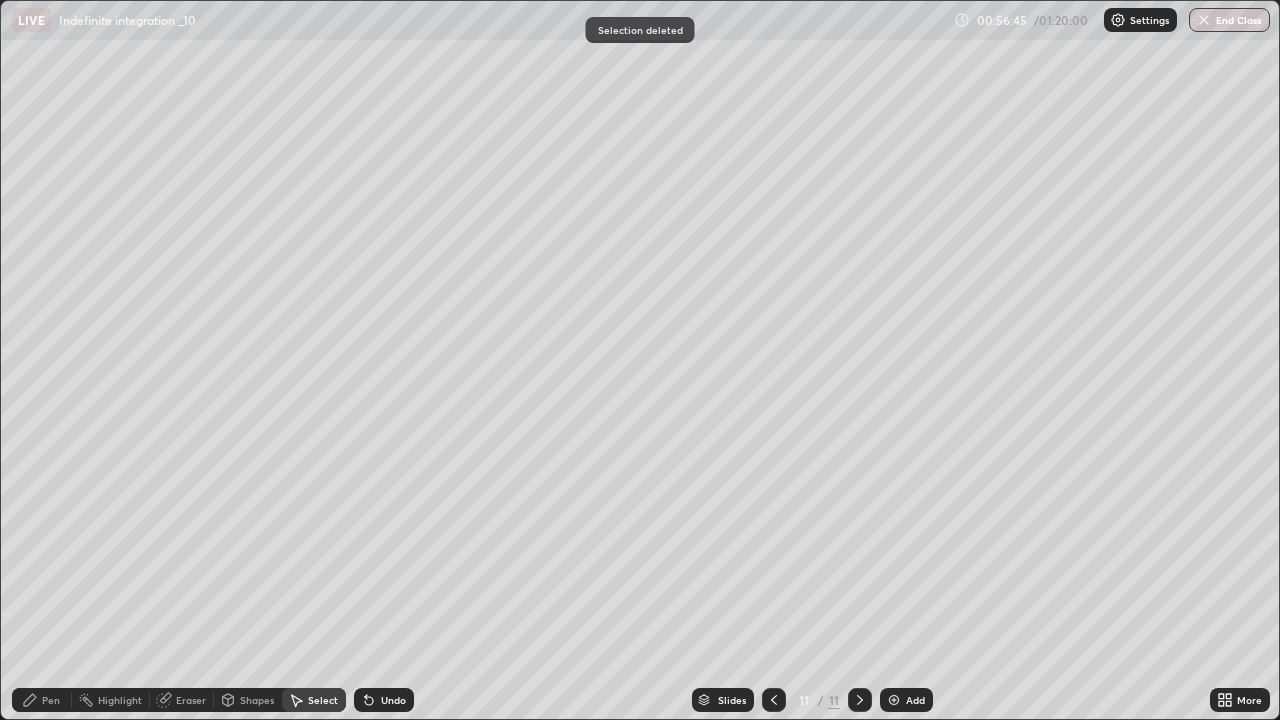 click on "Pen" at bounding box center (51, 700) 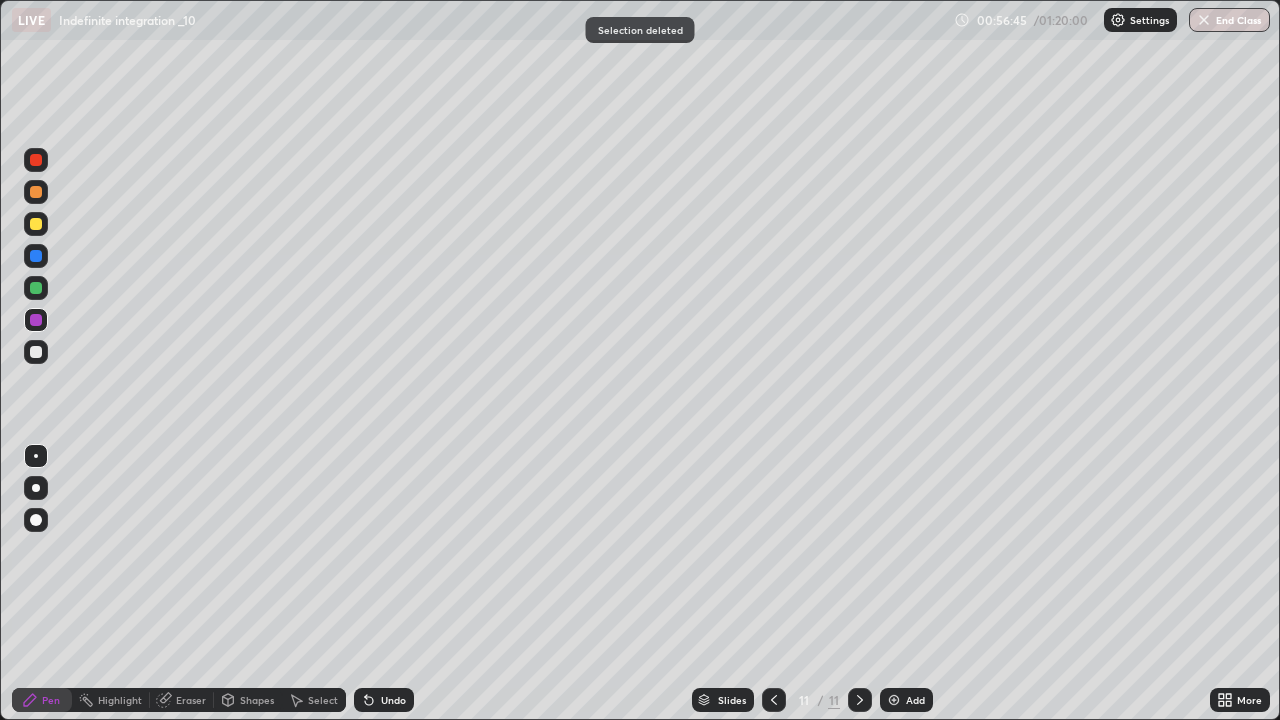 click at bounding box center [36, 256] 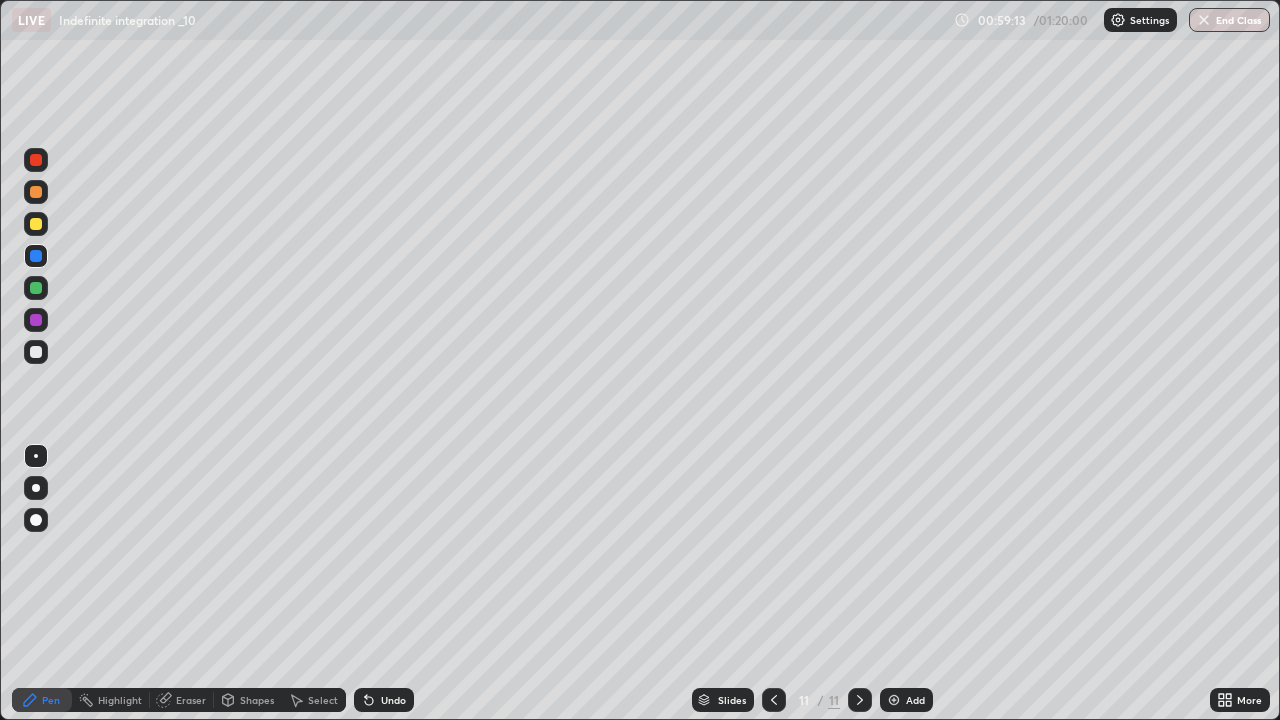 click at bounding box center (894, 700) 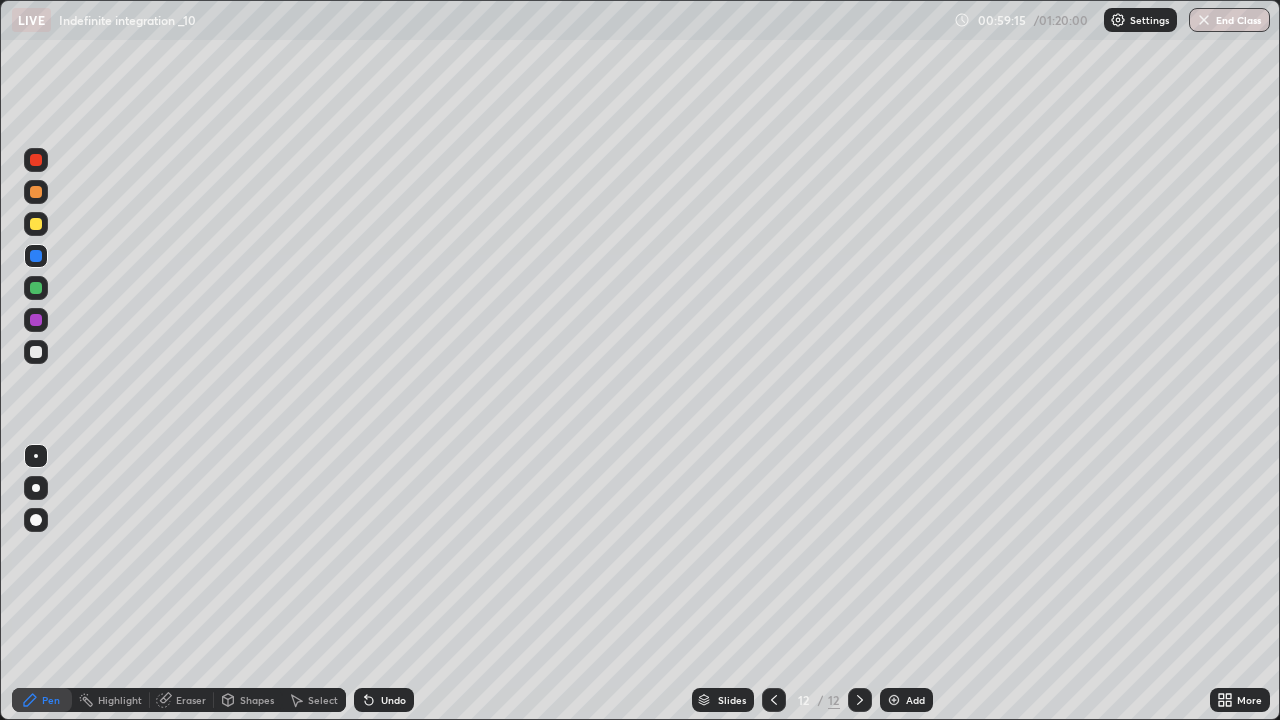 click at bounding box center [36, 224] 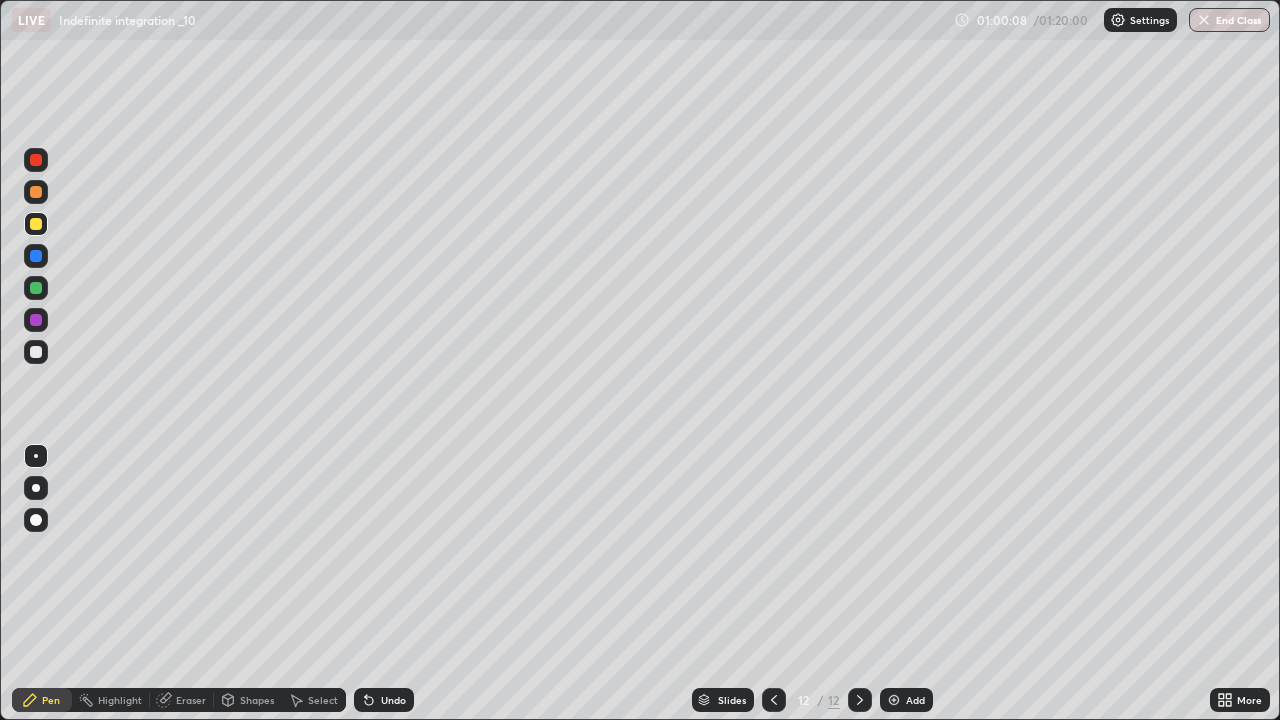 click at bounding box center (36, 256) 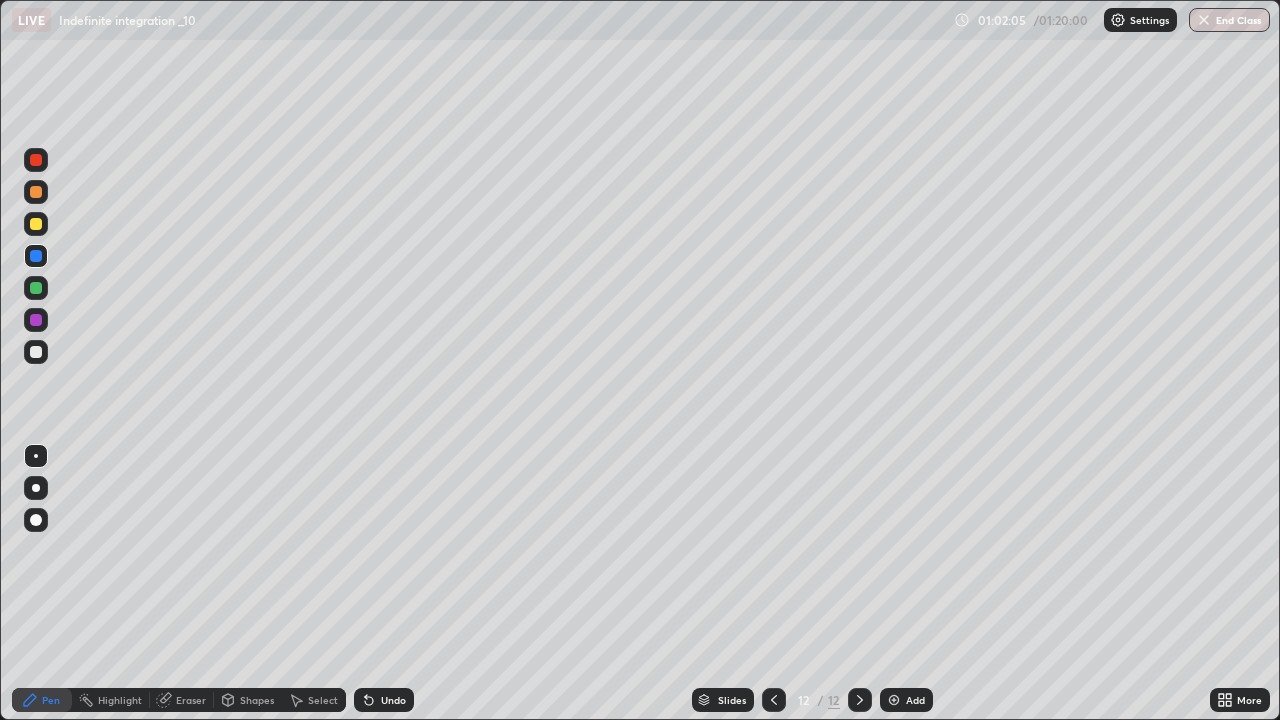 click at bounding box center [894, 700] 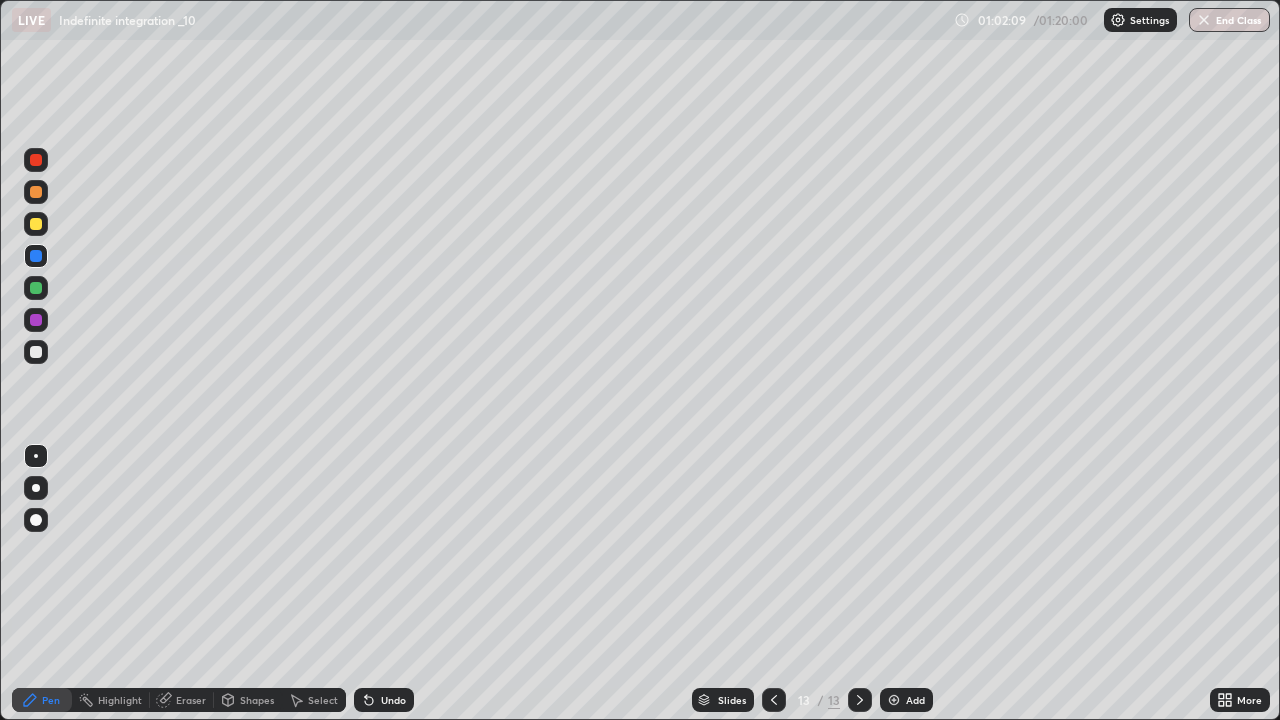 click at bounding box center (36, 352) 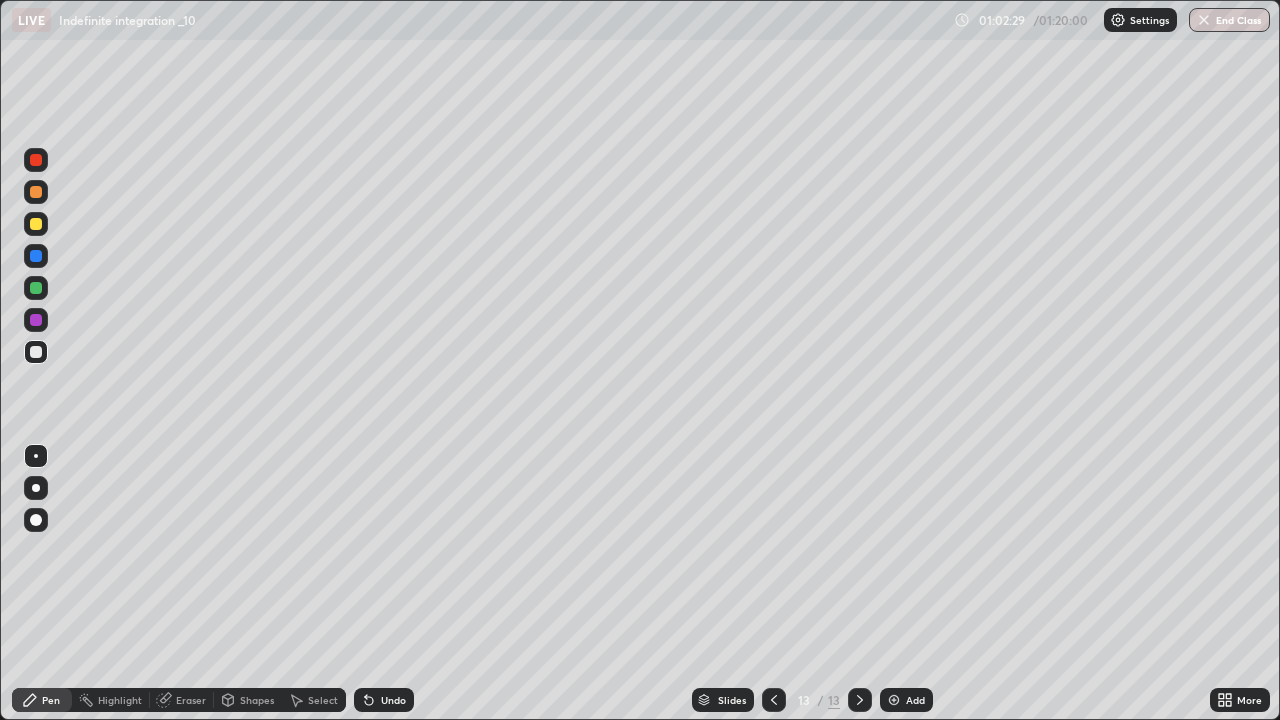 click at bounding box center (36, 288) 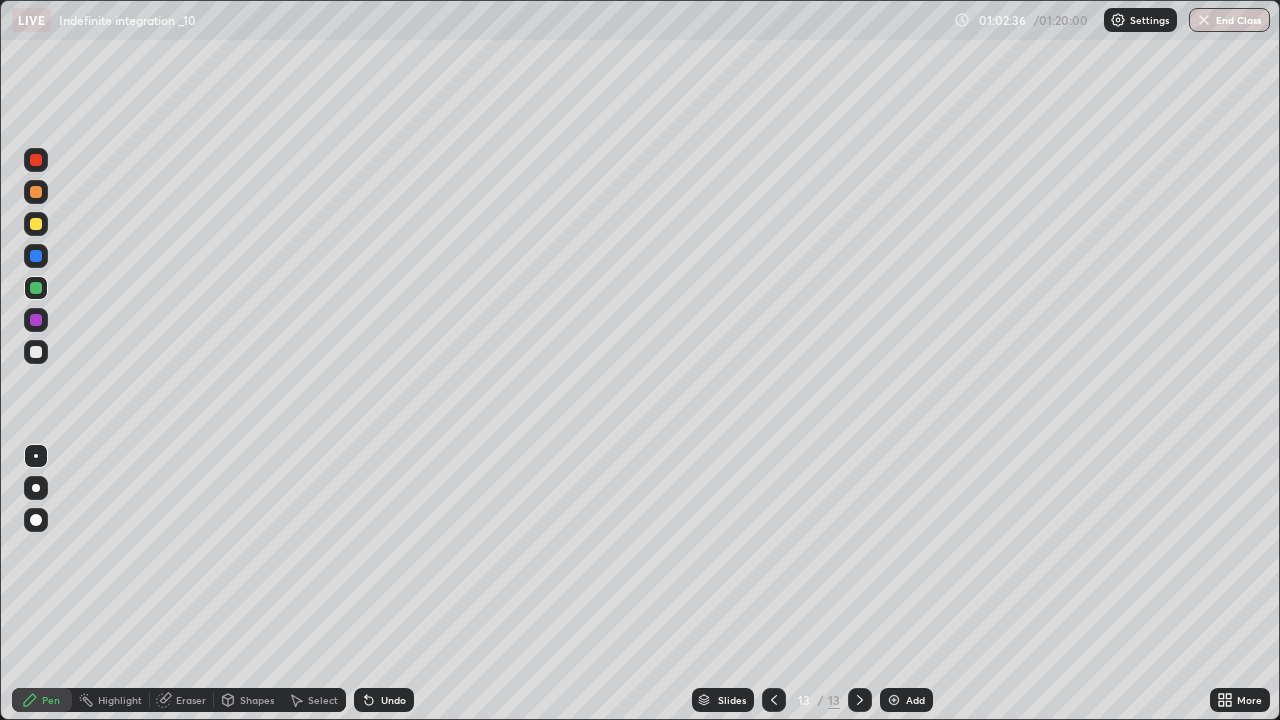 click on "Undo" at bounding box center (393, 700) 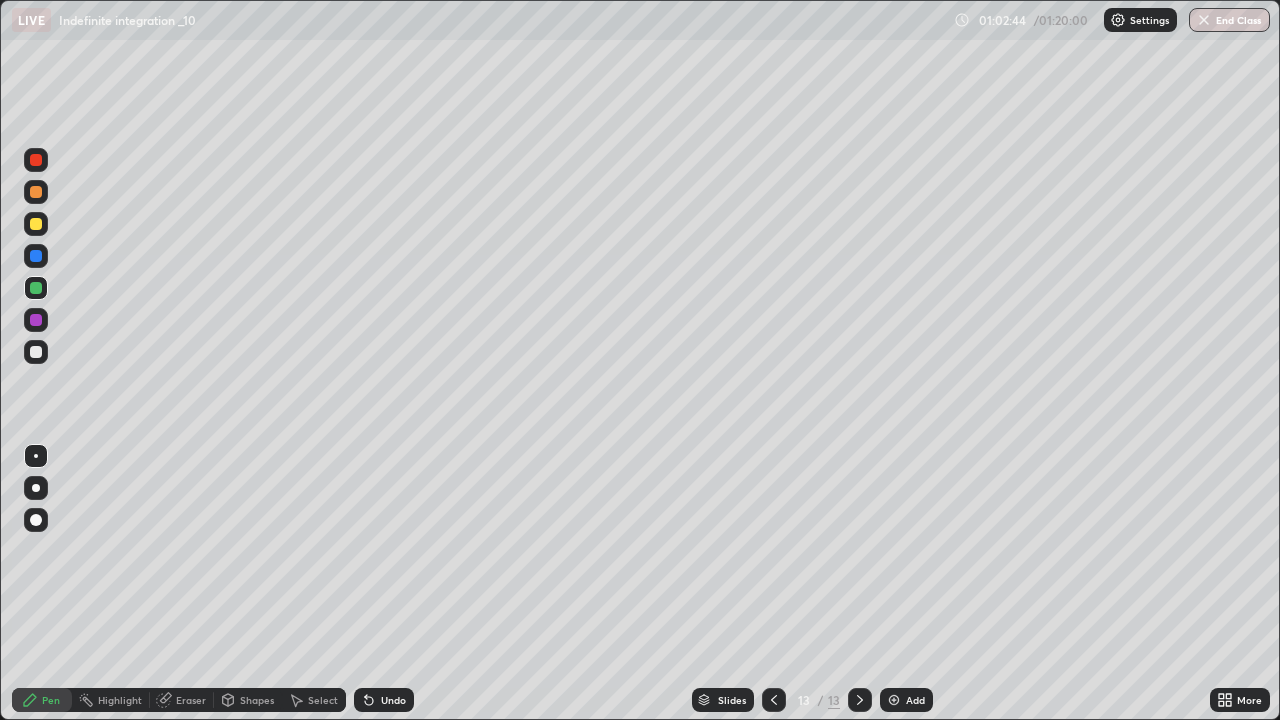 click on "Undo" at bounding box center (393, 700) 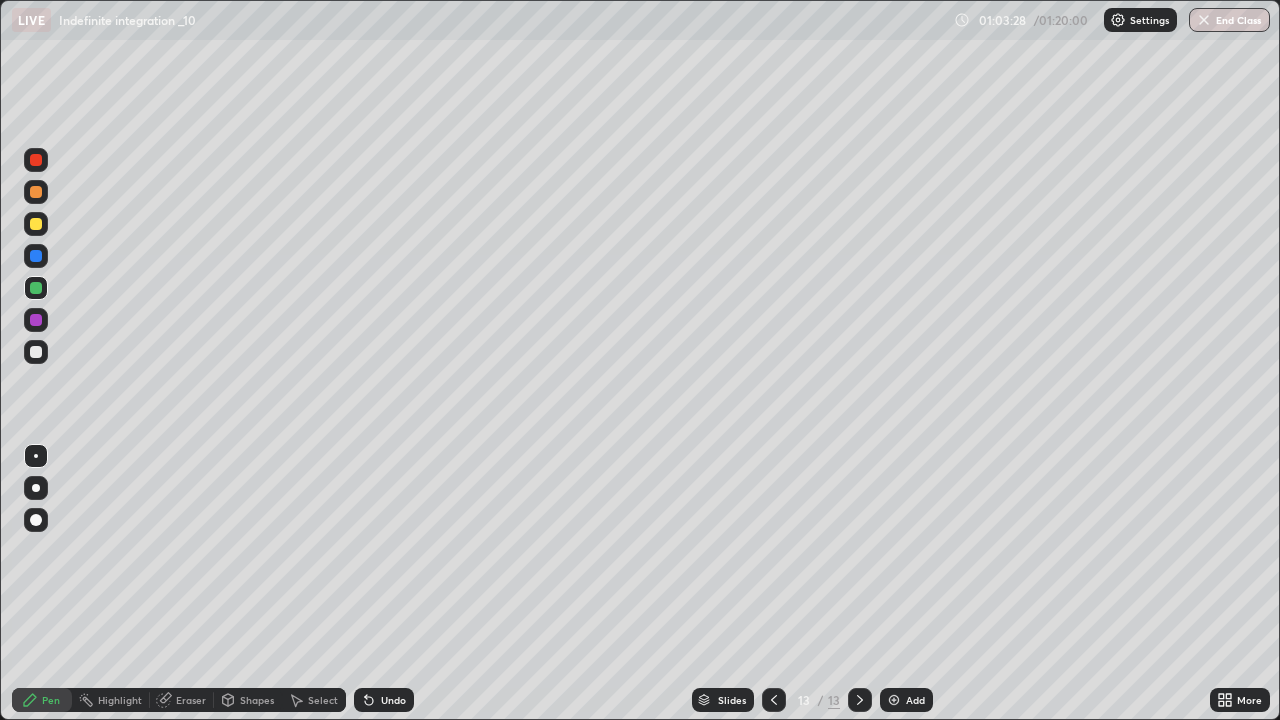 click at bounding box center (36, 352) 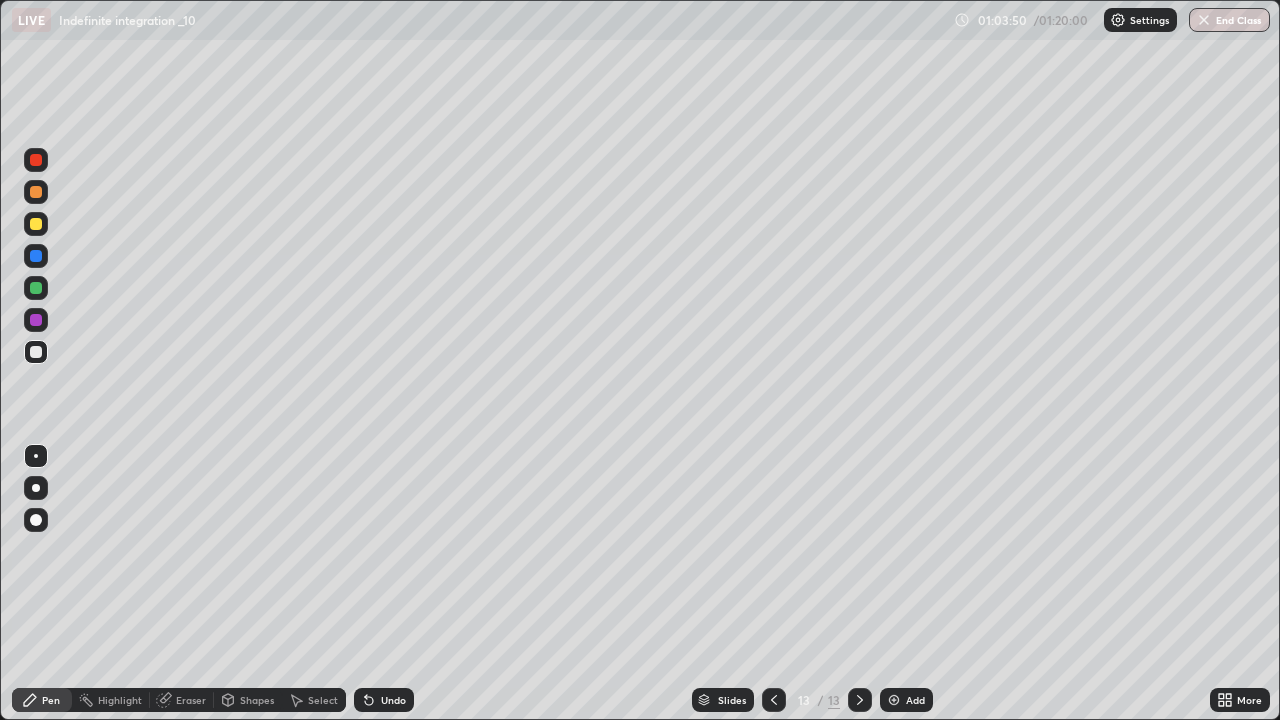 click on "Undo" at bounding box center [393, 700] 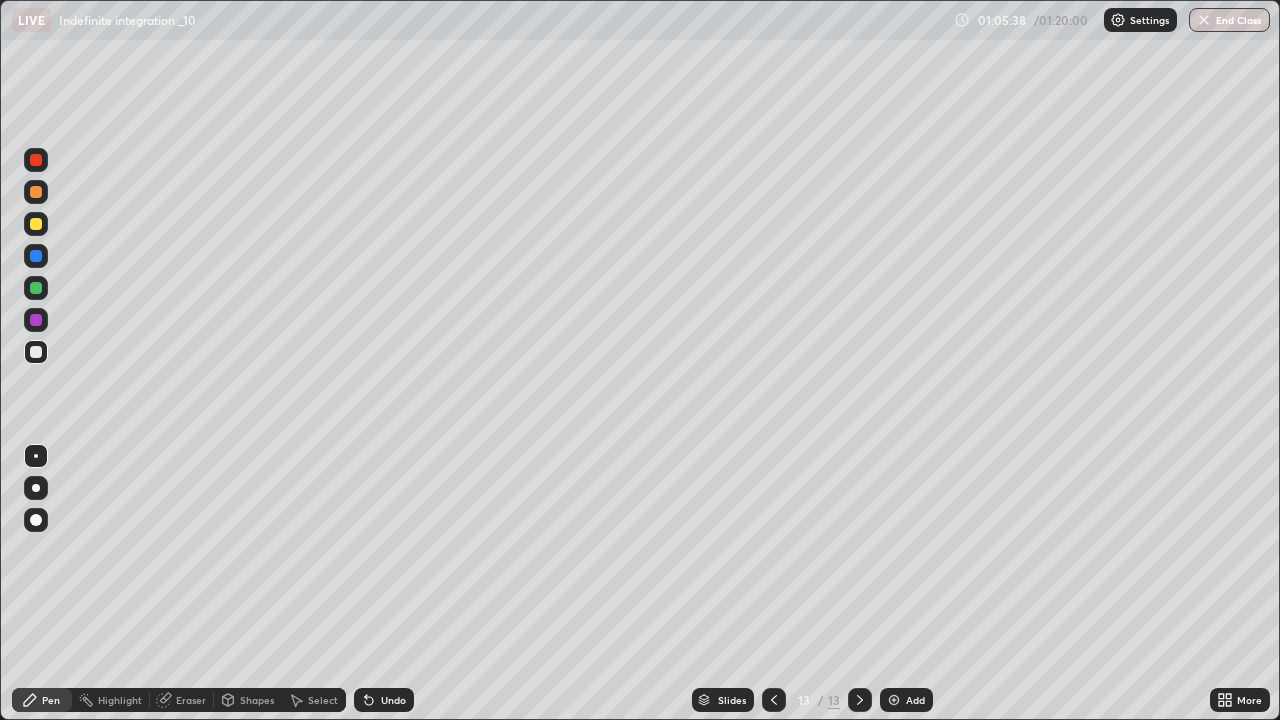 click on "Undo" at bounding box center (393, 700) 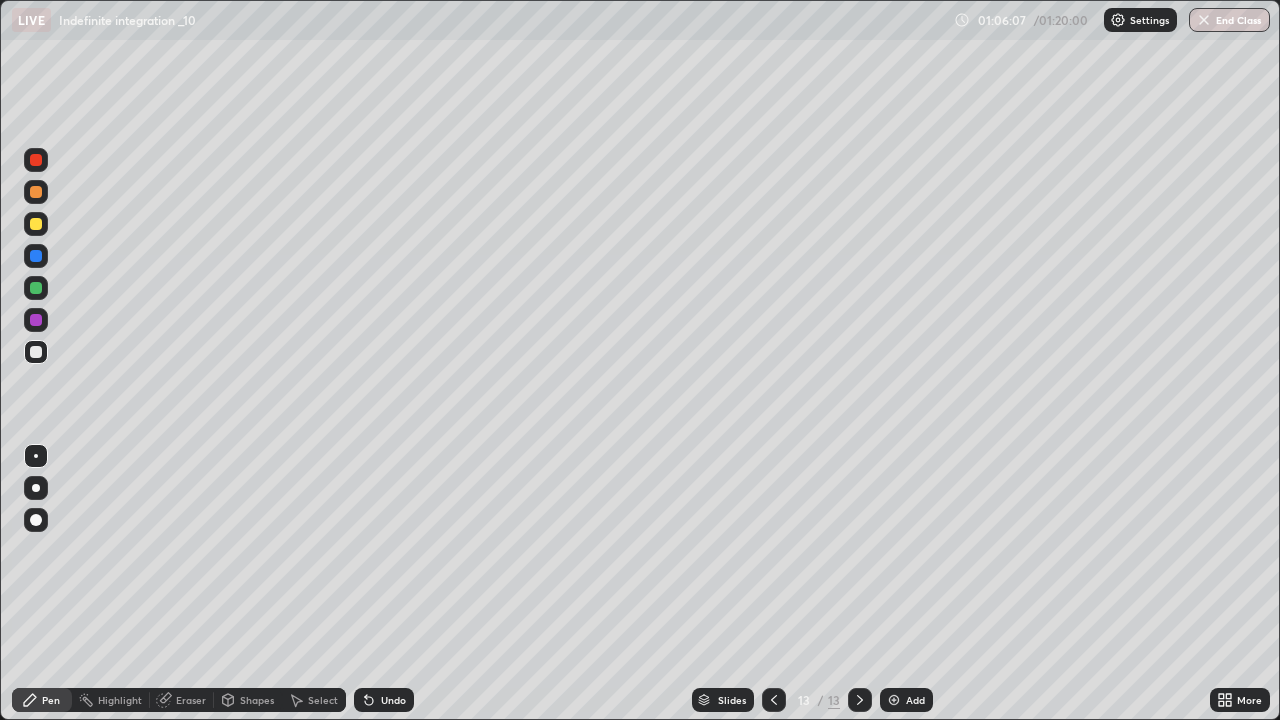 click at bounding box center (36, 256) 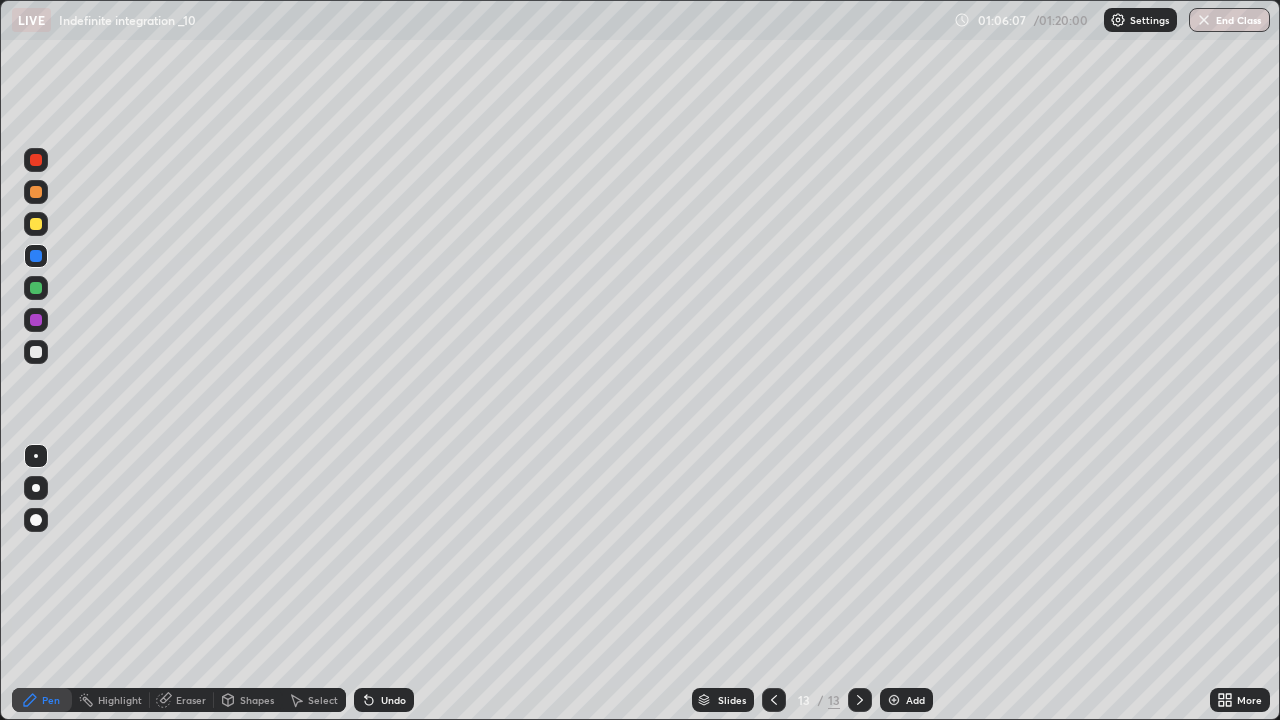 click at bounding box center [36, 224] 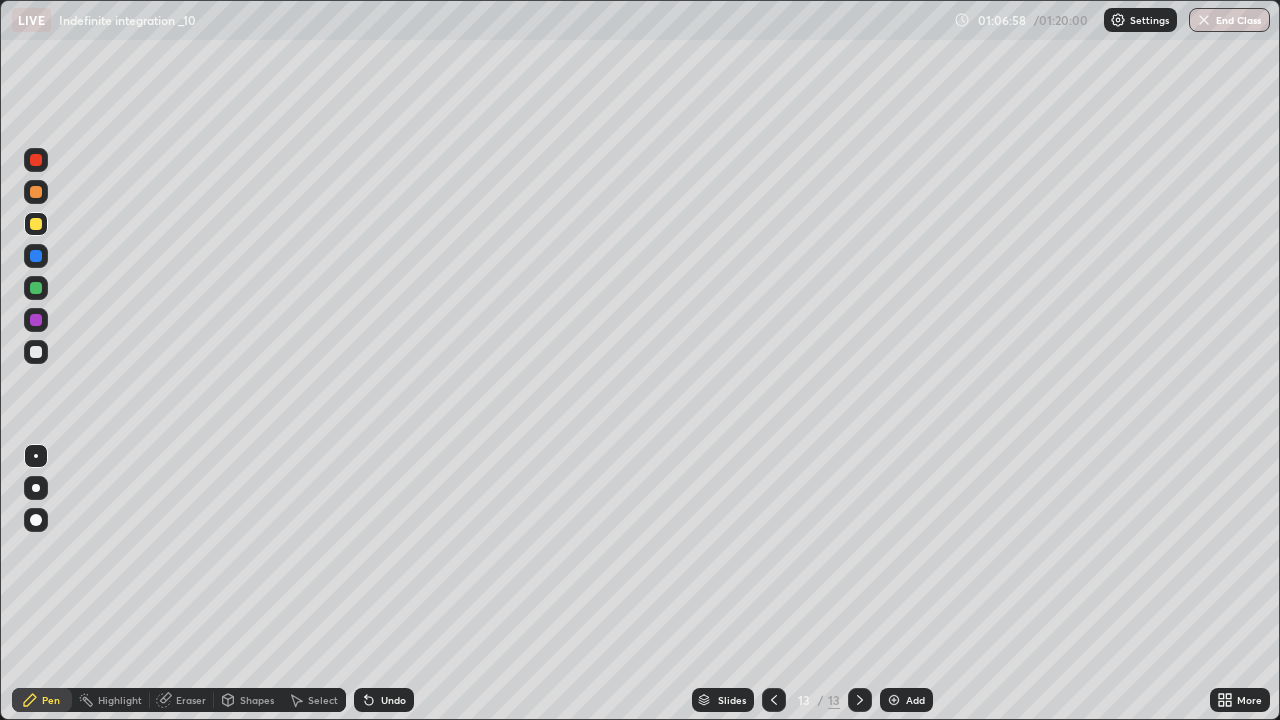 click at bounding box center (36, 192) 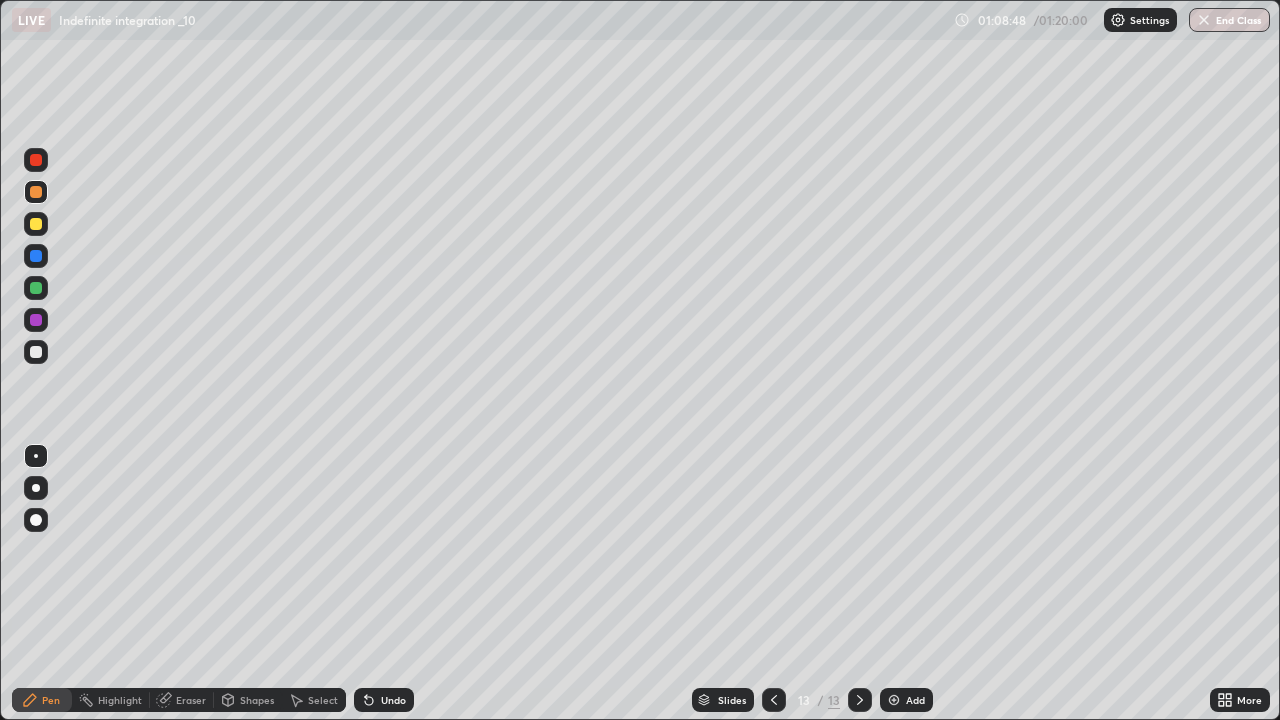 click on "Eraser" at bounding box center (182, 700) 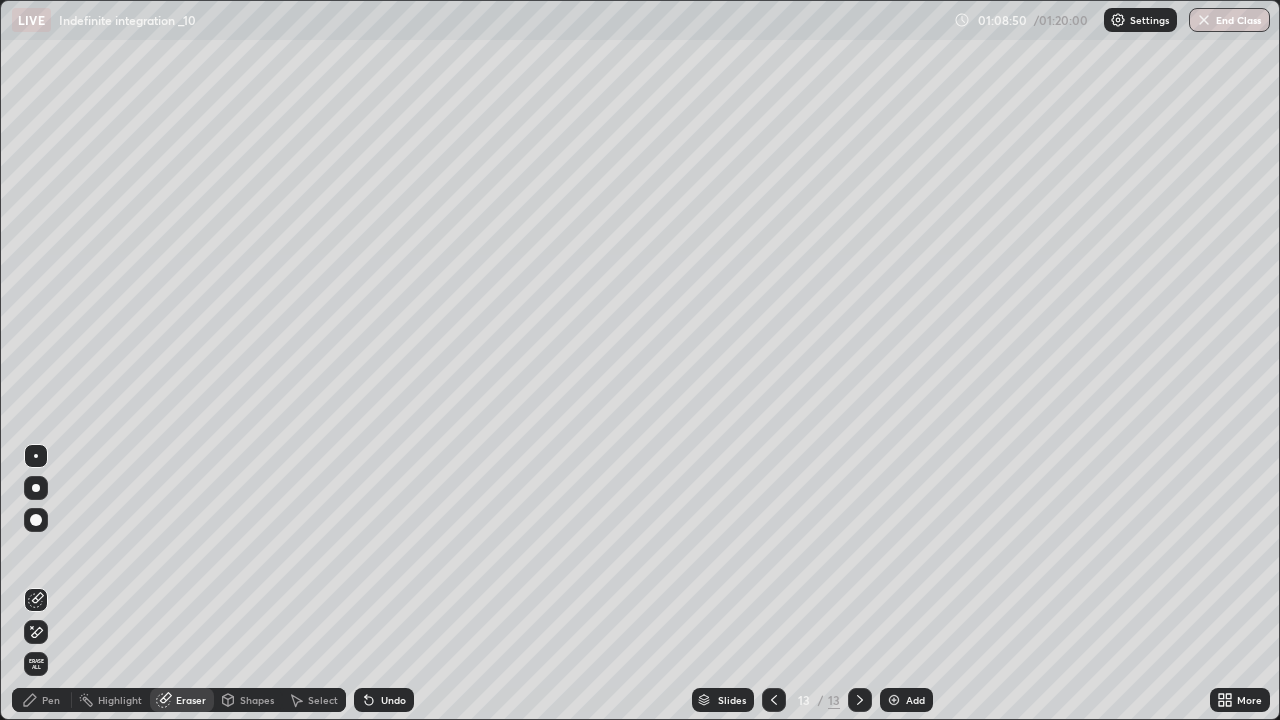 click on "Pen" at bounding box center (42, 700) 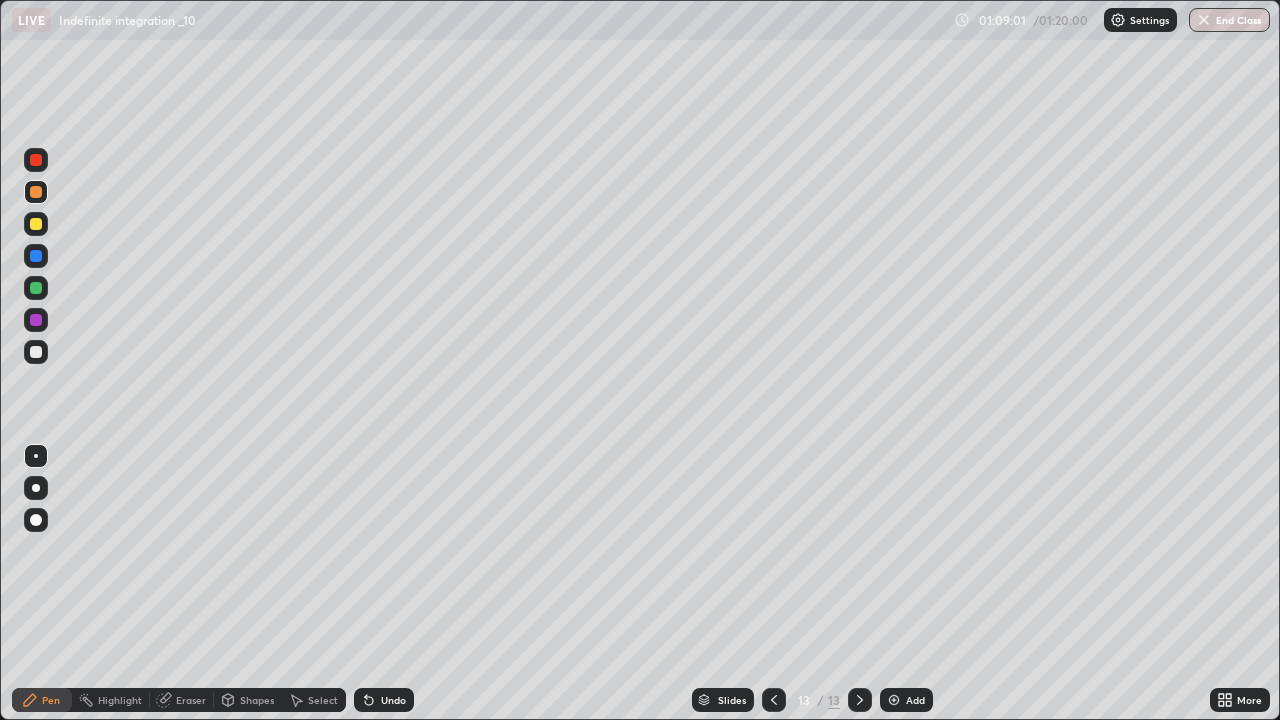 click on "Eraser" at bounding box center [182, 700] 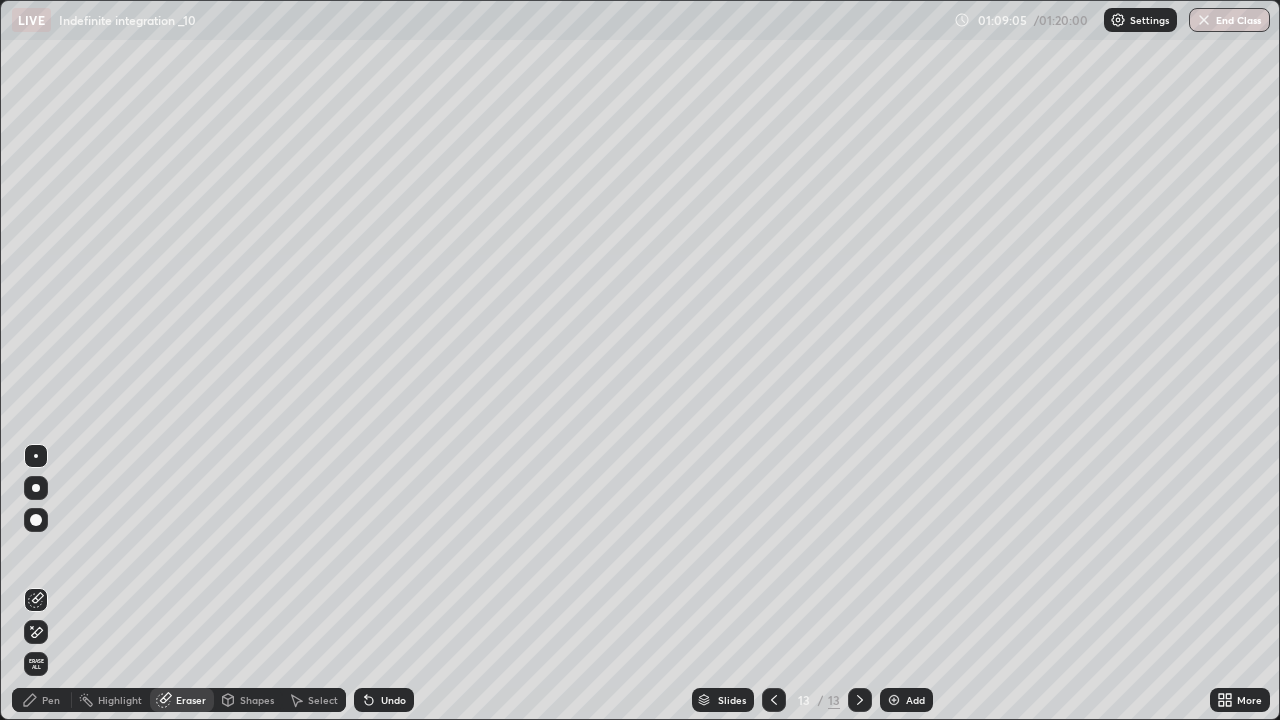 click on "Pen" at bounding box center (51, 700) 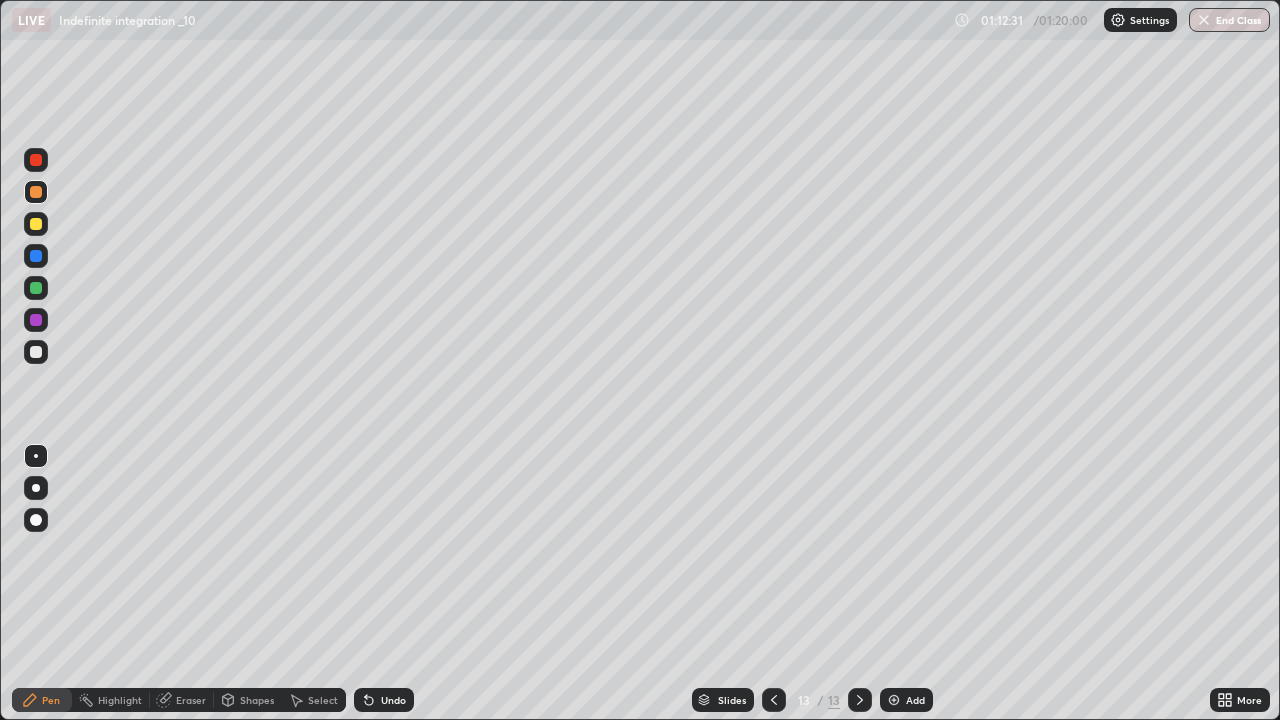click 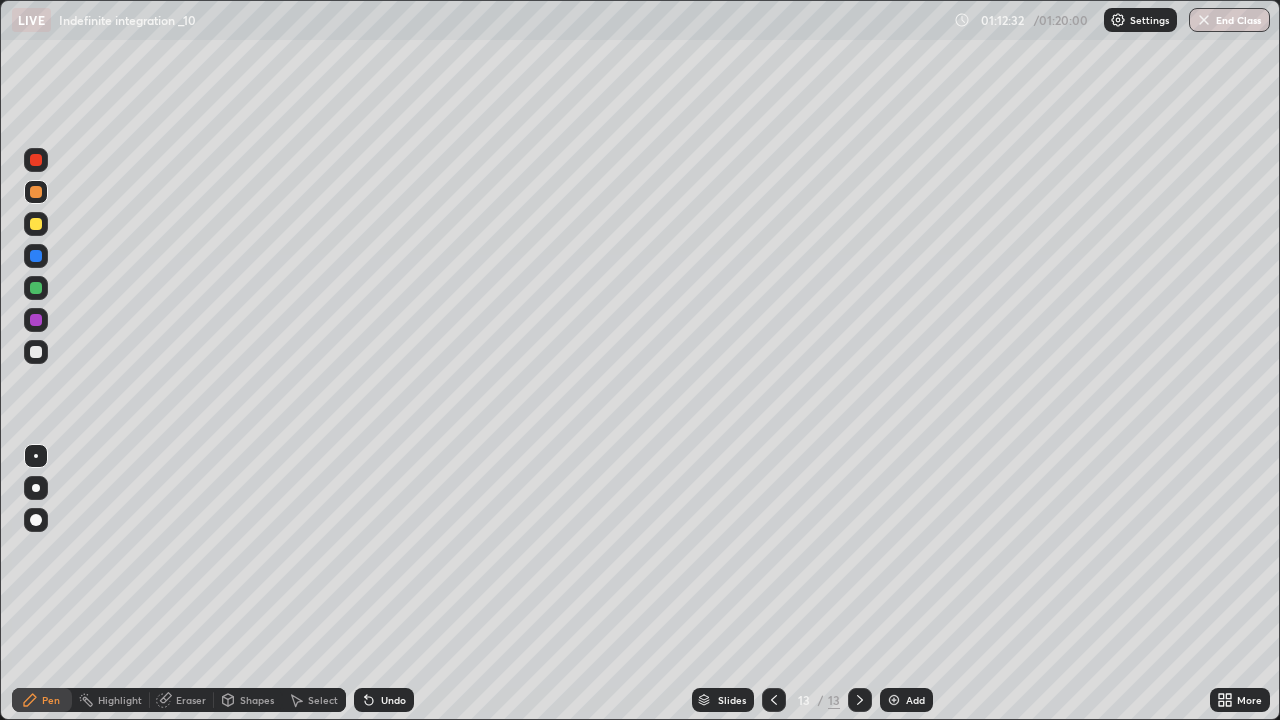 click on "Add" at bounding box center [906, 700] 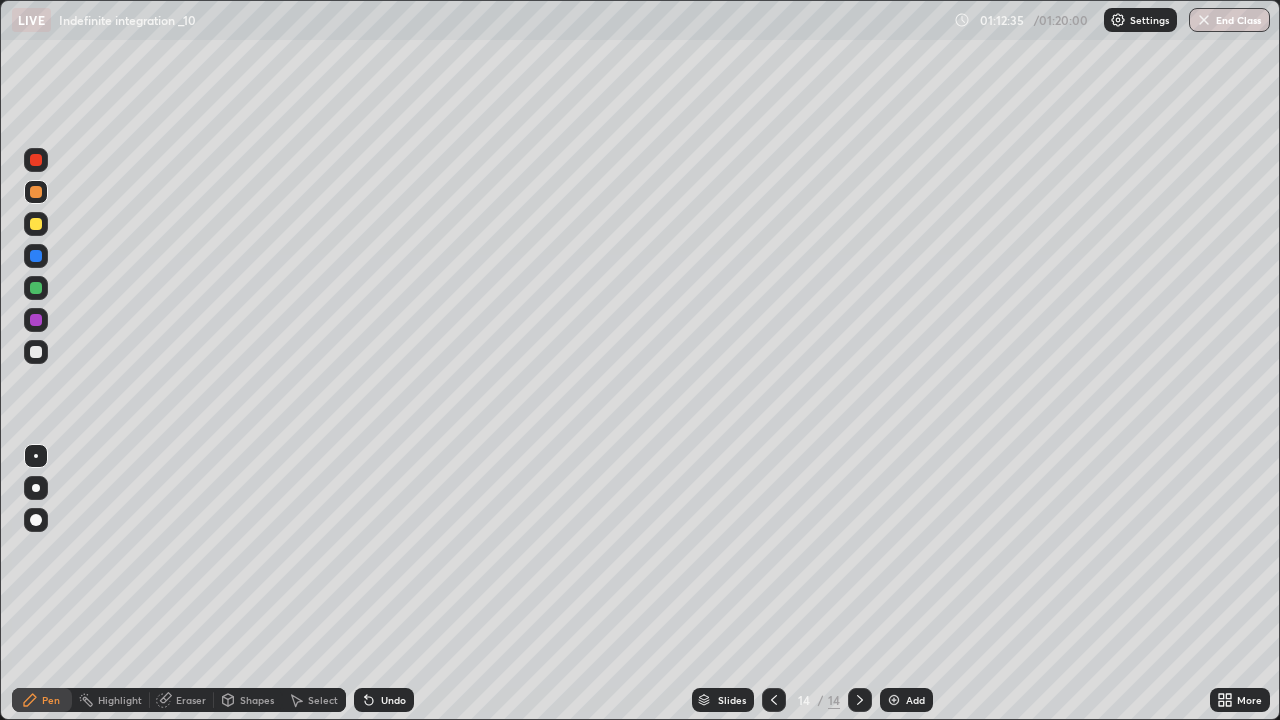 click on "Undo" at bounding box center [384, 700] 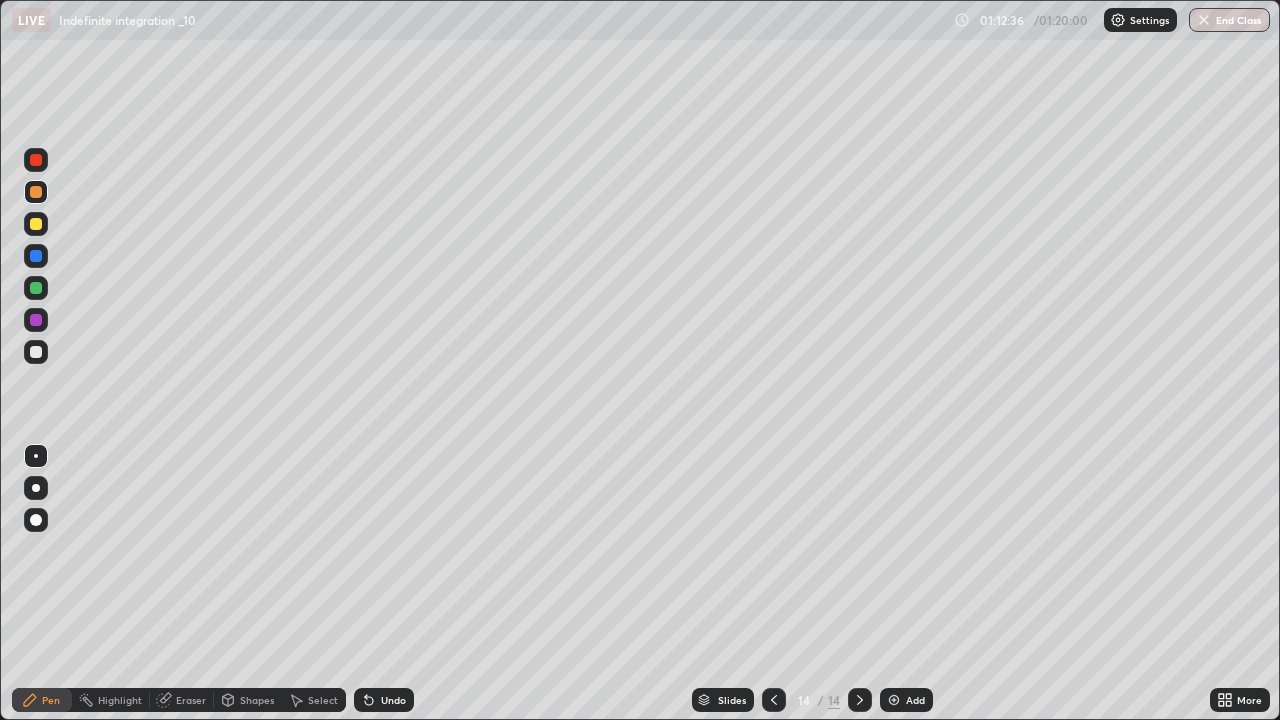 click on "Undo" at bounding box center (393, 700) 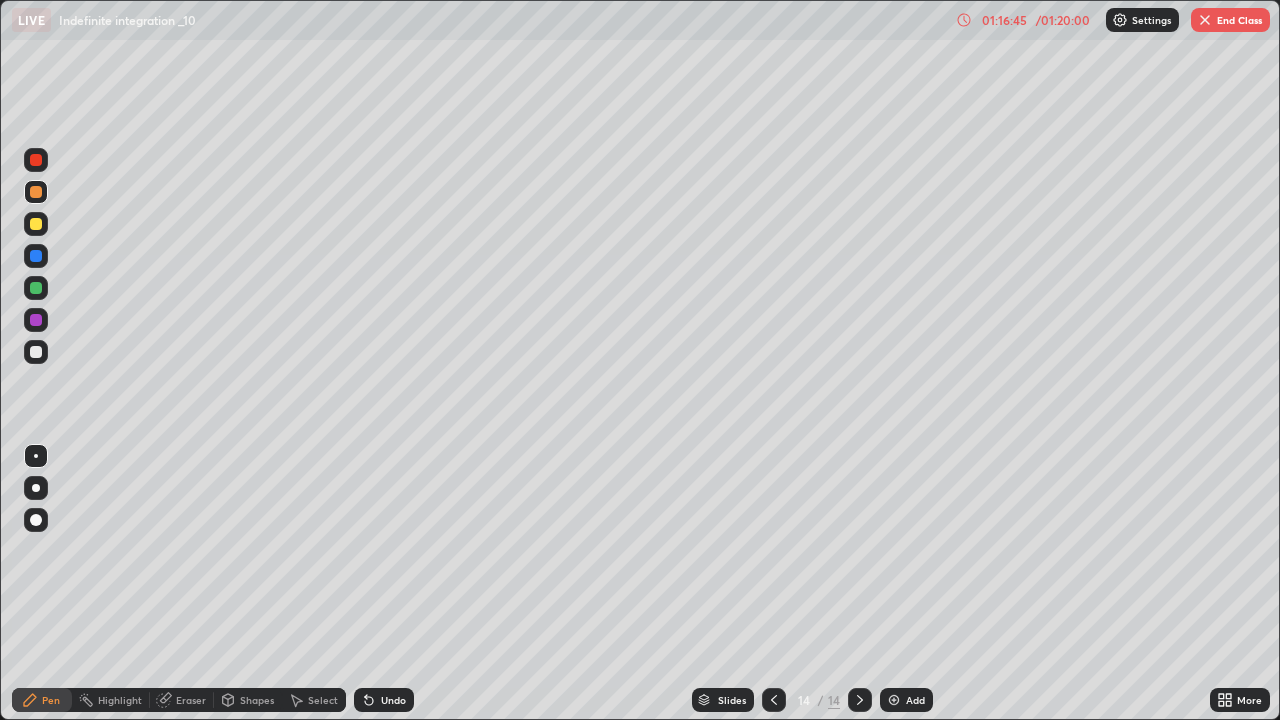 click on "End Class" at bounding box center (1230, 20) 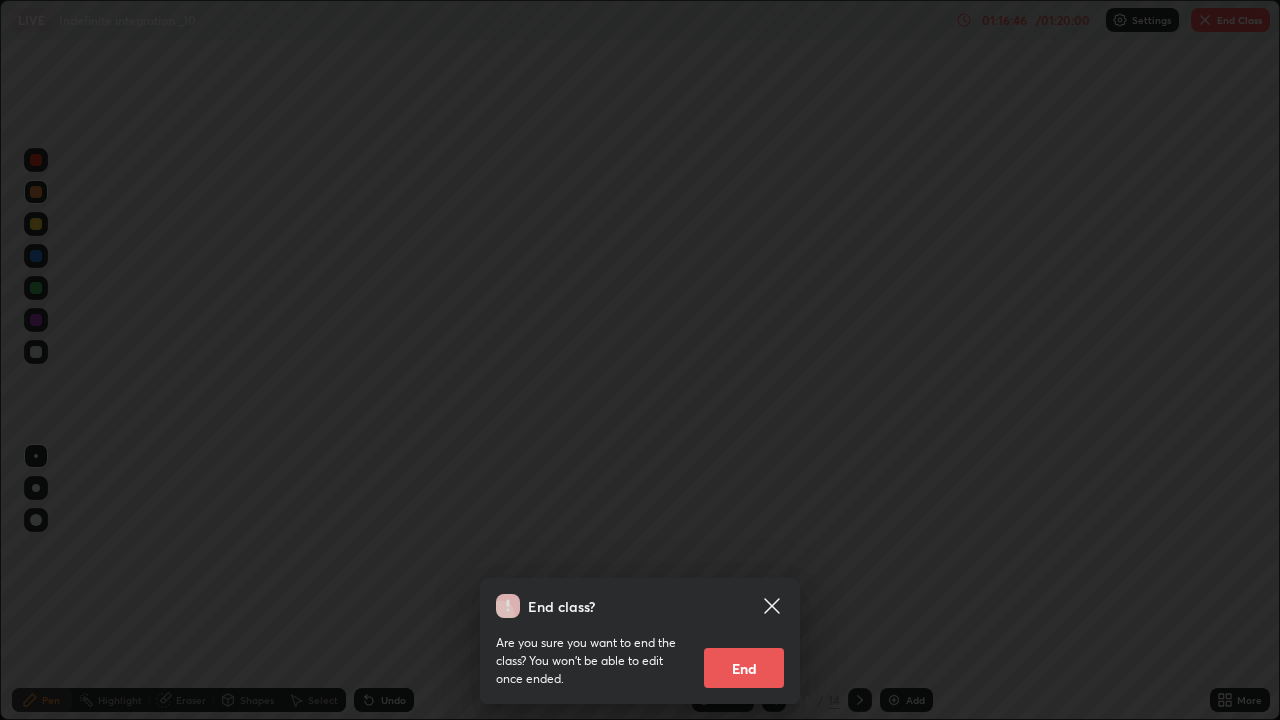 click on "End" at bounding box center (744, 668) 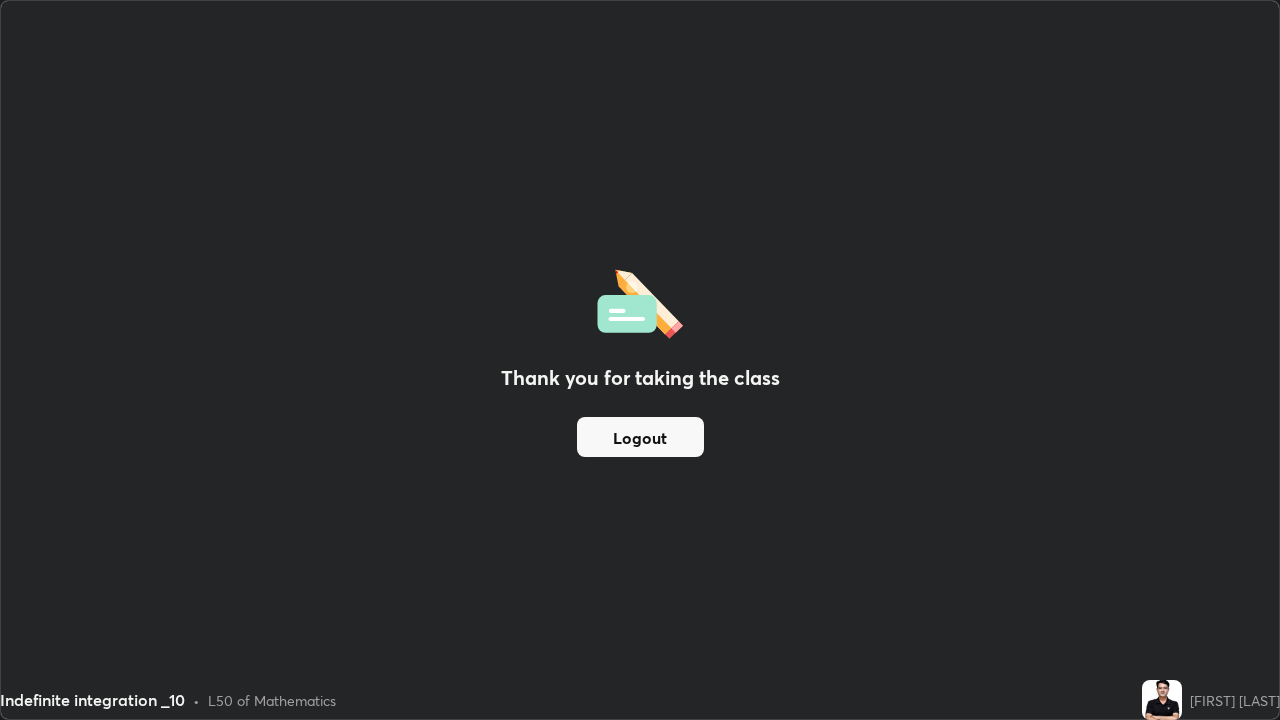 click on "Logout" at bounding box center (640, 437) 